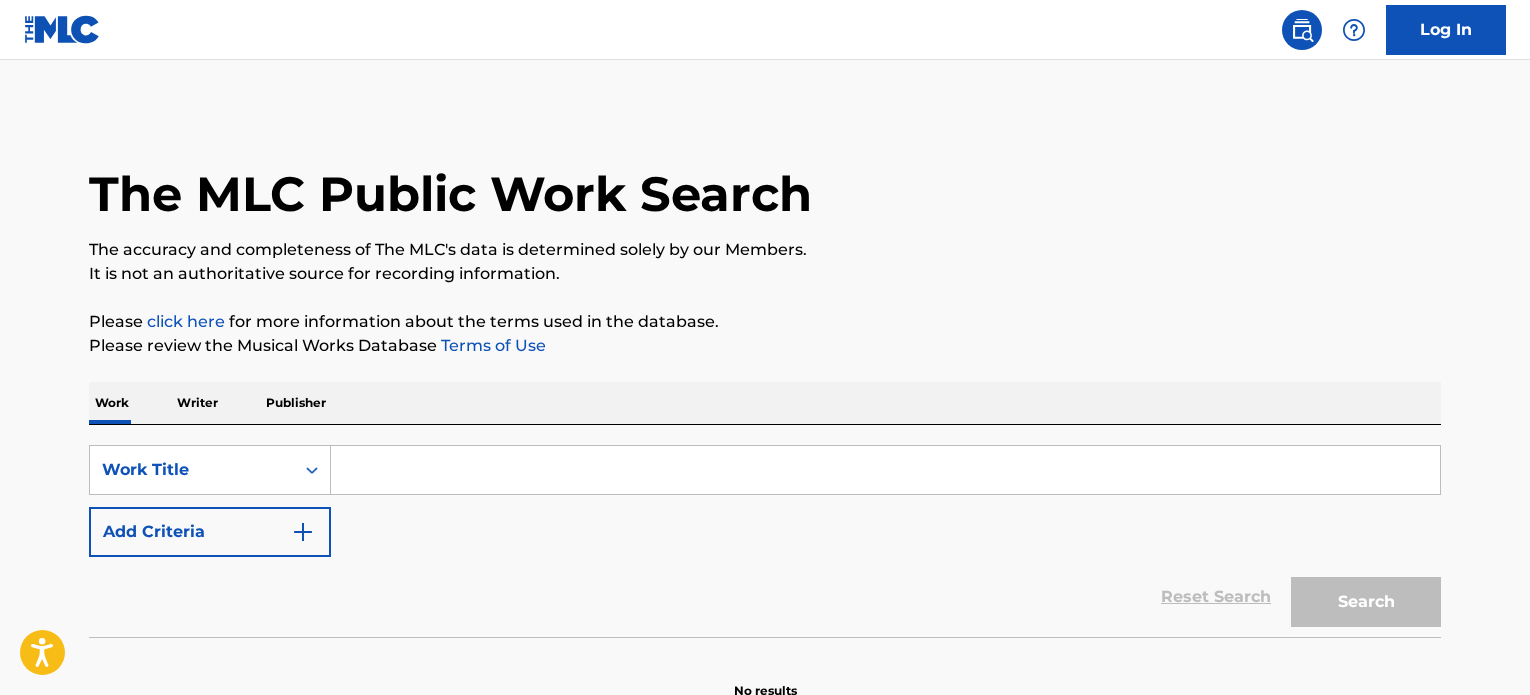 scroll, scrollTop: 0, scrollLeft: 0, axis: both 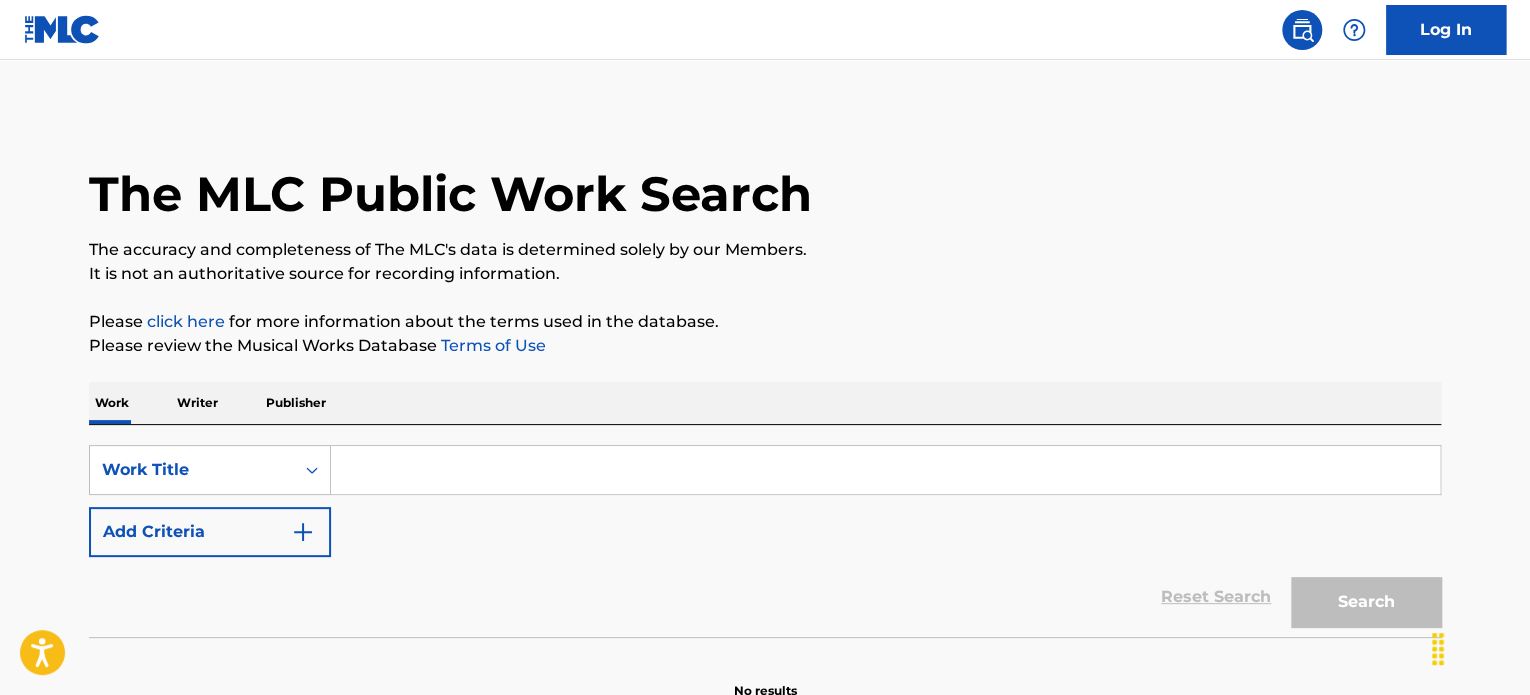 click at bounding box center (886, 470) 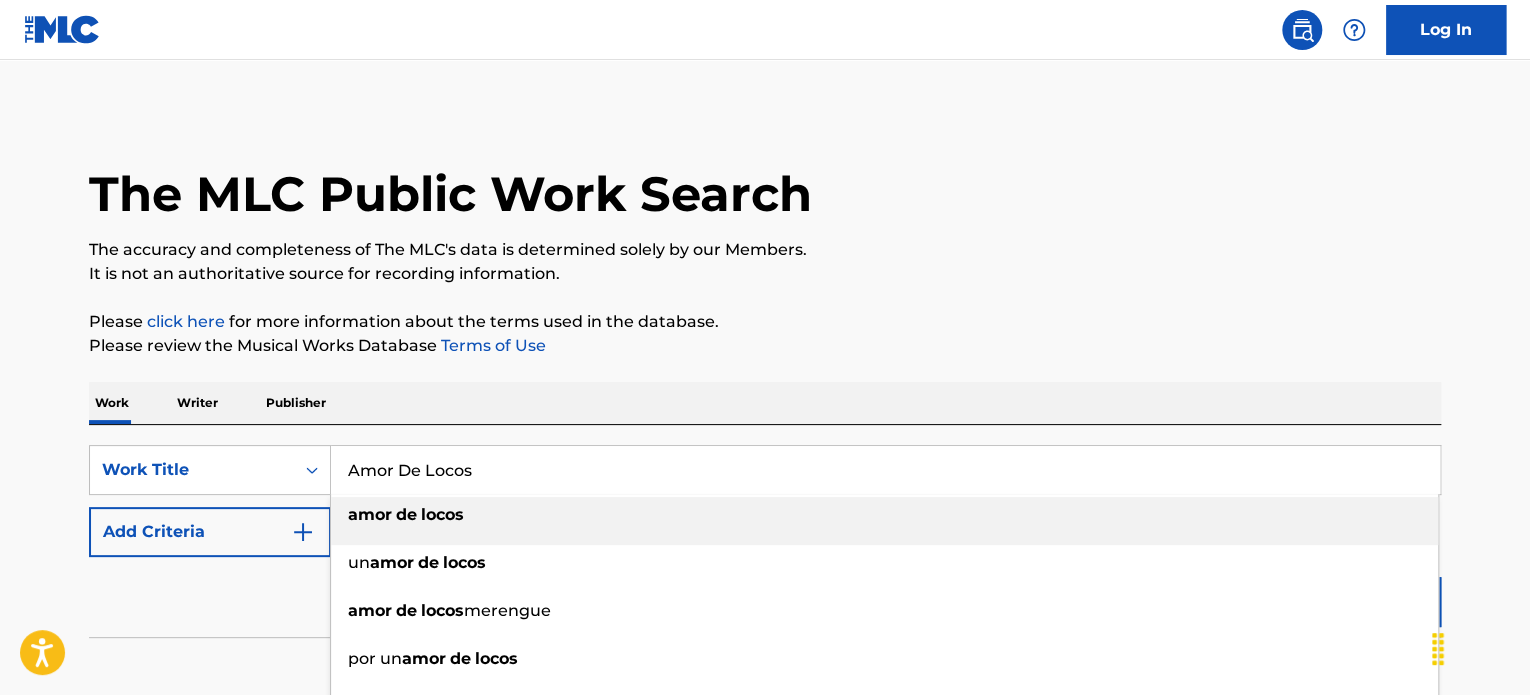 type on "Amor De Locos" 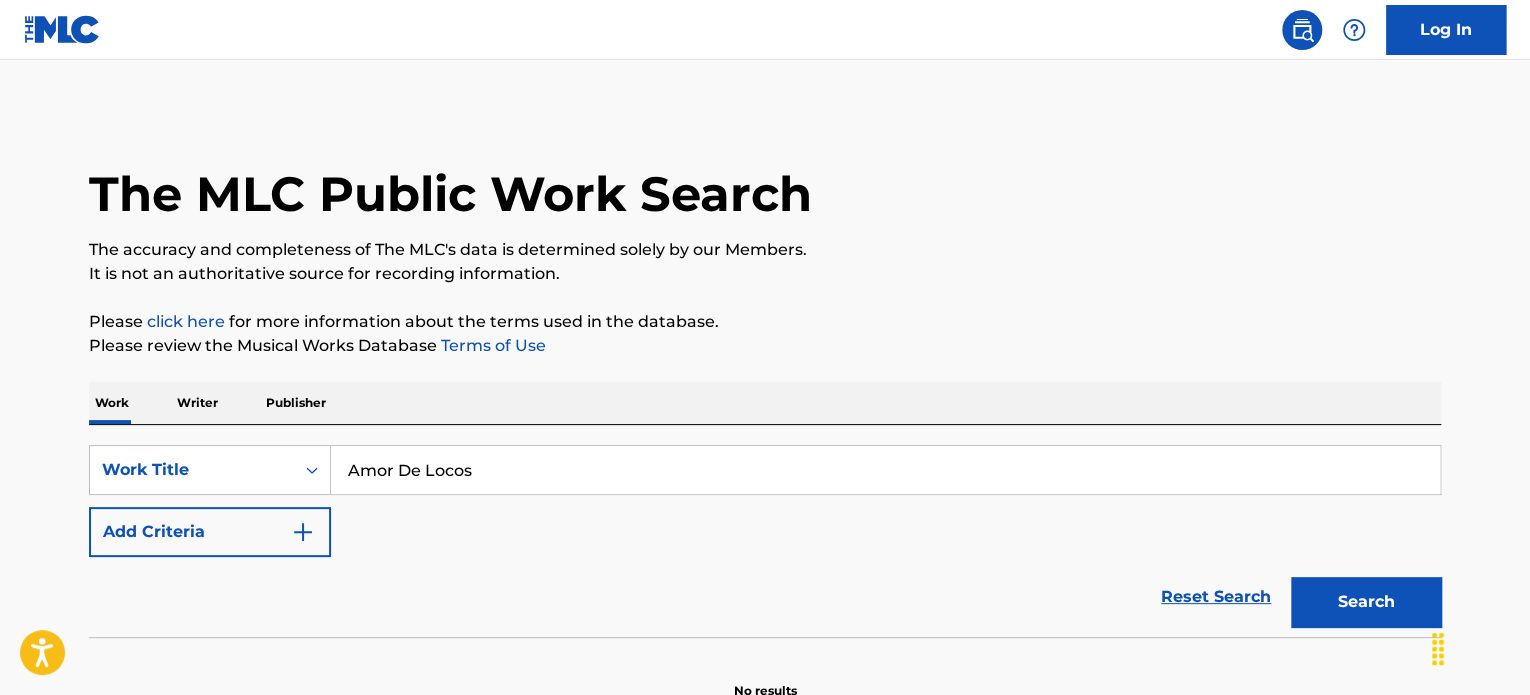 click on "Add Criteria" at bounding box center (210, 532) 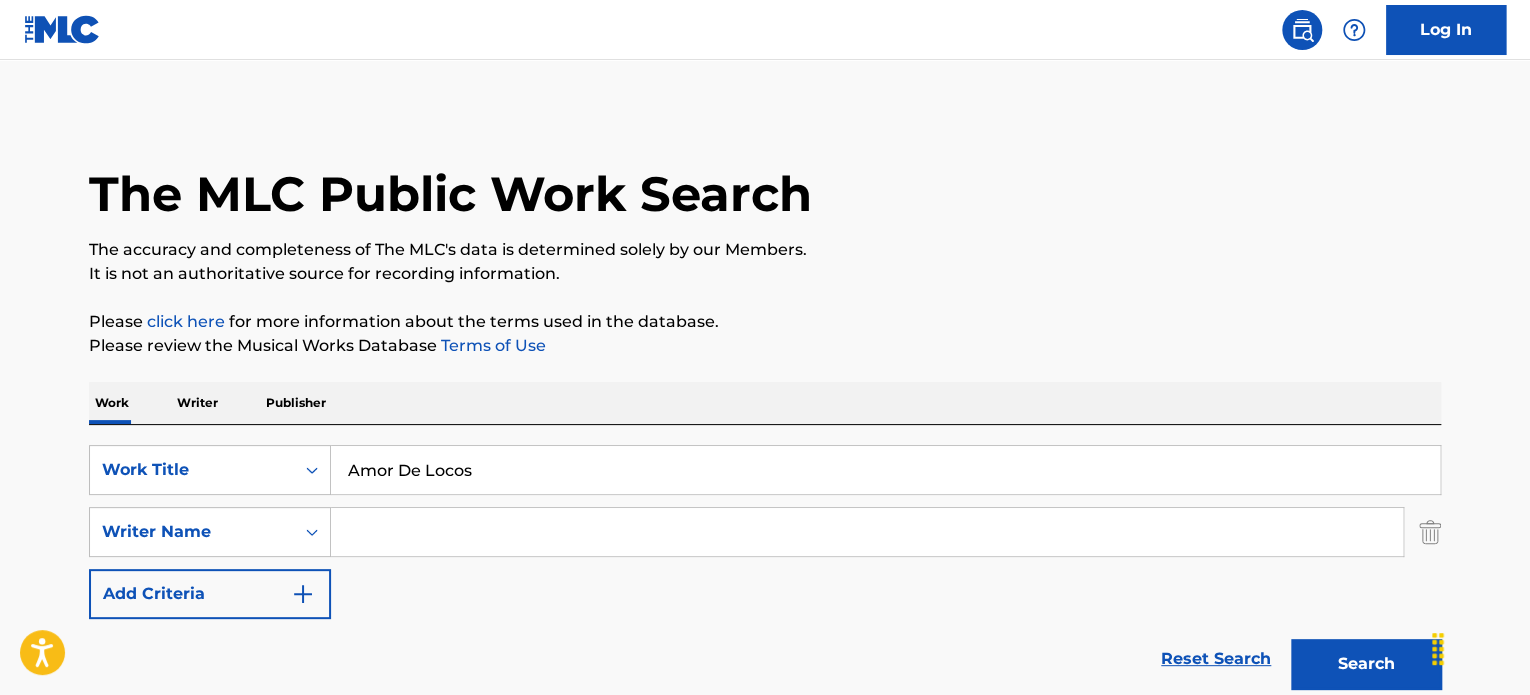 click at bounding box center (867, 532) 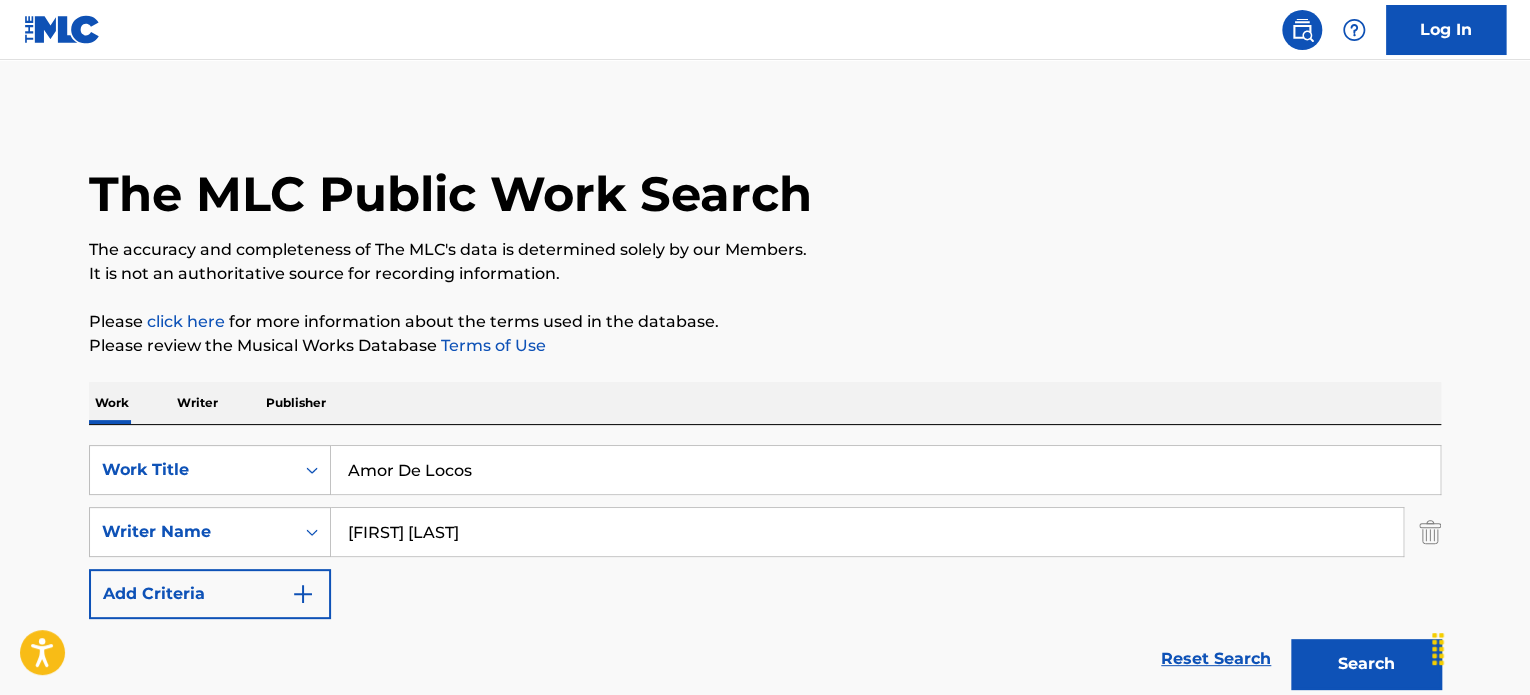 click on "Search" at bounding box center (1366, 664) 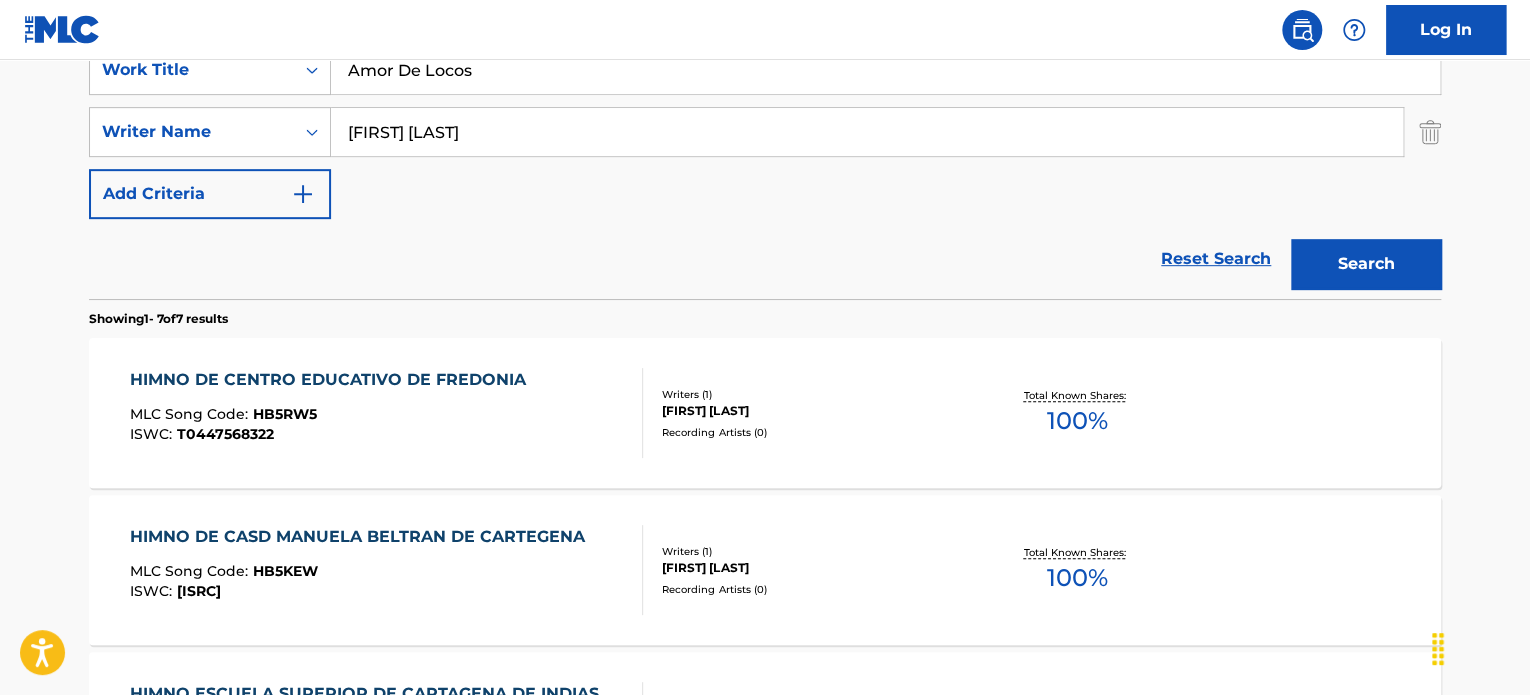 scroll, scrollTop: 0, scrollLeft: 0, axis: both 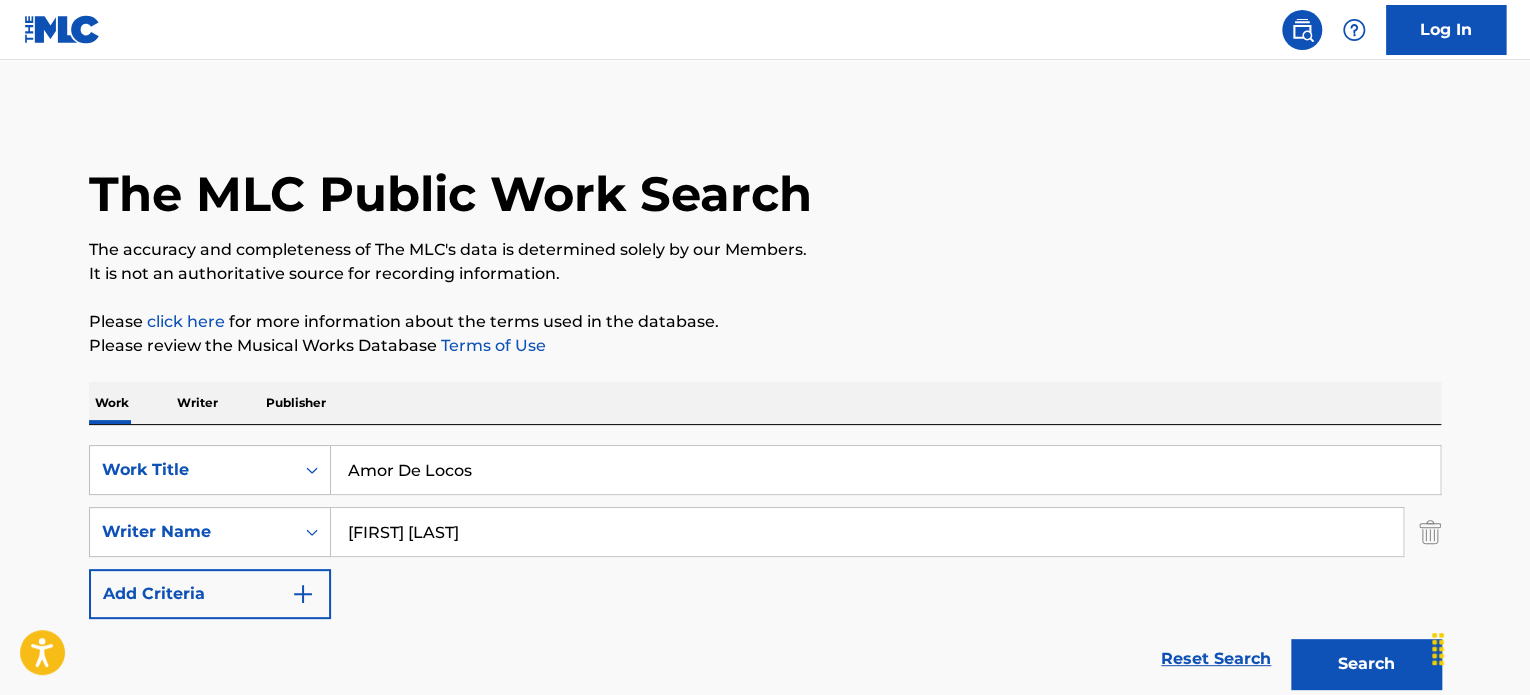 click on "[FIRST] [LAST]" at bounding box center [867, 532] 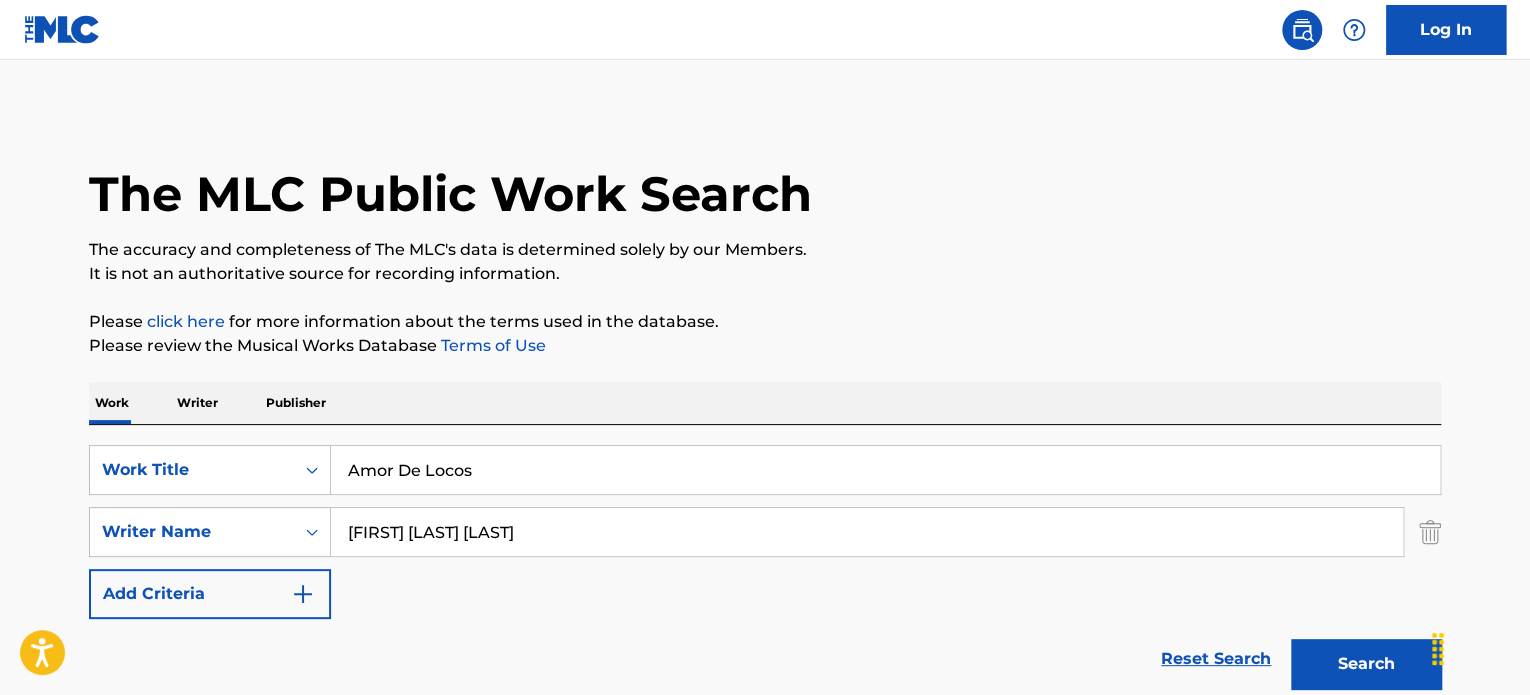 type on "[FIRST] [LAST] [LAST]" 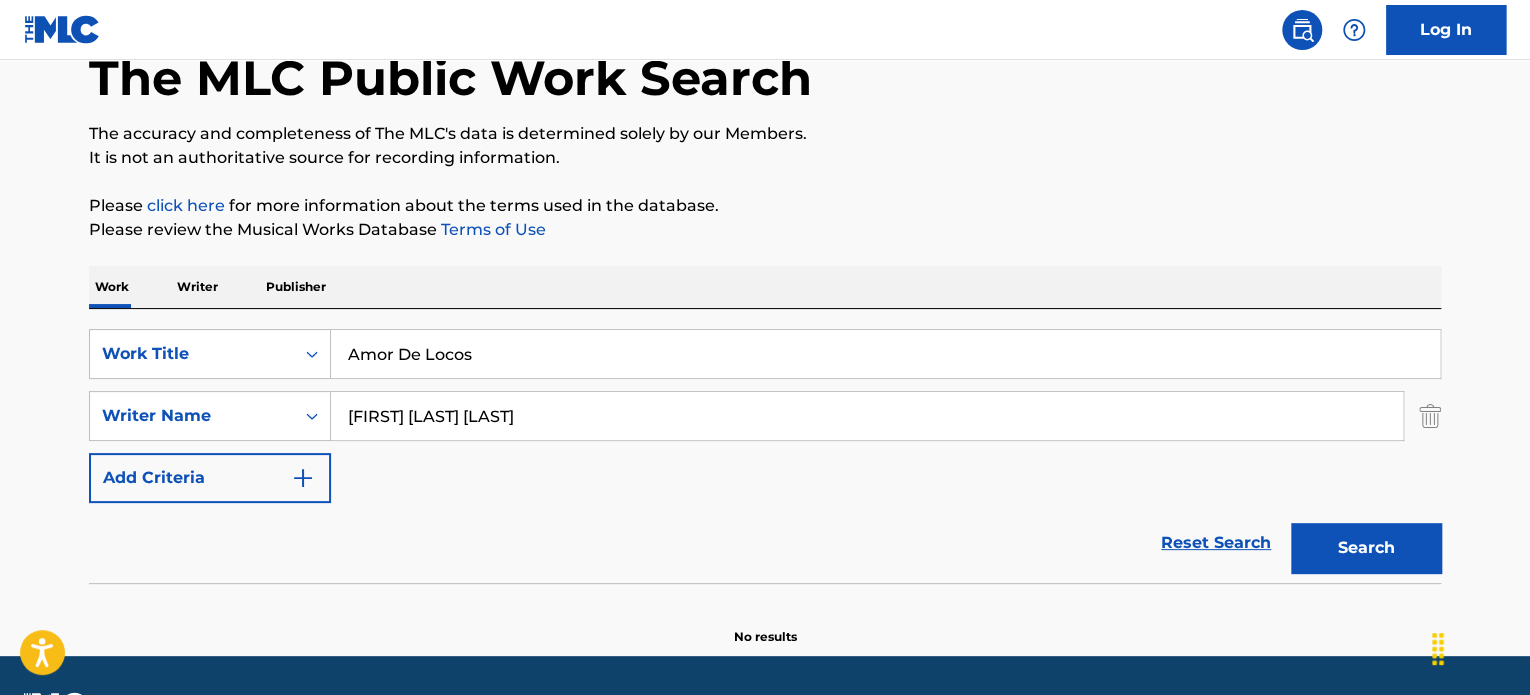 scroll, scrollTop: 172, scrollLeft: 0, axis: vertical 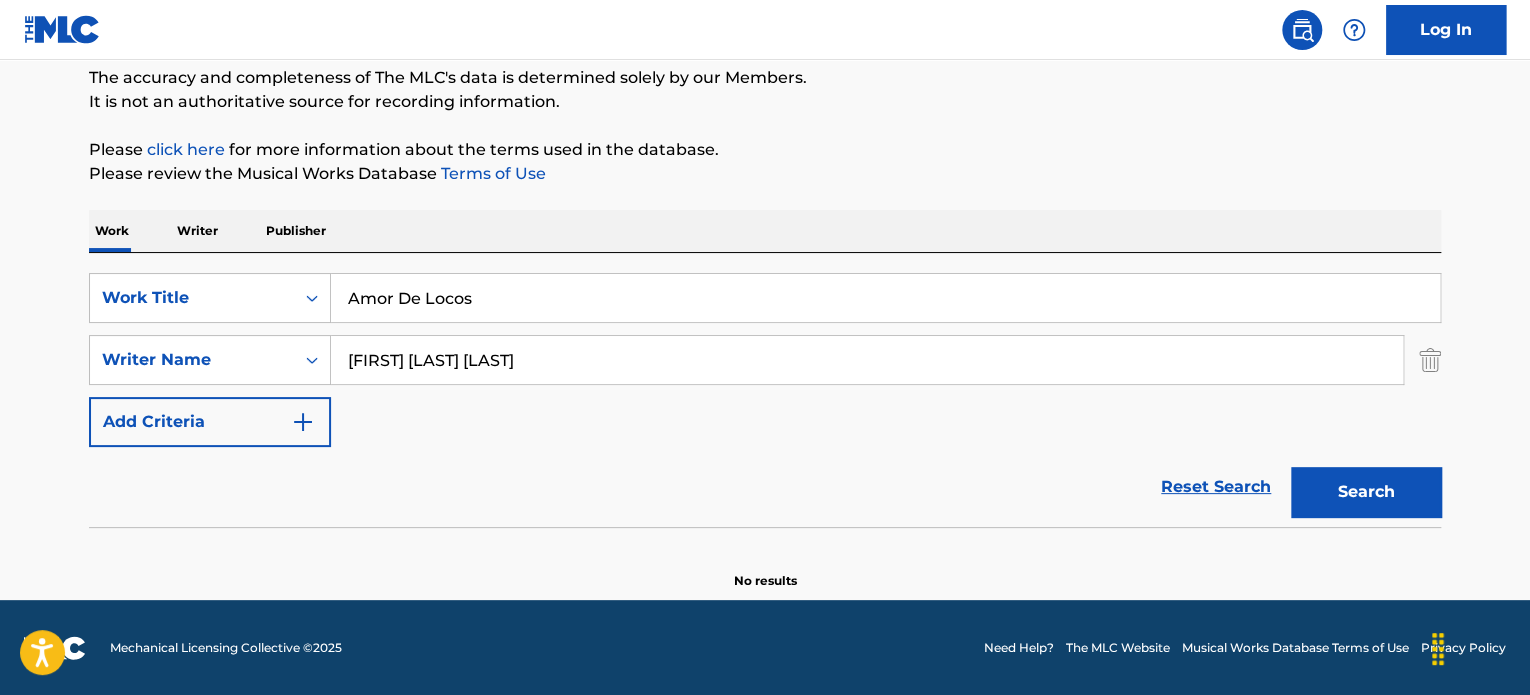 click on "[FIRST] [LAST] [LAST]" at bounding box center [867, 360] 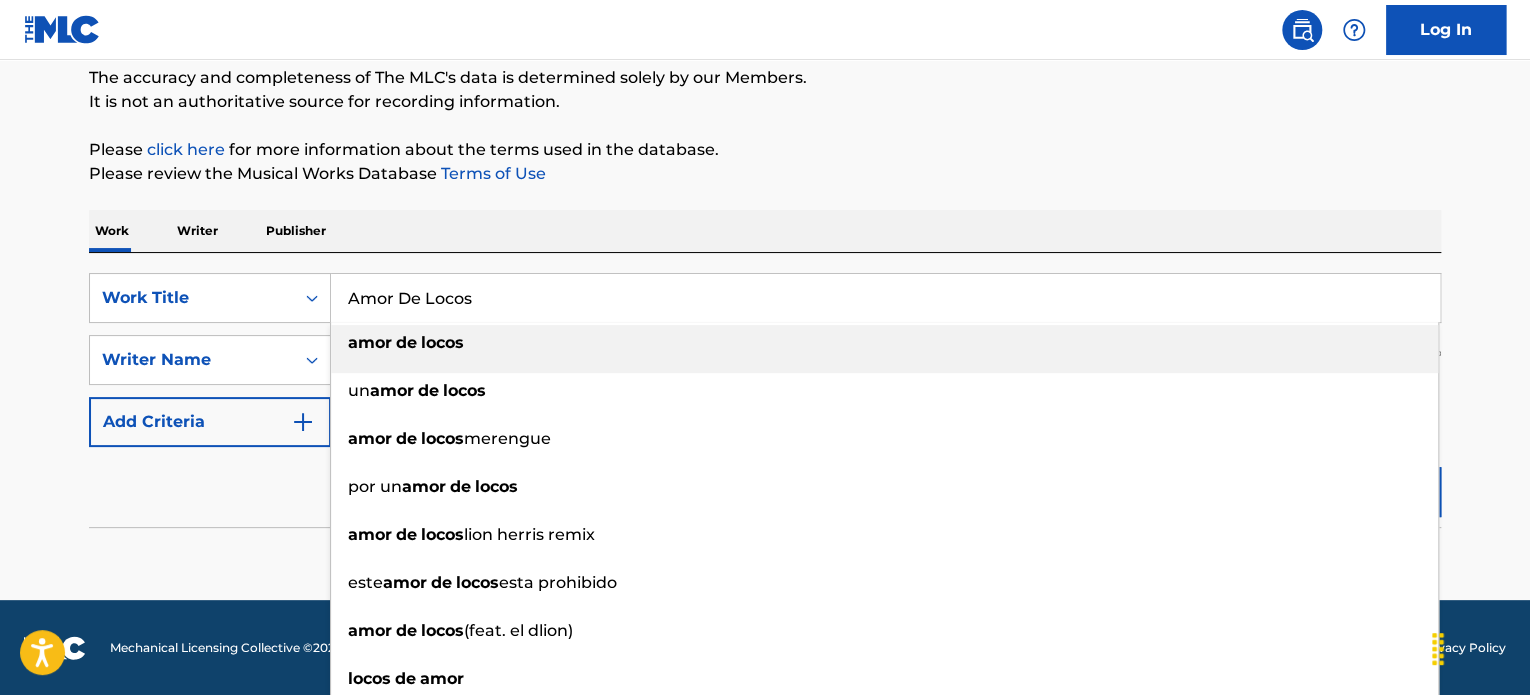 click on "Amor De Locos" at bounding box center (885, 298) 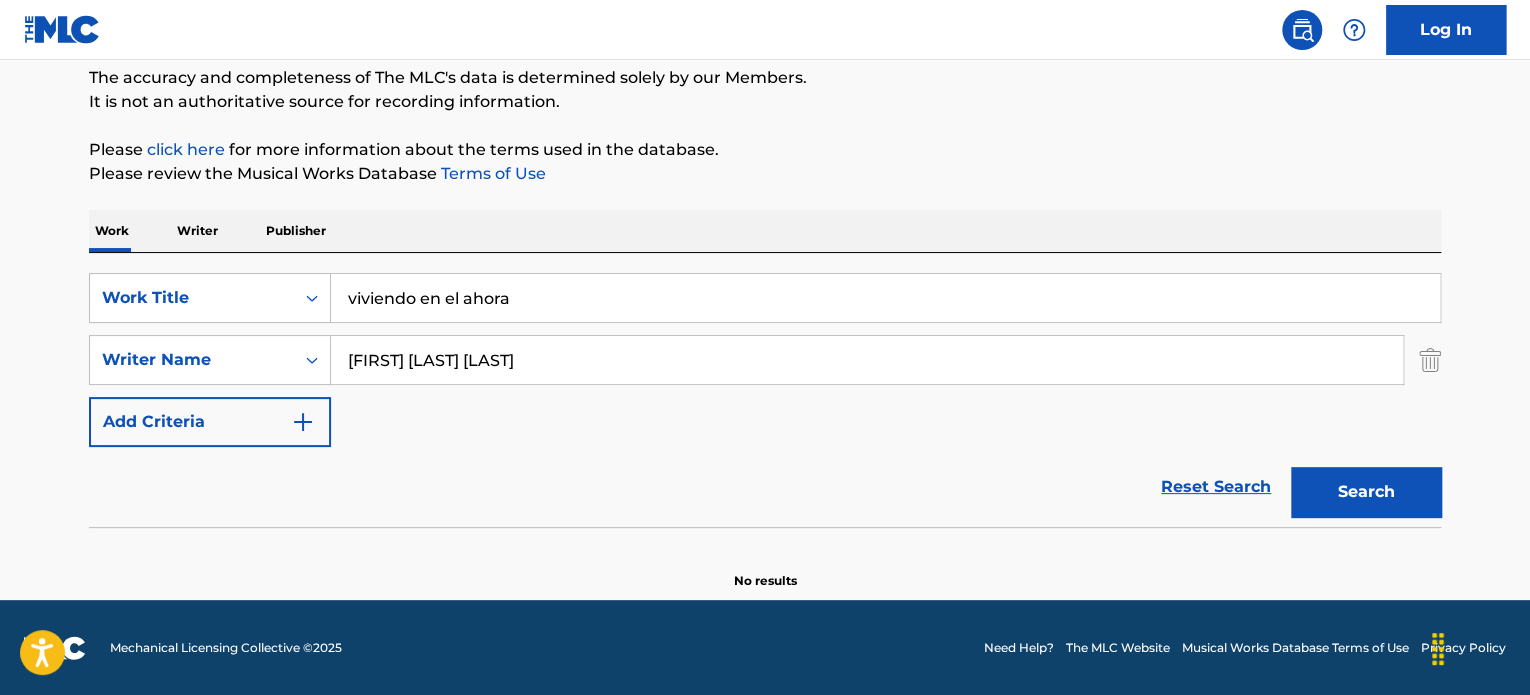 type on "viviendo en el ahora" 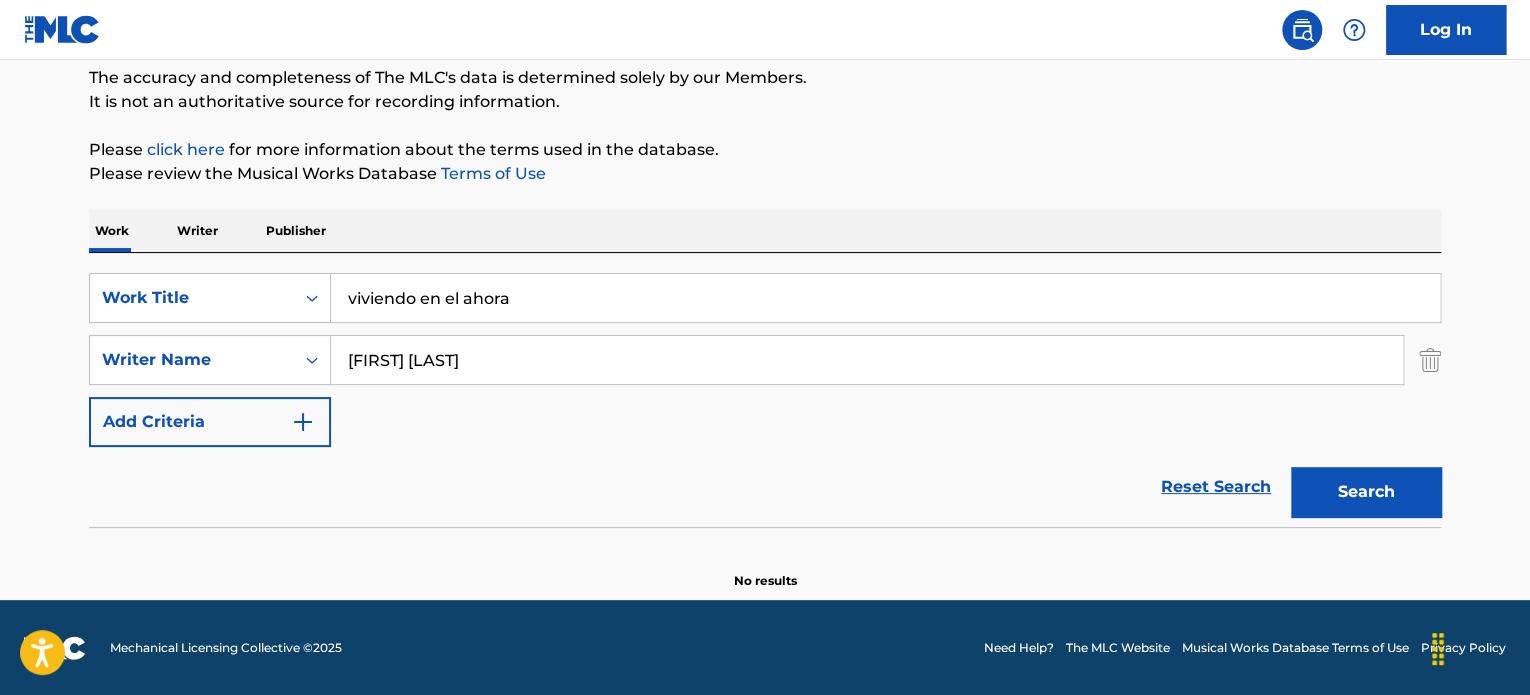 type on "[FIRST] [LAST]" 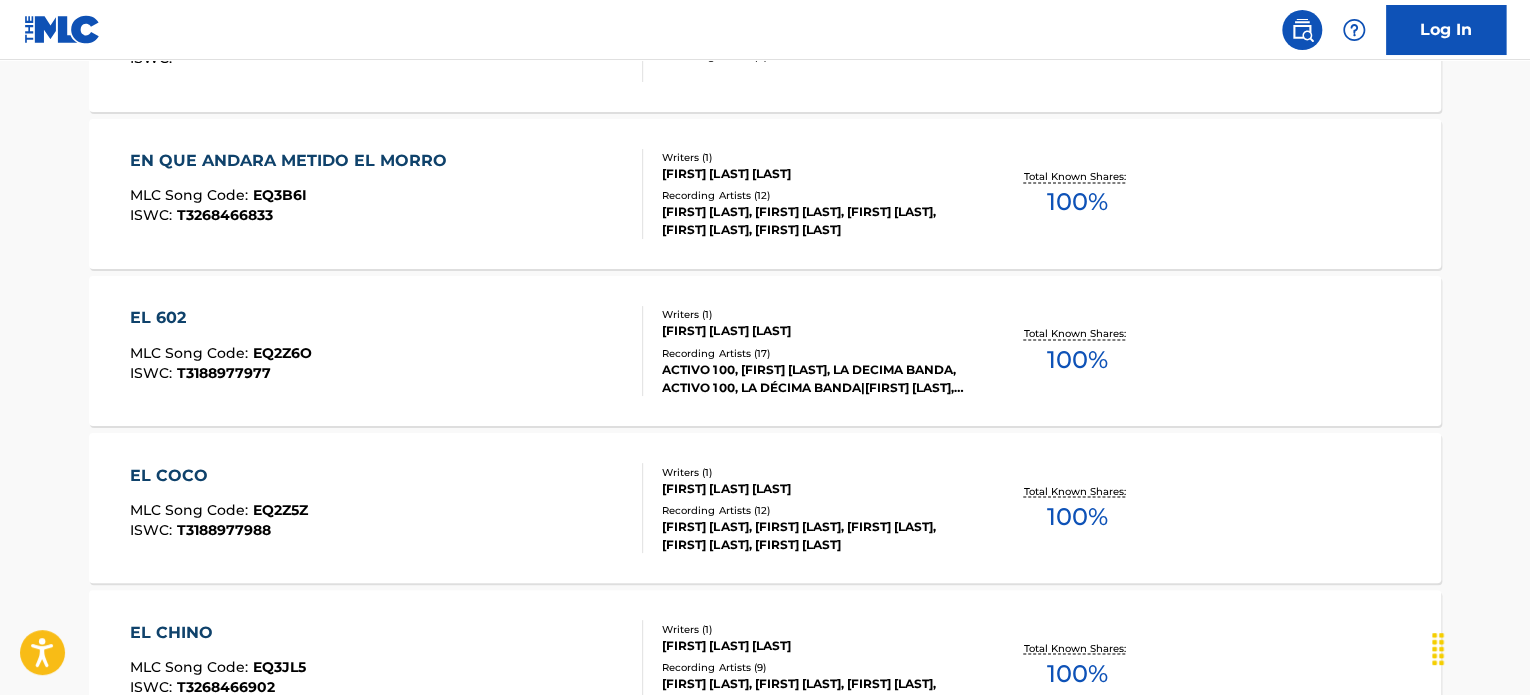 scroll, scrollTop: 1814, scrollLeft: 0, axis: vertical 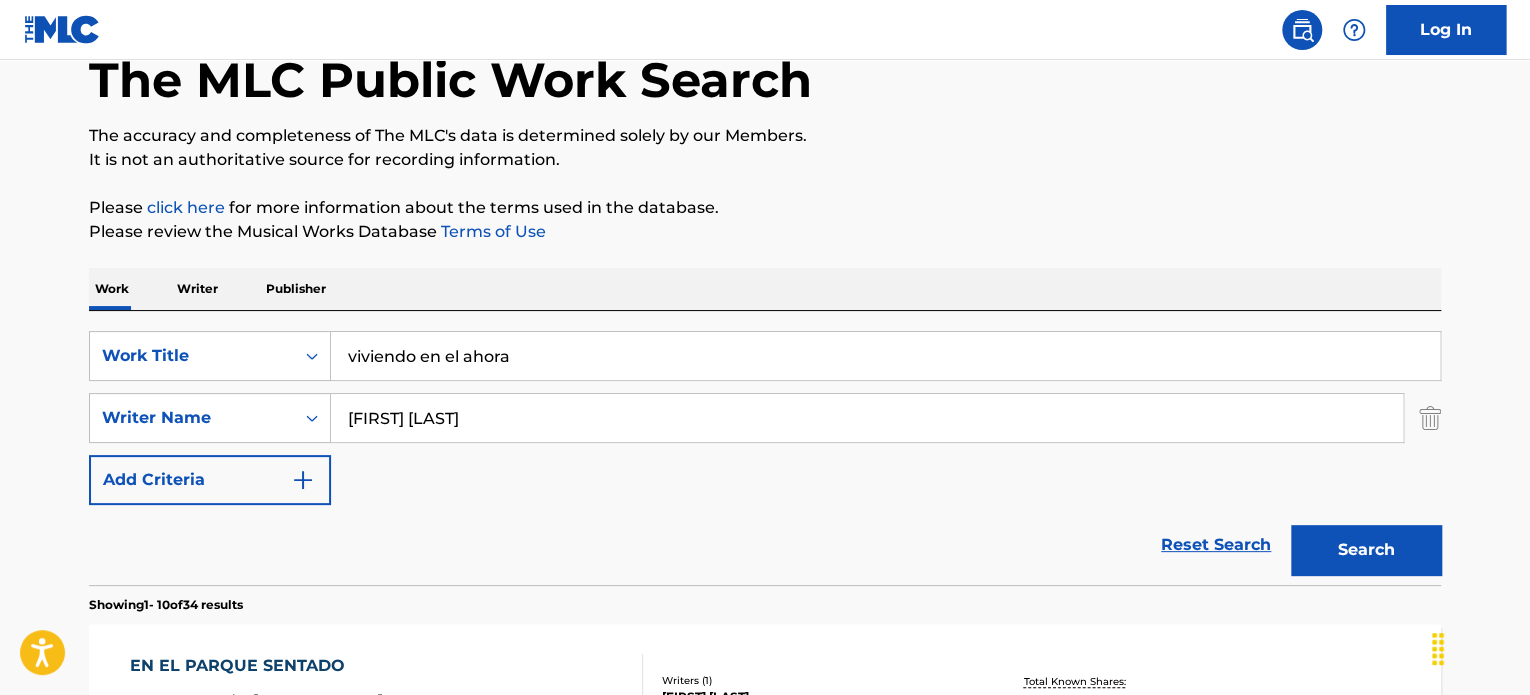 click on "viviendo en el ahora" at bounding box center [885, 356] 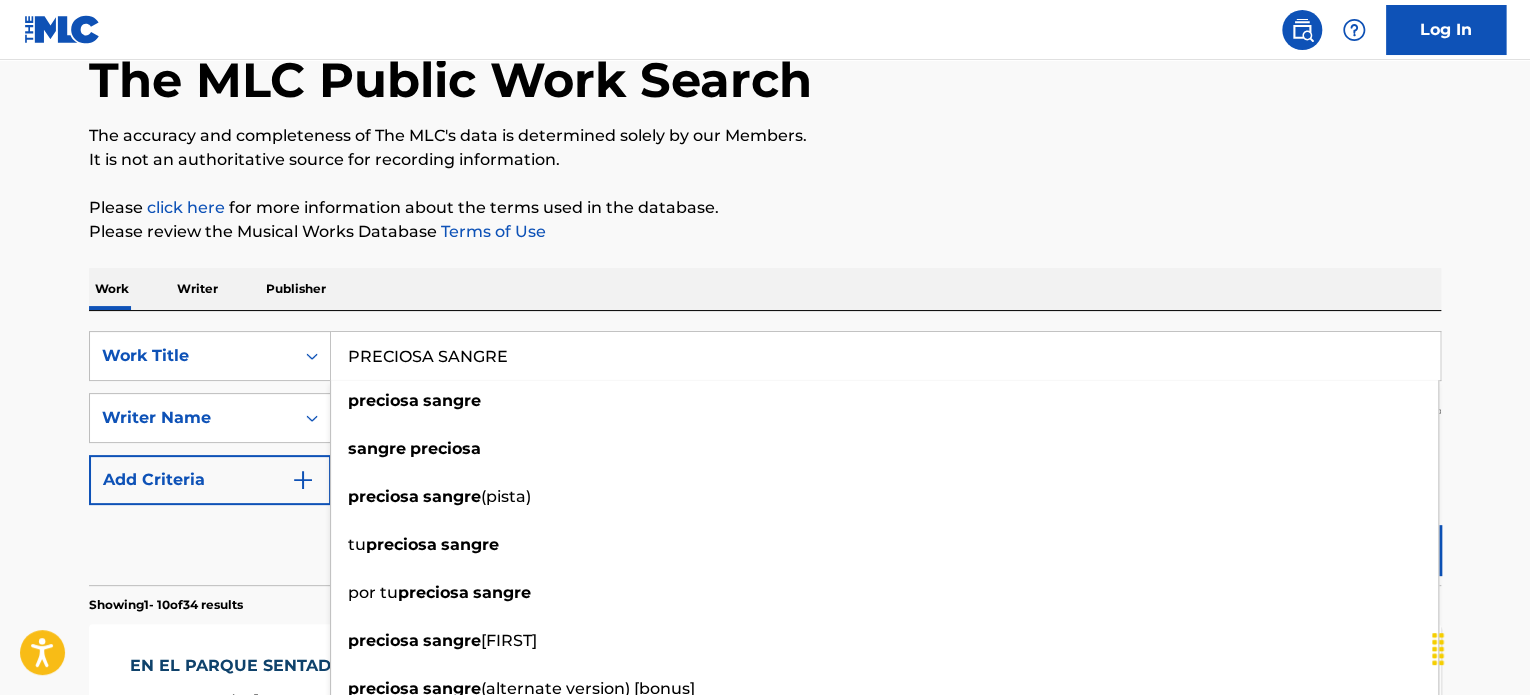 type on "PRECIOSA SANGRE" 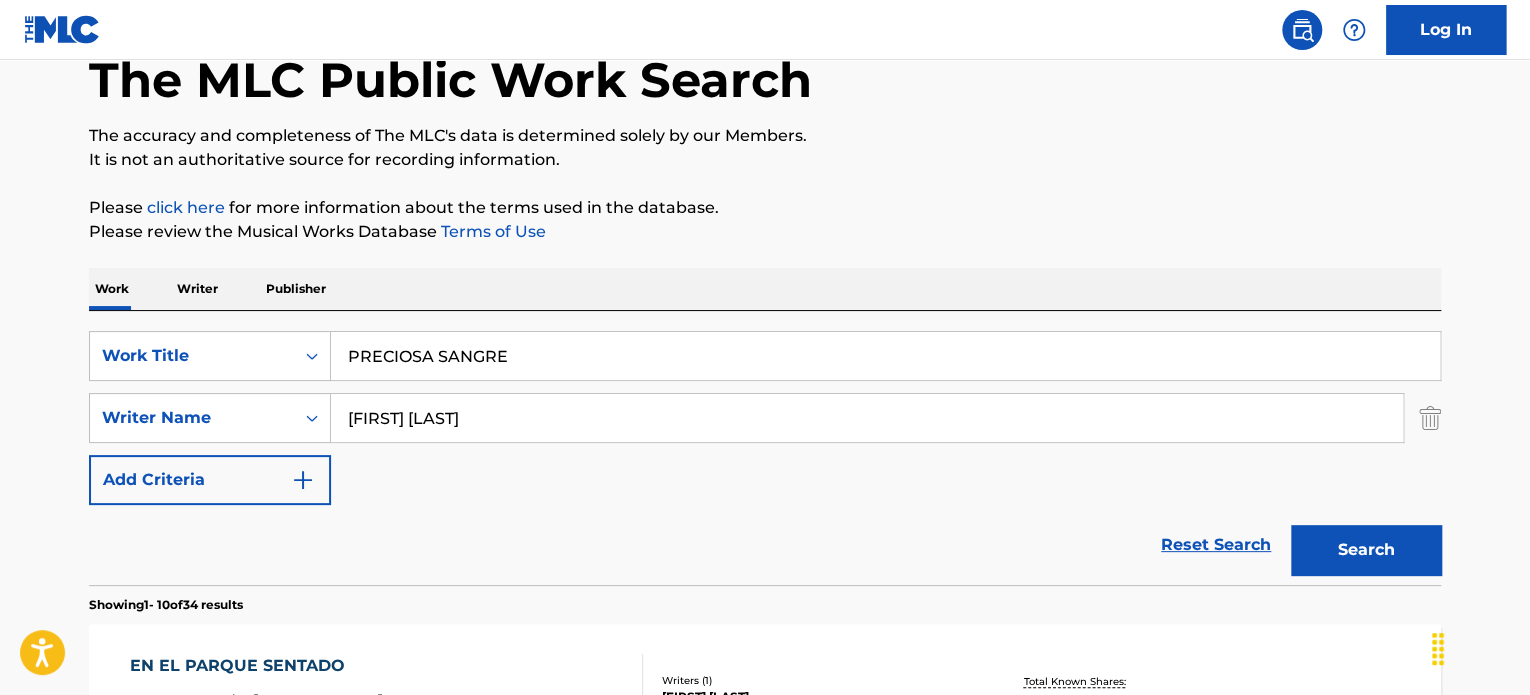 click on "Please review the Musical Works Database   Terms of Use" at bounding box center [765, 232] 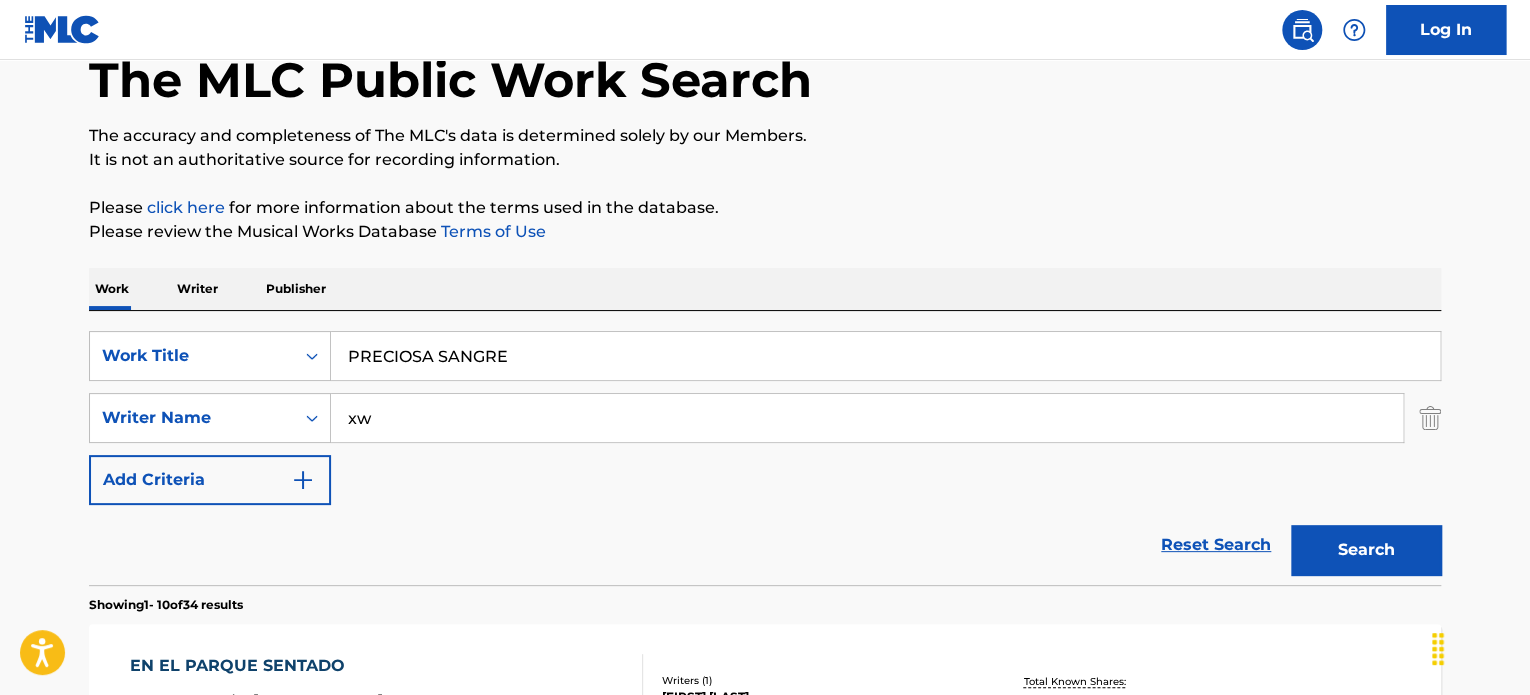 type on "x" 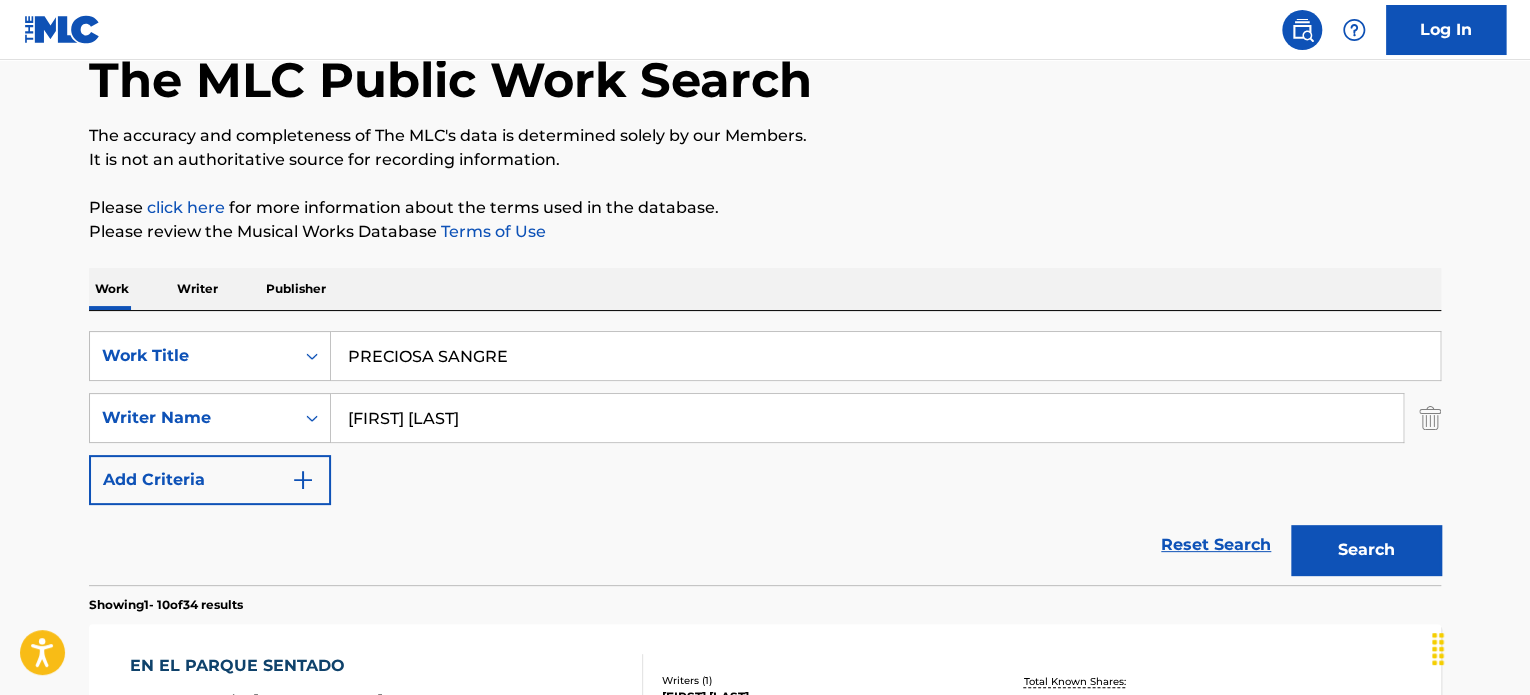 click on "Search" at bounding box center [1366, 550] 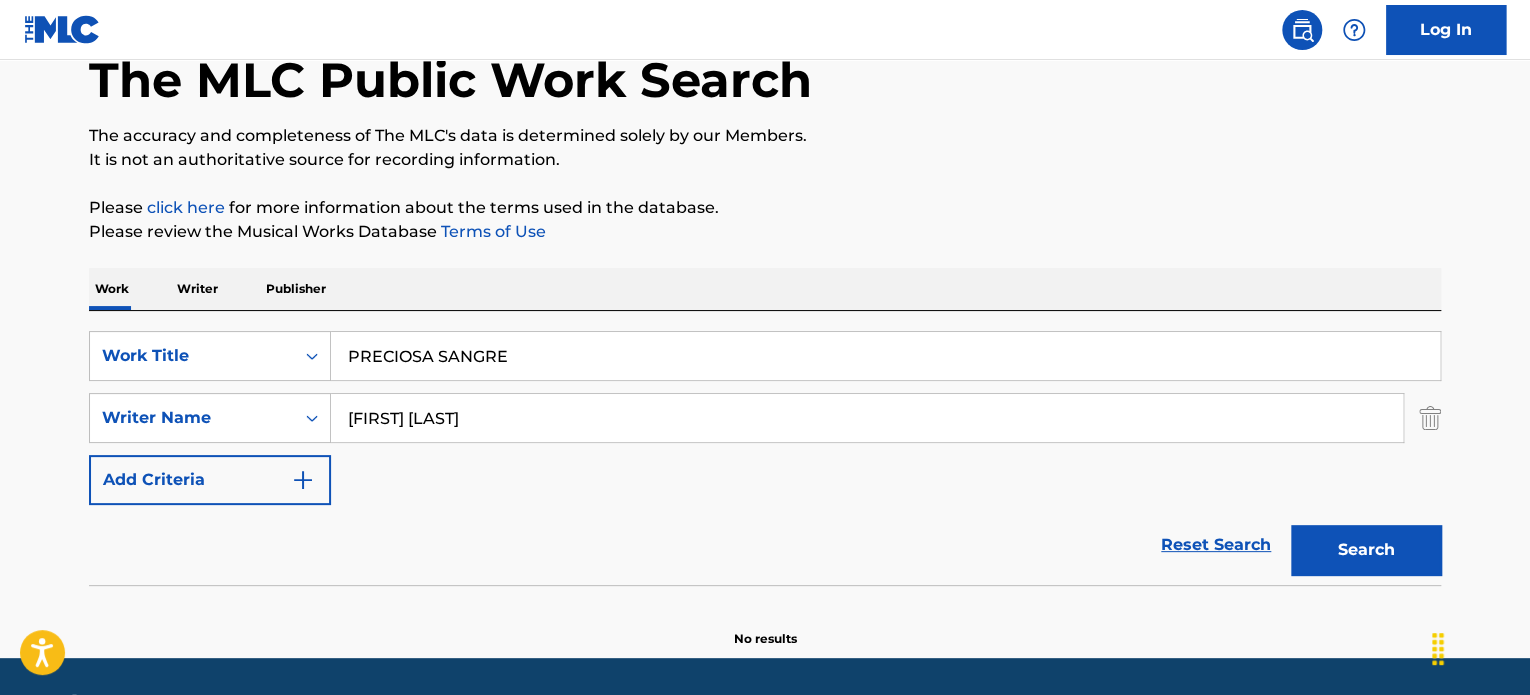 click on "[FIRST] [LAST]" at bounding box center (867, 418) 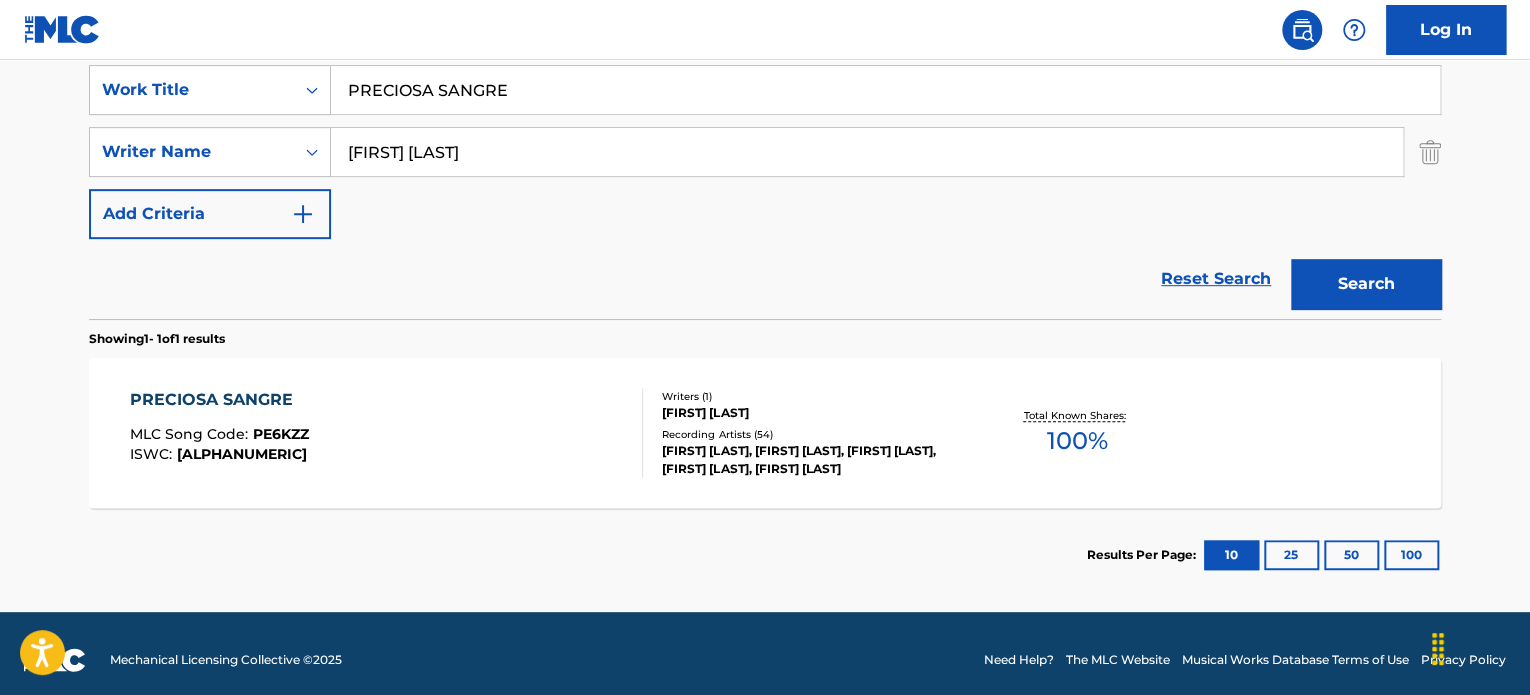 scroll, scrollTop: 392, scrollLeft: 0, axis: vertical 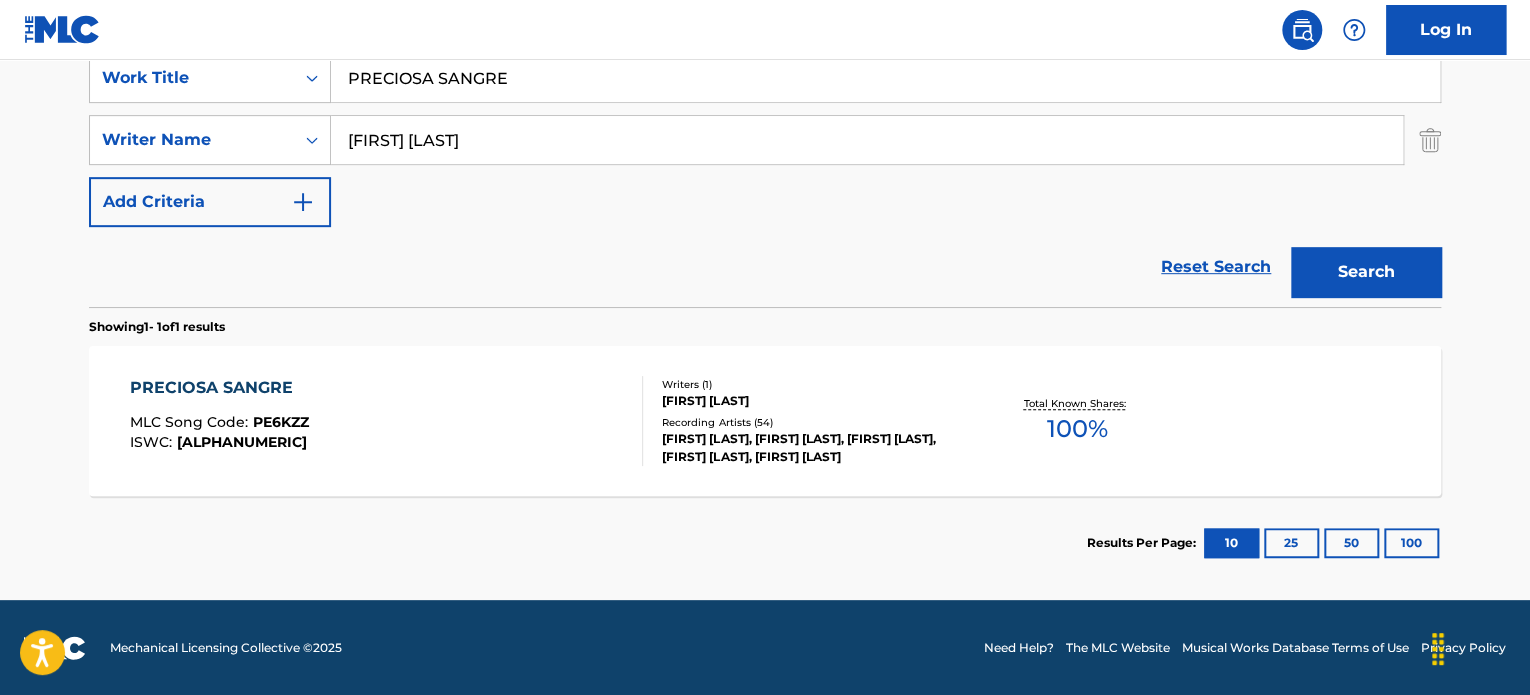 click on "PRECIOSA SANGRE MLC Song Code : PE6KZZ ISWC : T9307187333 Writers ( 1 ) [FIRST] [LAST] Recording Artists ( 54 ) [FIRST] [LAST], [FIRST] [LAST], [FIRST] [LAST], [FIRST] [LAST], [FIRST] [LAST] Total Known Shares: 100 %" at bounding box center (765, 421) 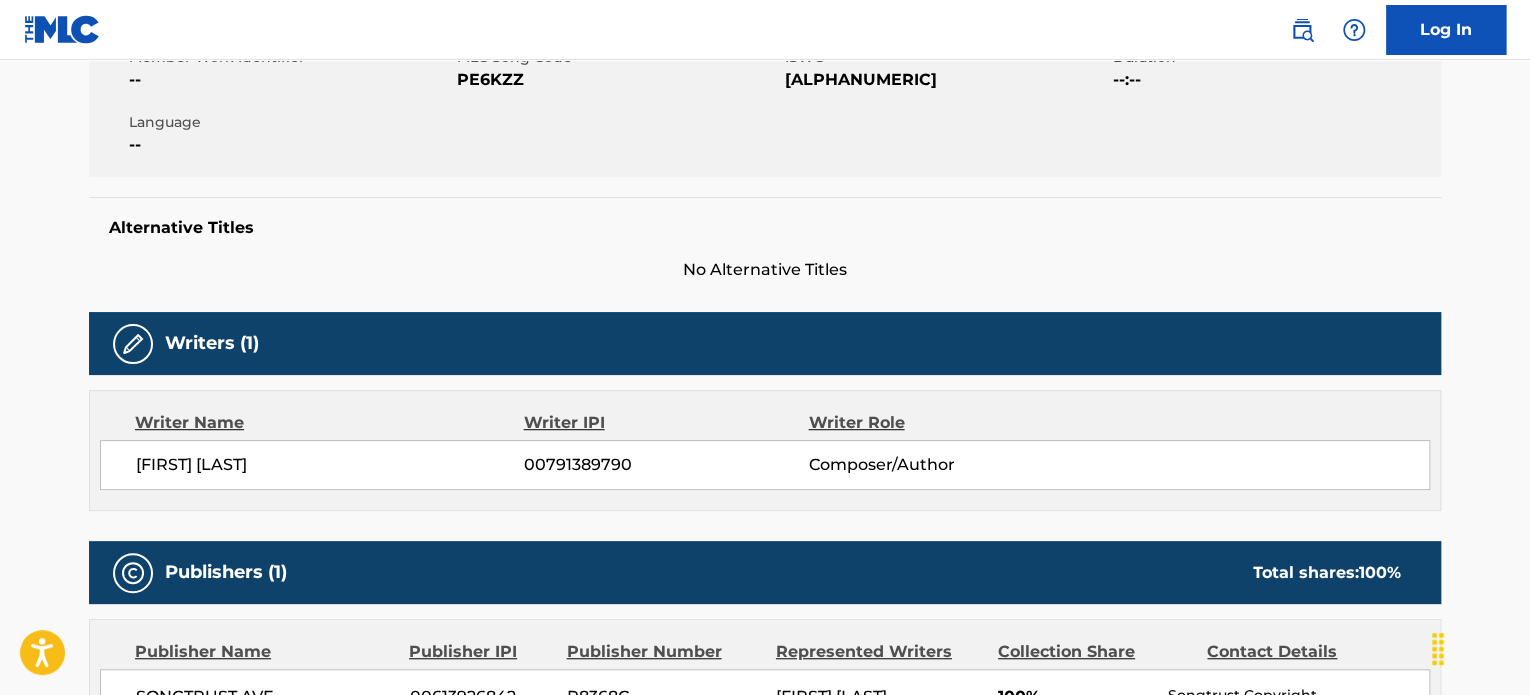 scroll, scrollTop: 0, scrollLeft: 0, axis: both 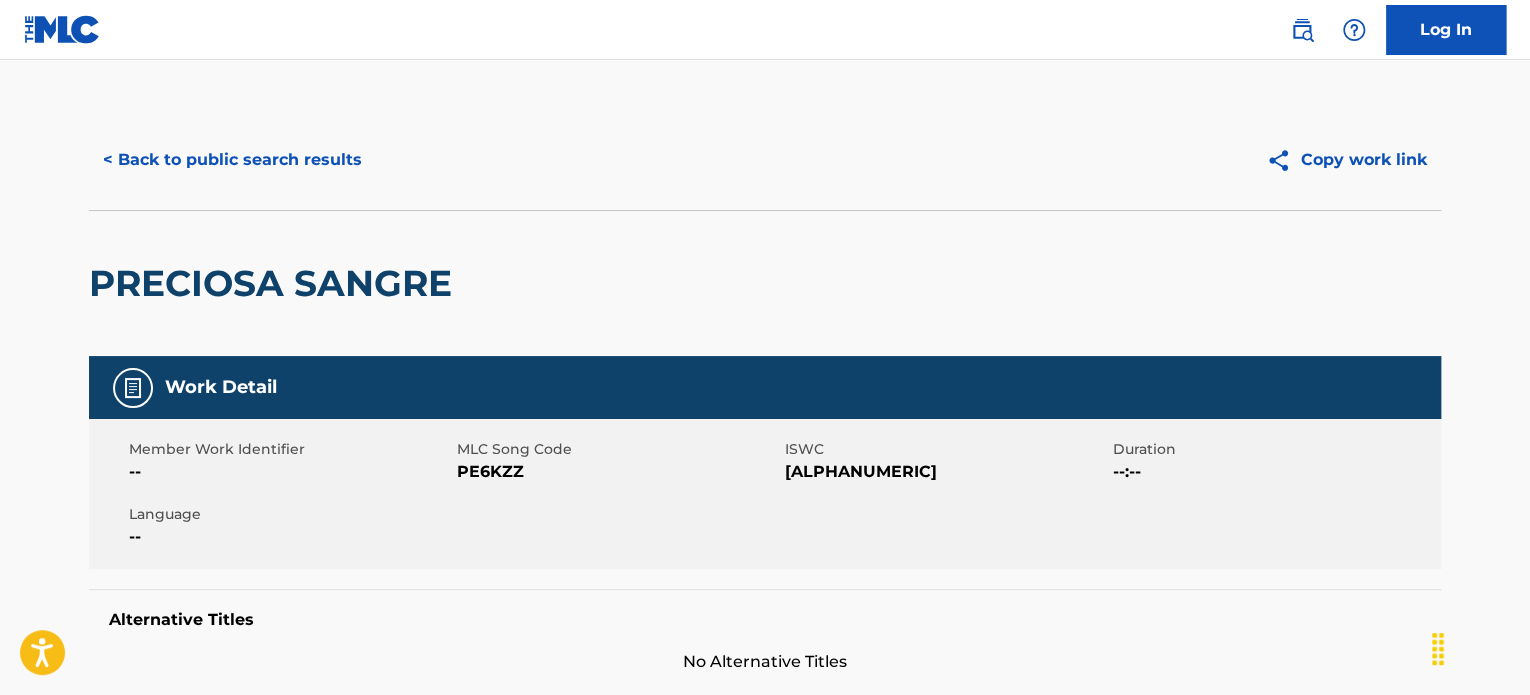 click on "PE6KZZ" at bounding box center [618, 472] 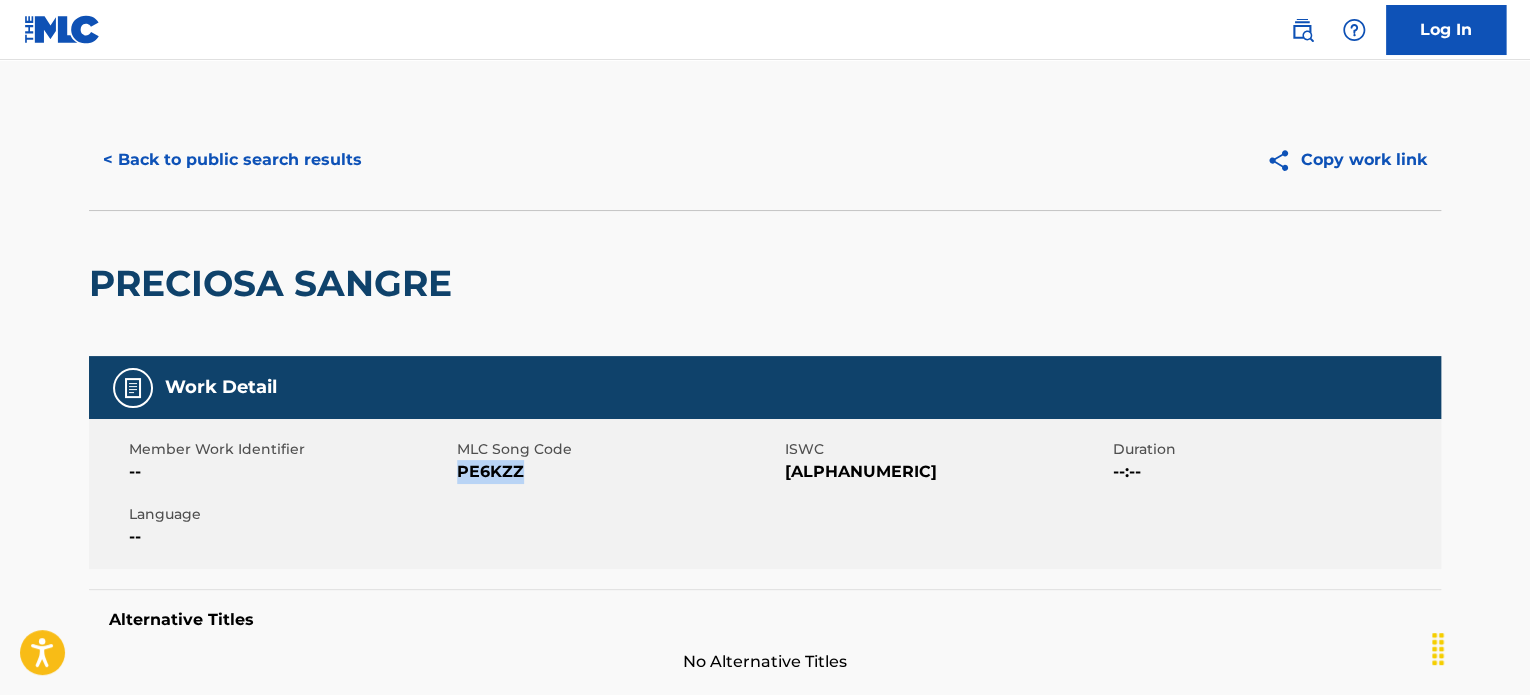 click on "PE6KZZ" at bounding box center (618, 472) 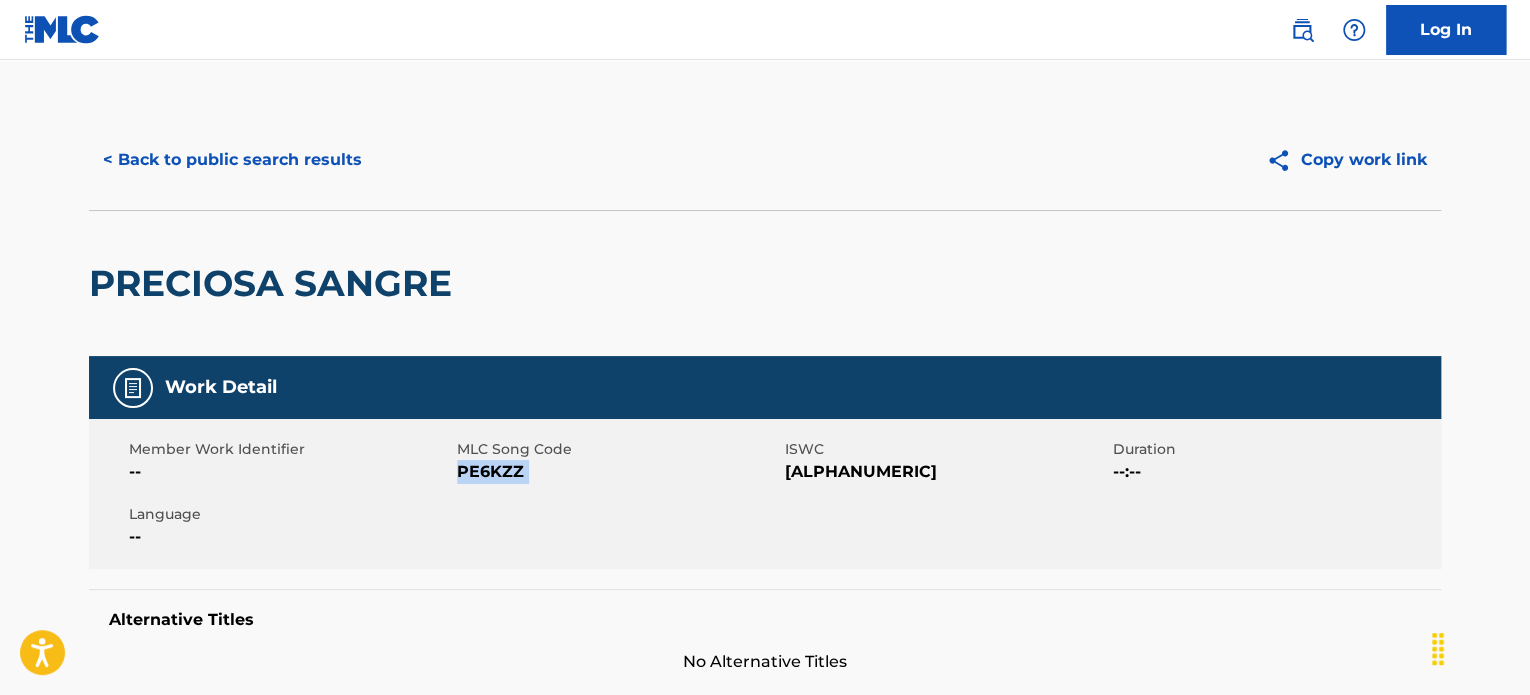 click on "PE6KZZ" at bounding box center (618, 472) 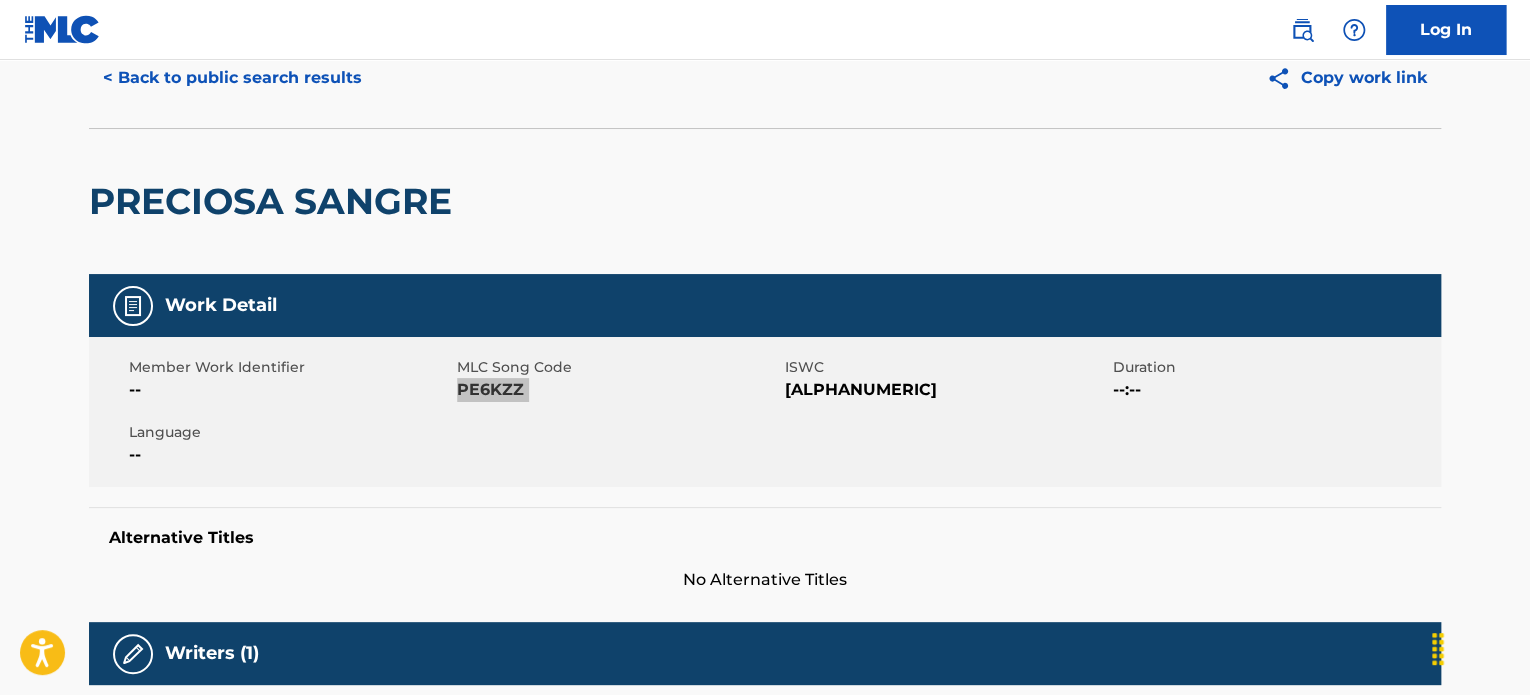 scroll, scrollTop: 0, scrollLeft: 0, axis: both 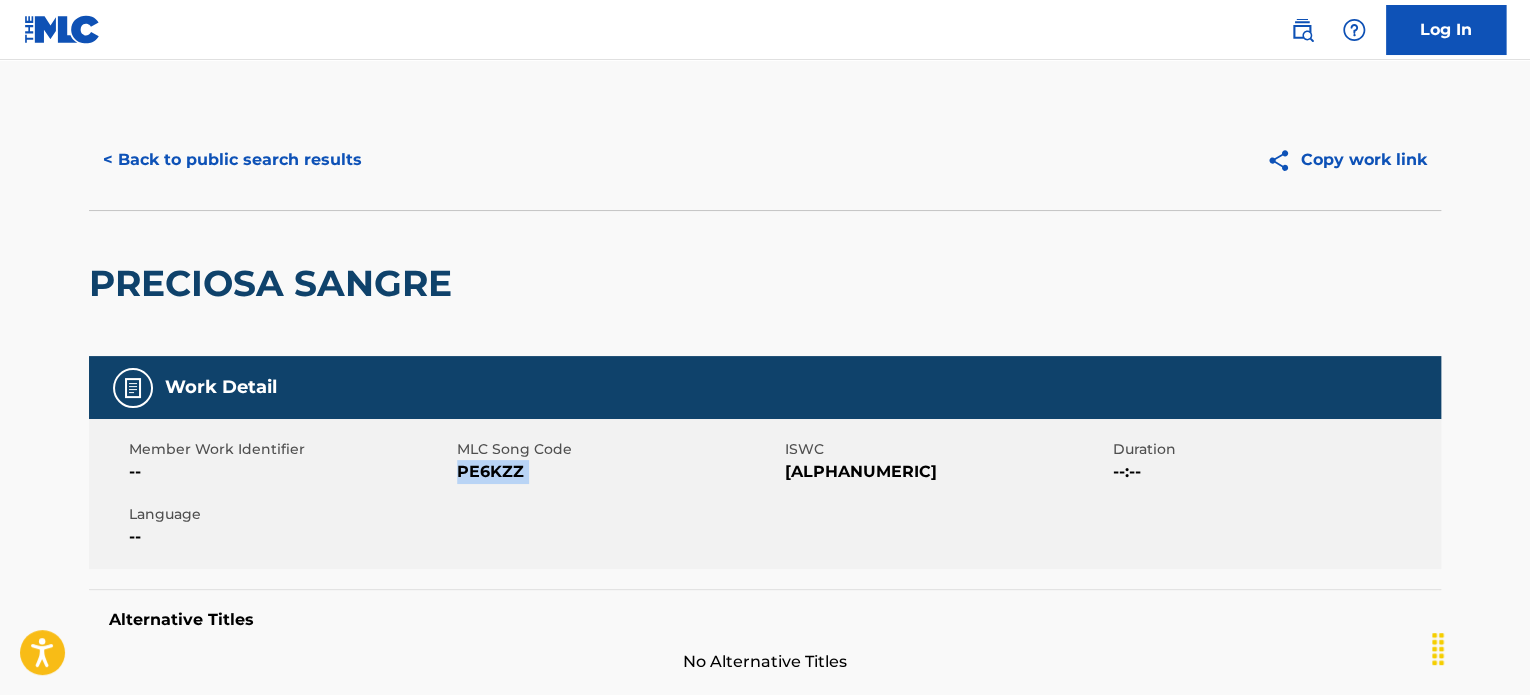 click on "< Back to public search results" at bounding box center (232, 160) 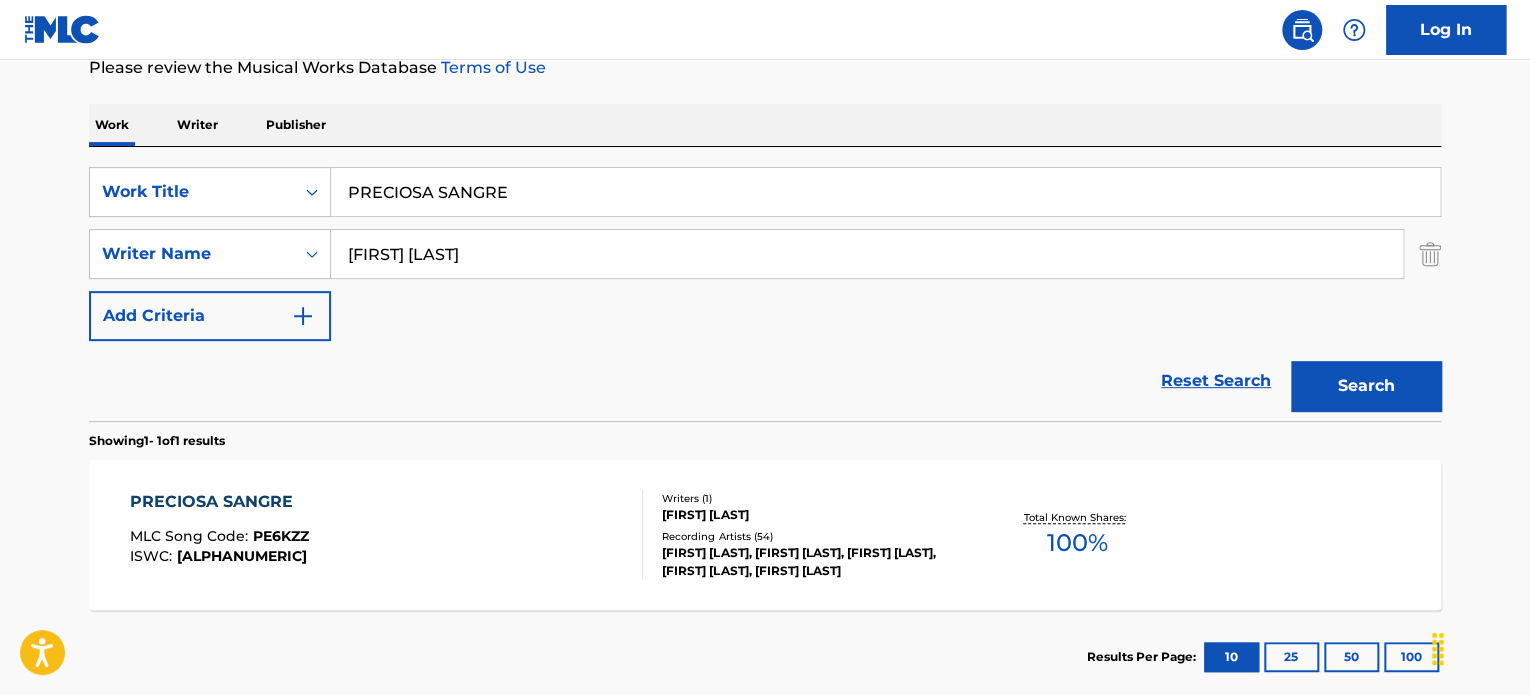 click on "PRECIOSA SANGRE" at bounding box center [885, 192] 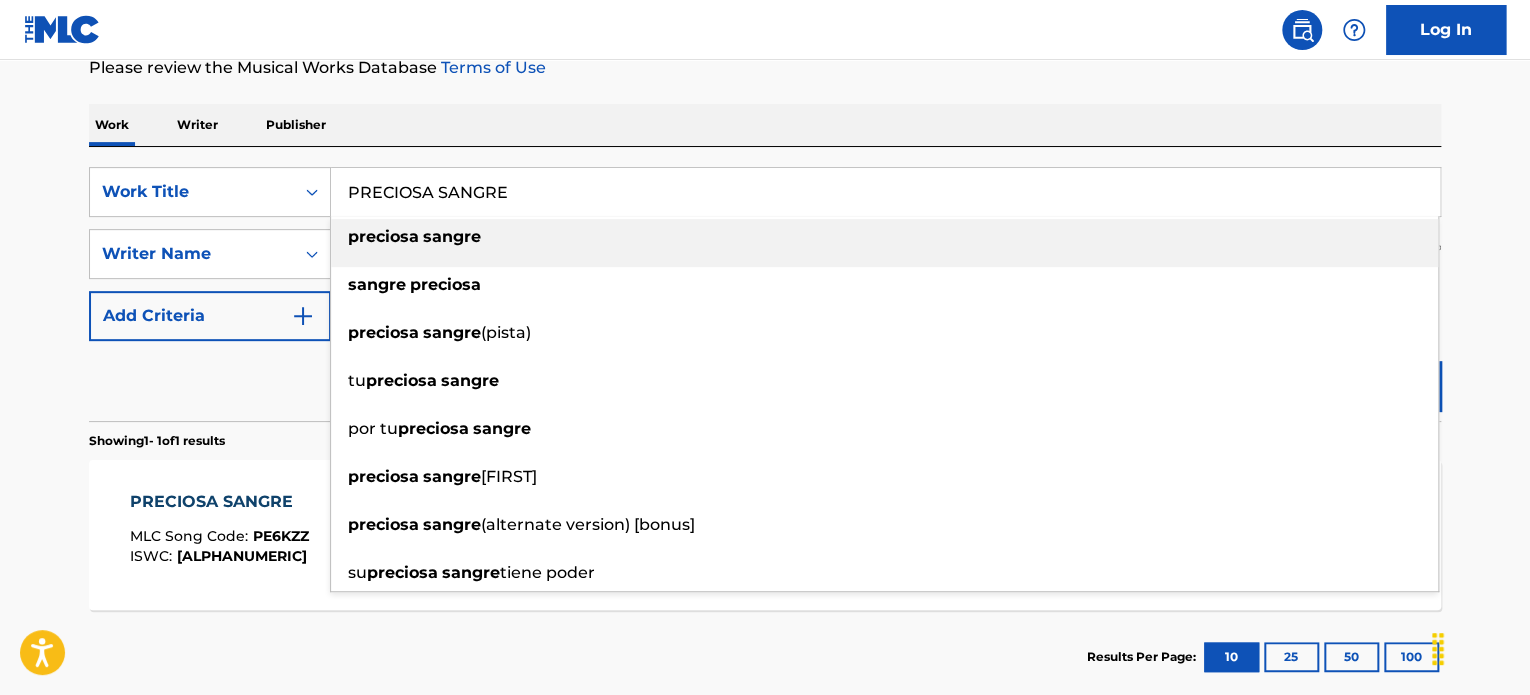 click on "PRECIOSA SANGRE" at bounding box center [885, 192] 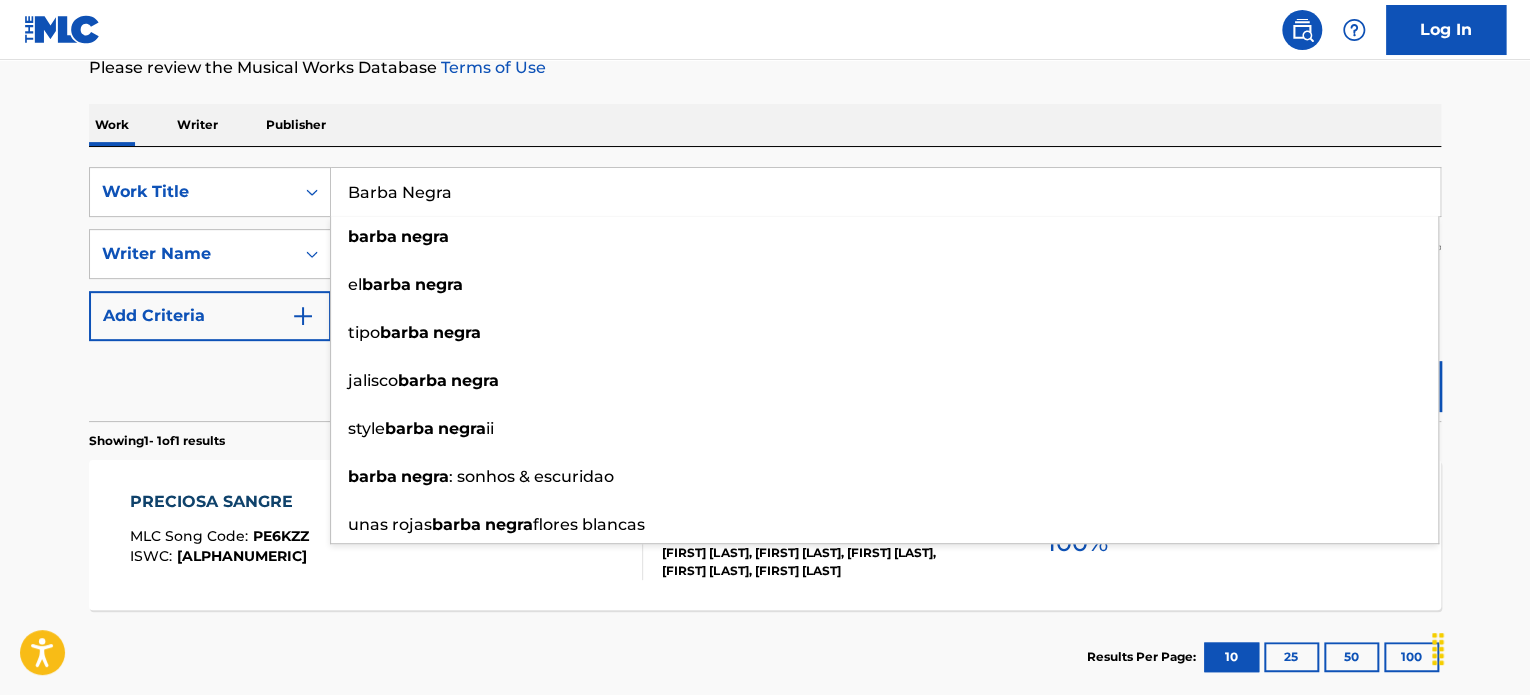 type on "Barba Negra" 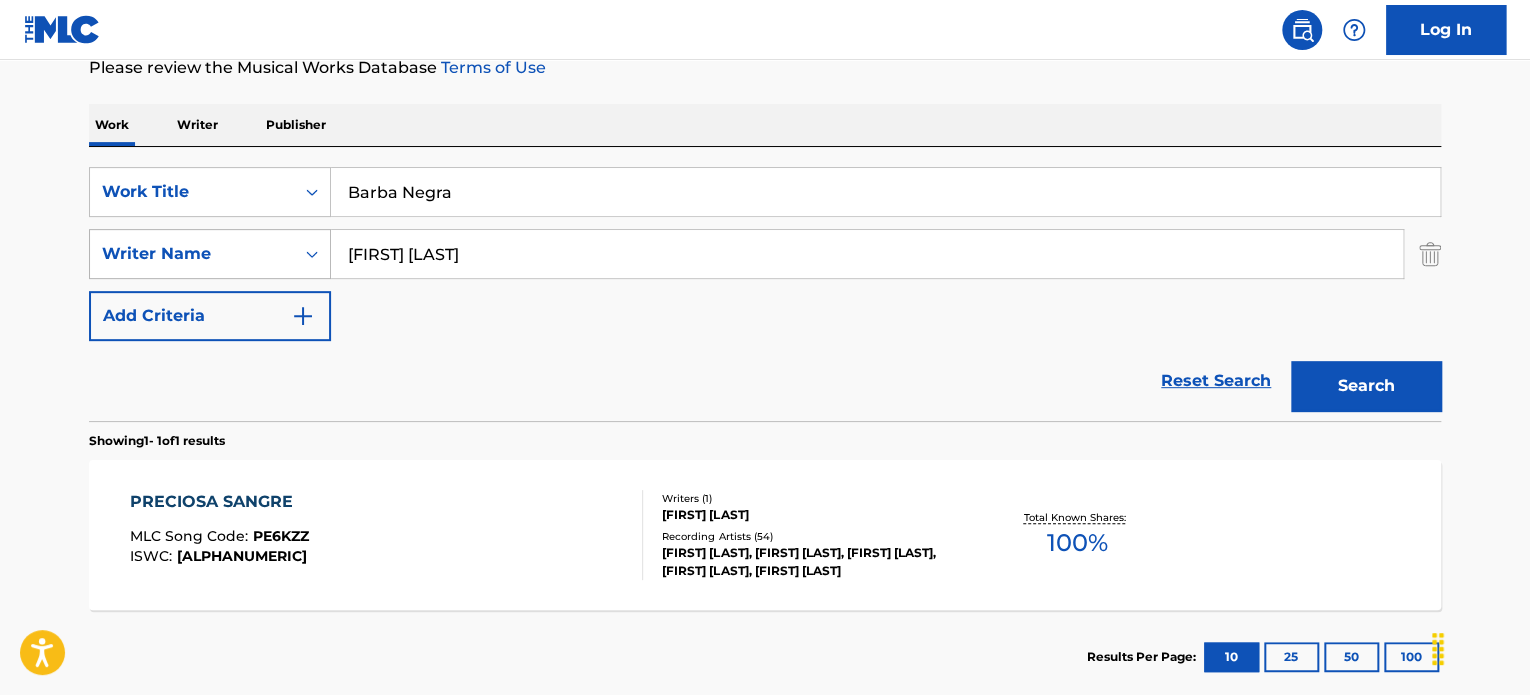 drag, startPoint x: 510, startPoint y: 271, endPoint x: 199, endPoint y: 256, distance: 311.3615 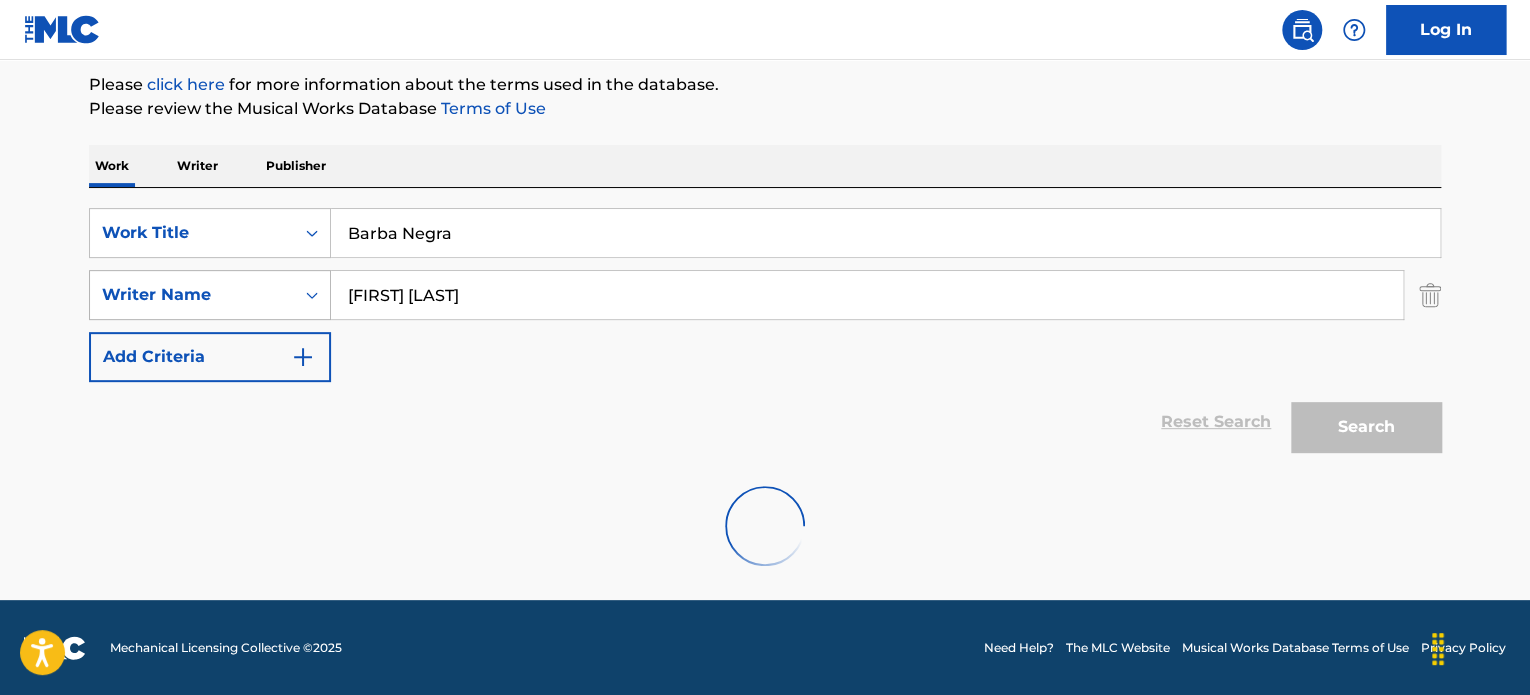 scroll, scrollTop: 278, scrollLeft: 0, axis: vertical 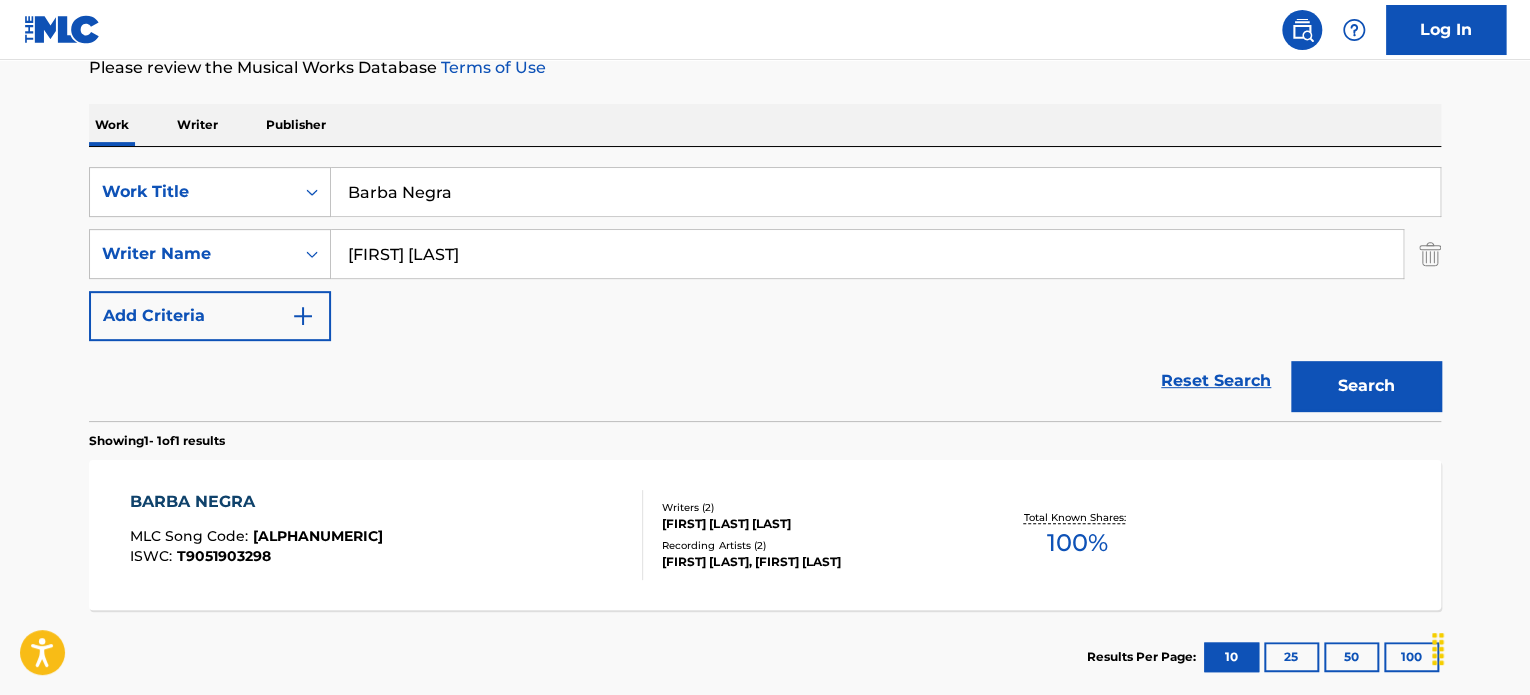 click on "BARBA NEGRA MLC Song Code : BE6S0E ISWC : T9051903298" at bounding box center [387, 535] 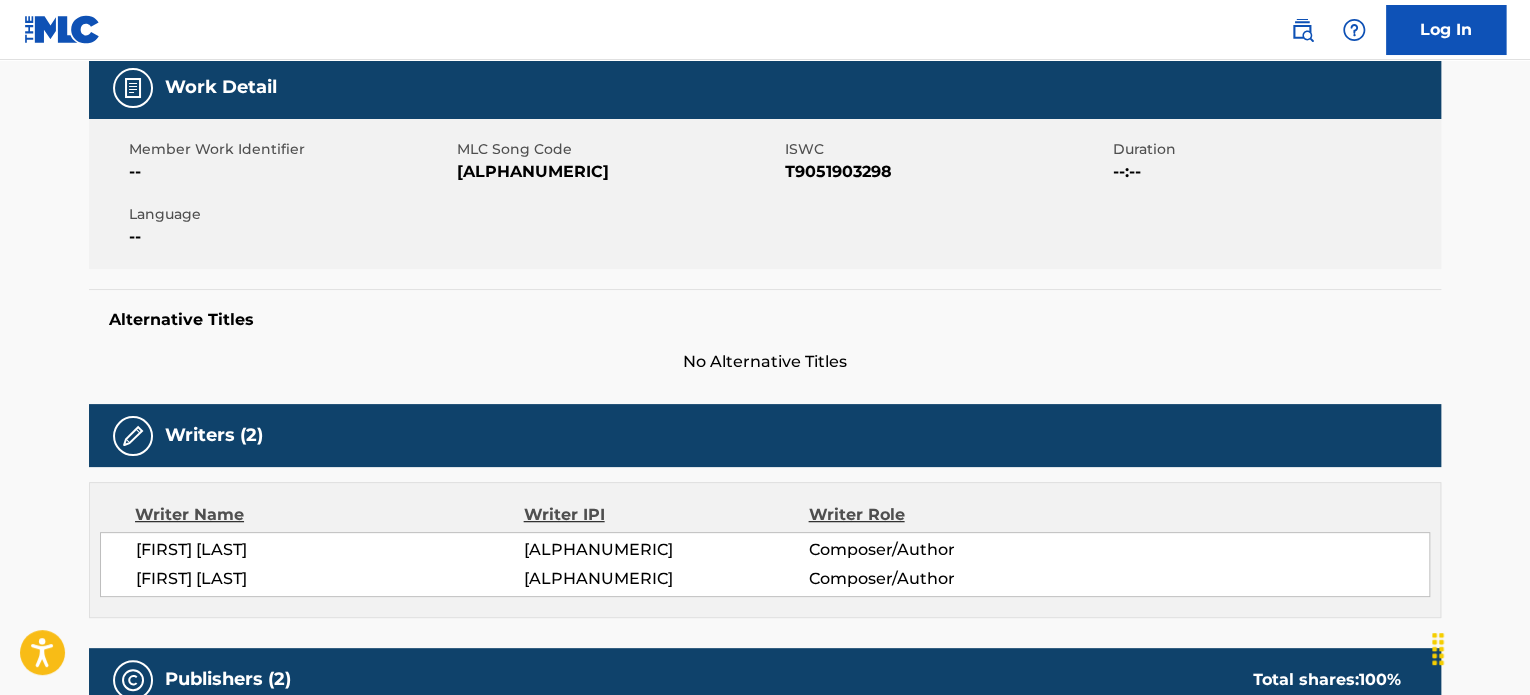scroll, scrollTop: 400, scrollLeft: 0, axis: vertical 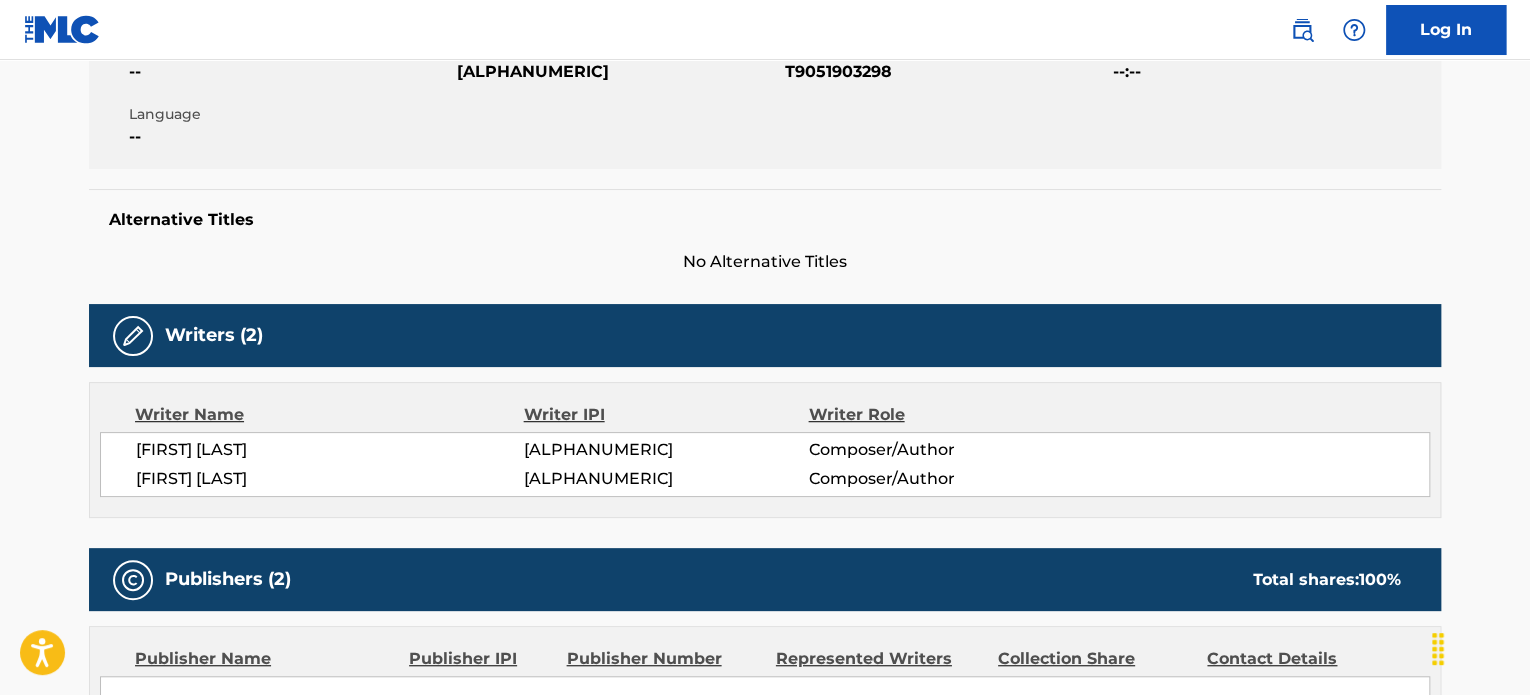 click on "[FIRST] [LAST]" at bounding box center [330, 479] 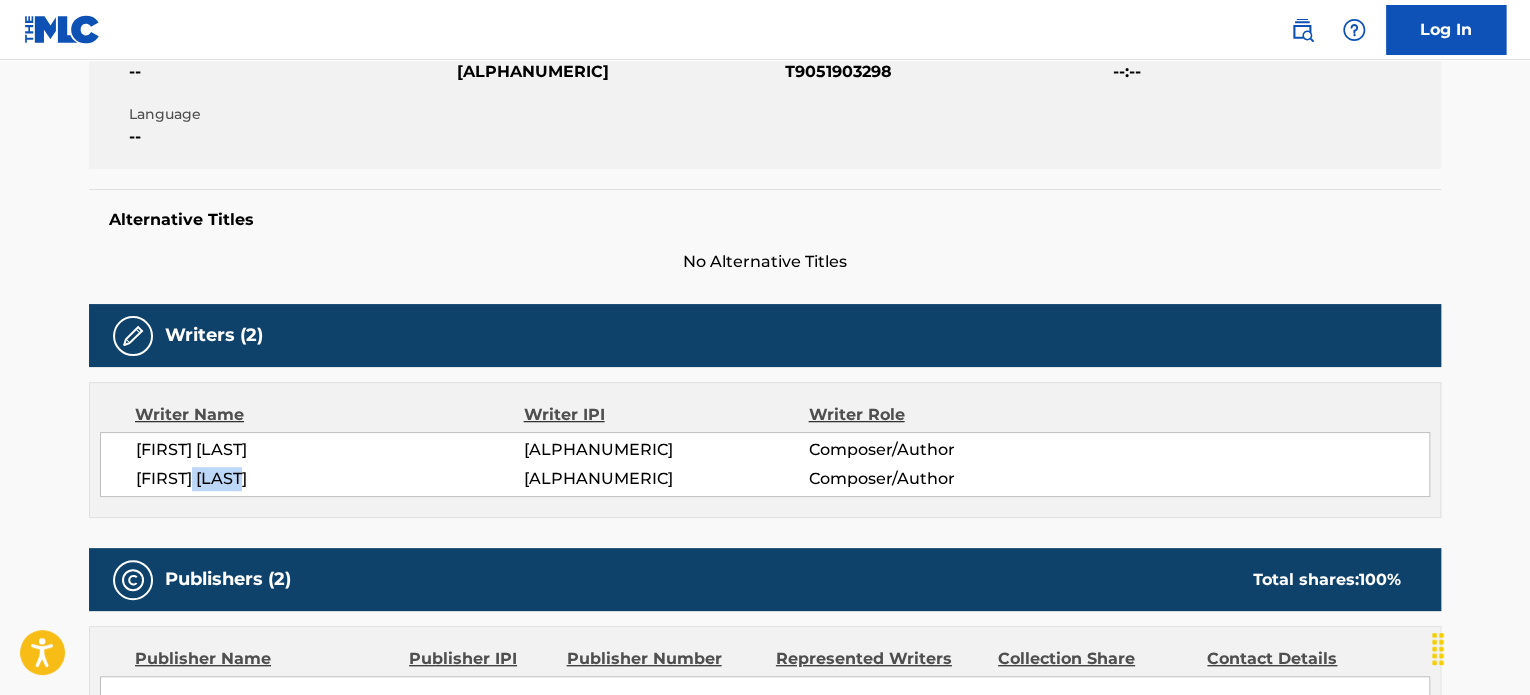 click on "[FIRST] [LAST]" at bounding box center [330, 479] 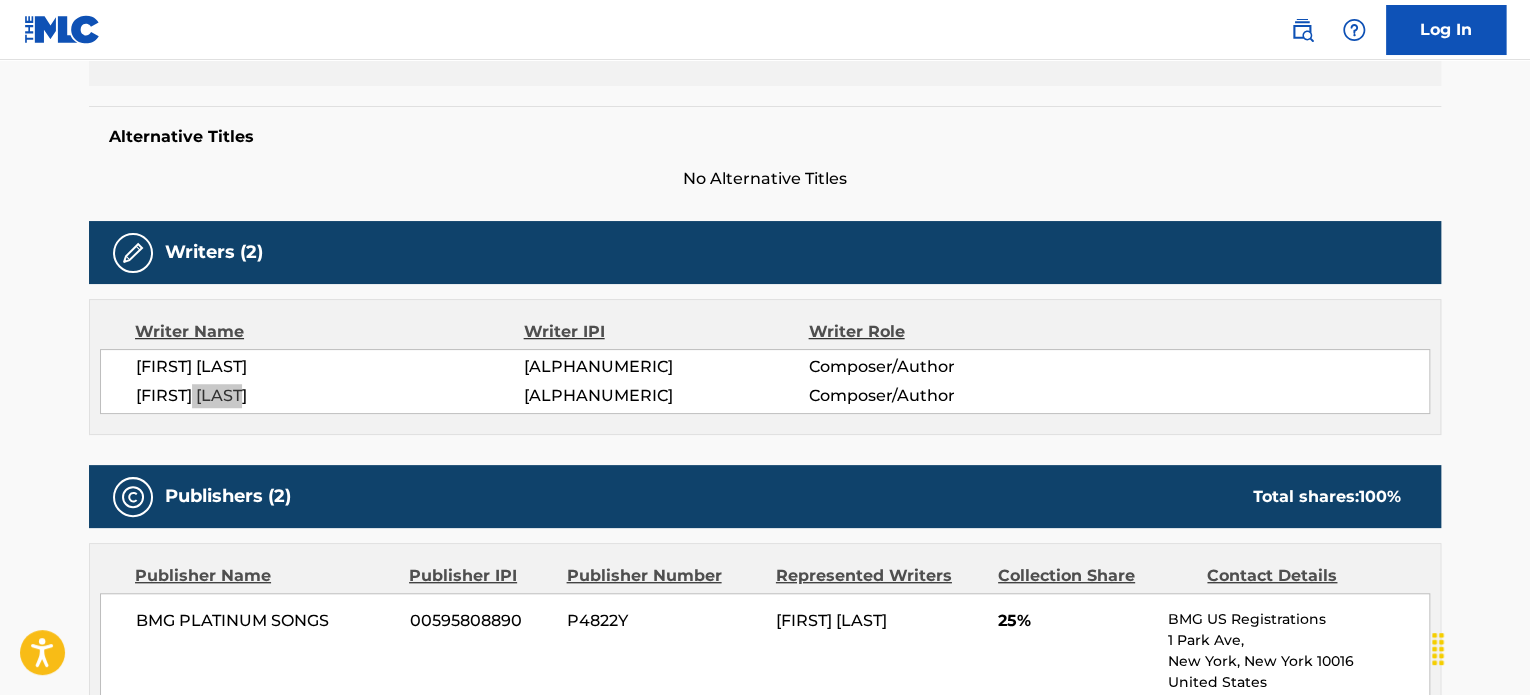 scroll, scrollTop: 100, scrollLeft: 0, axis: vertical 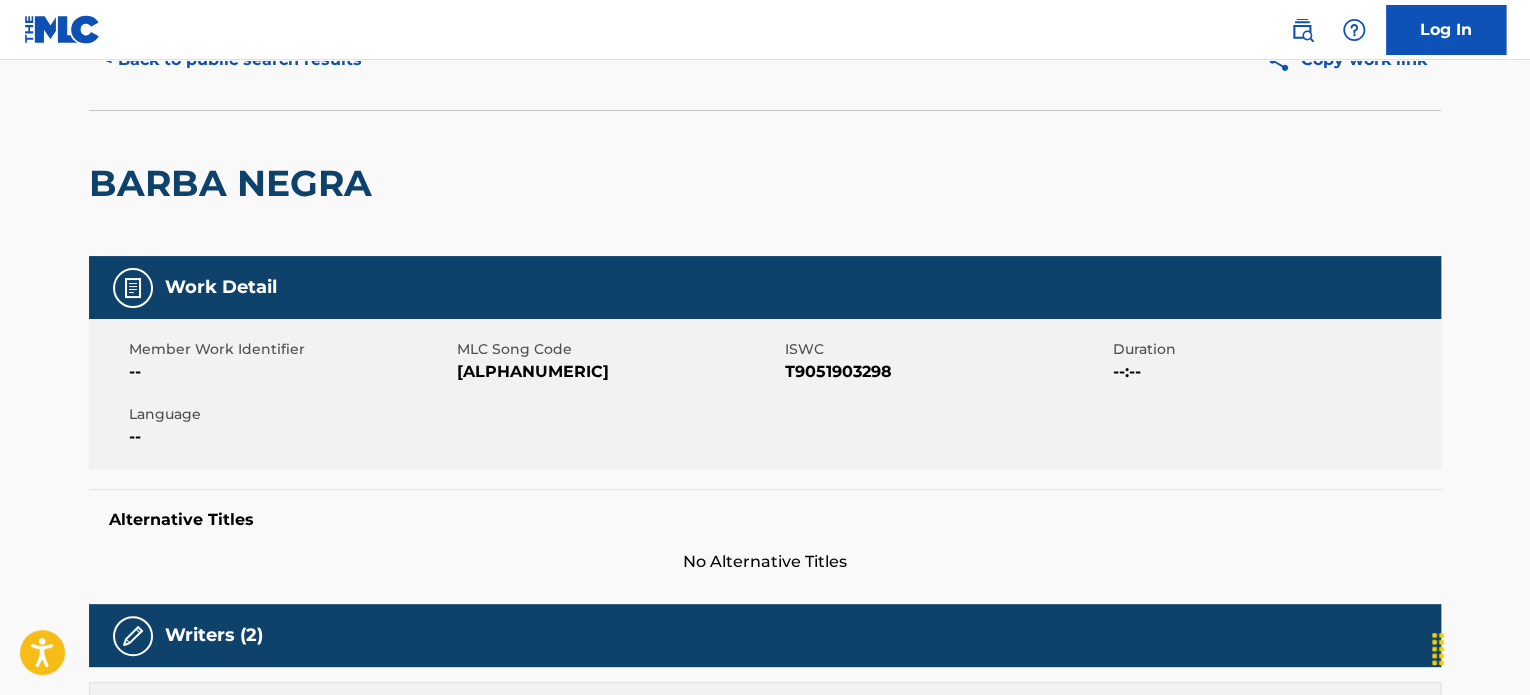 click on "[ALPHANUMERIC]" at bounding box center [618, 372] 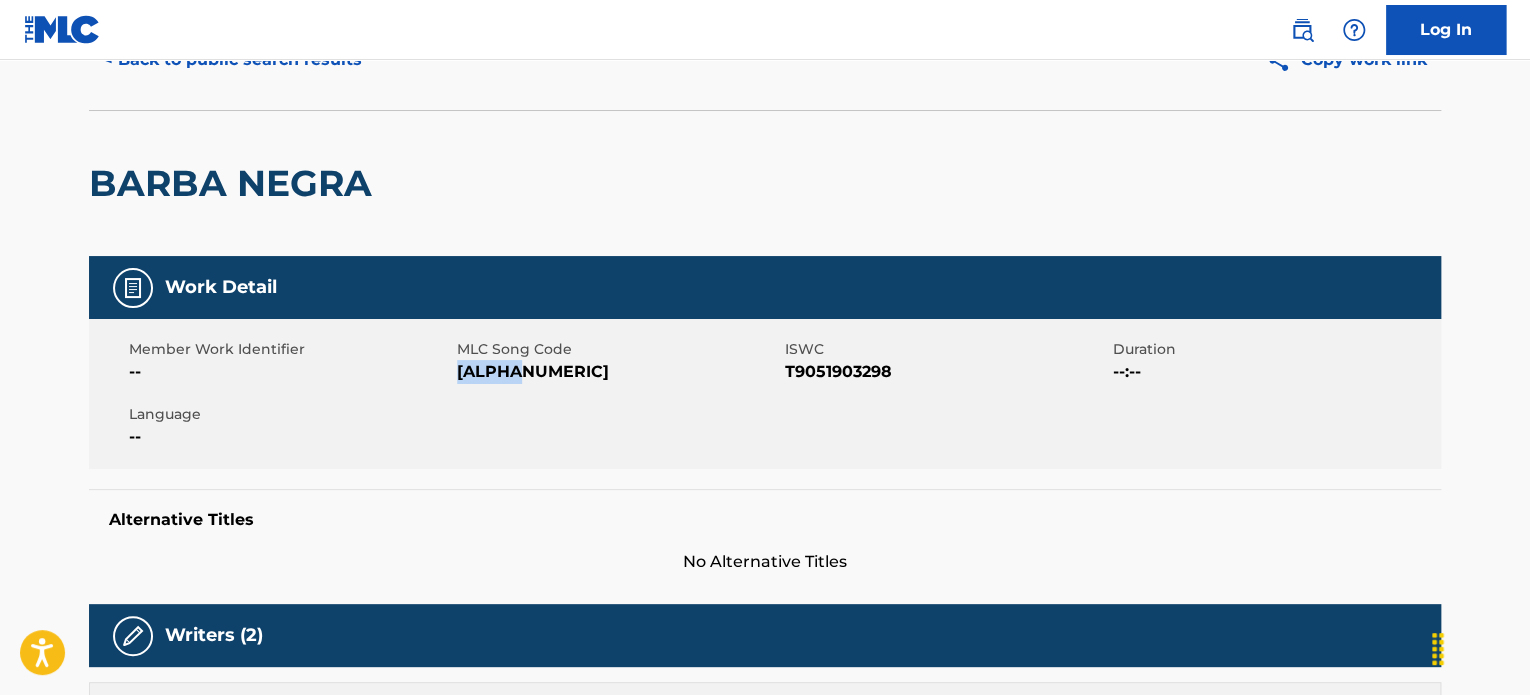 click on "[ALPHANUMERIC]" at bounding box center [618, 372] 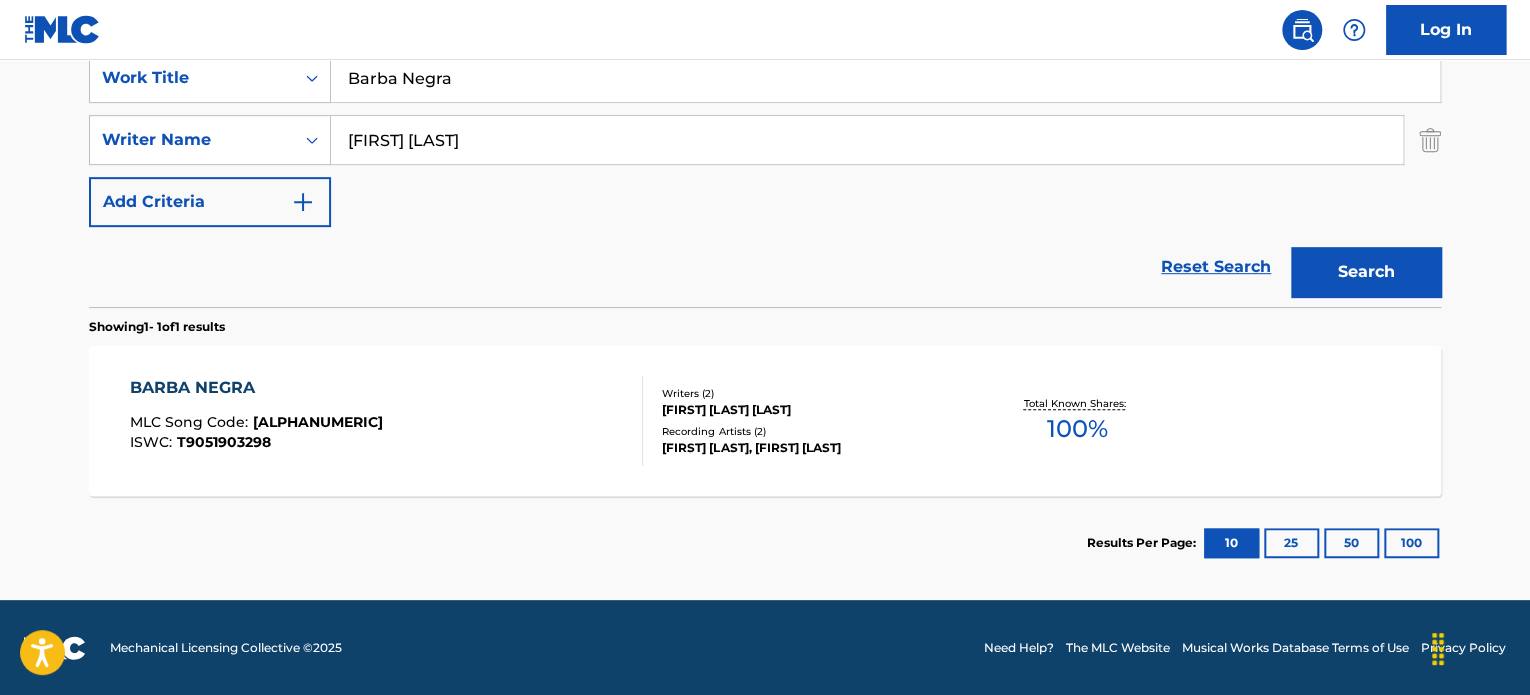 scroll, scrollTop: 392, scrollLeft: 0, axis: vertical 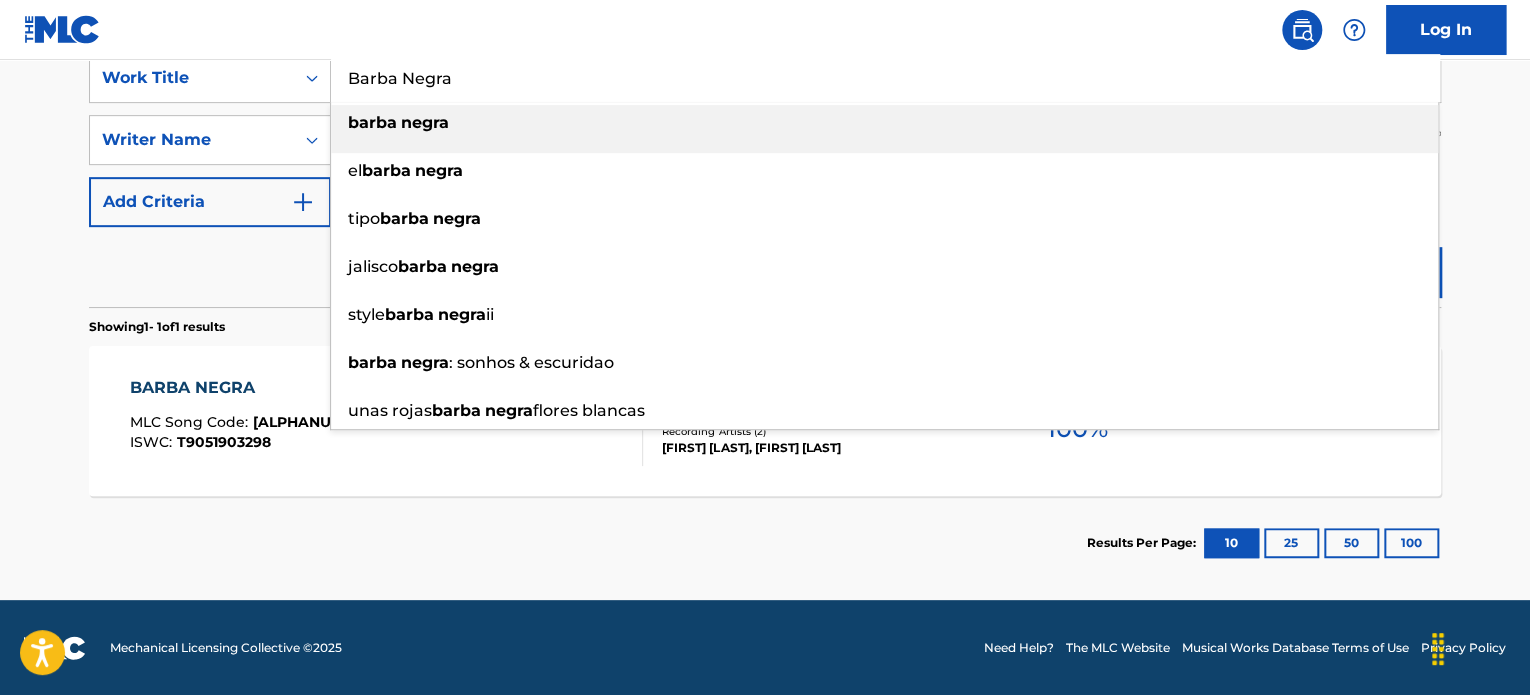 drag, startPoint x: 541, startPoint y: 62, endPoint x: 182, endPoint y: 102, distance: 361.22153 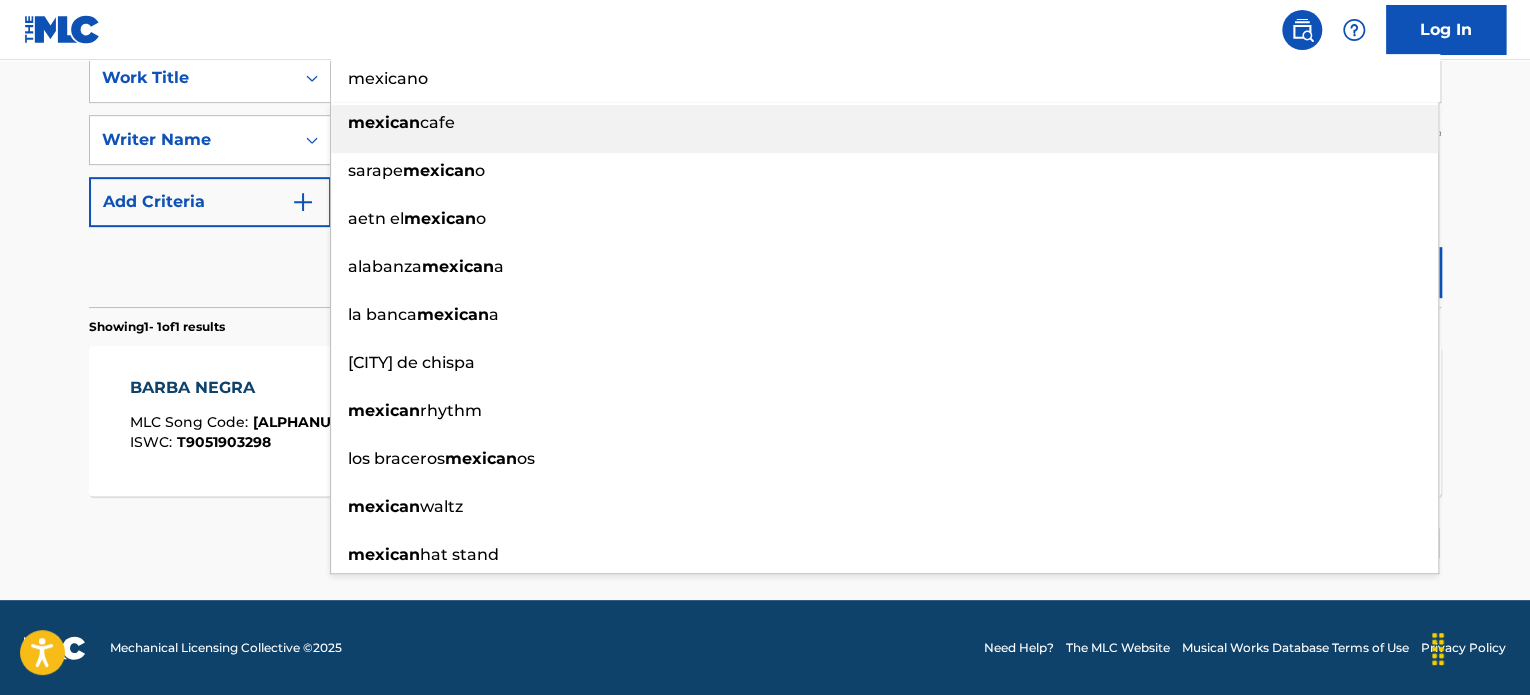 type on "mexicano" 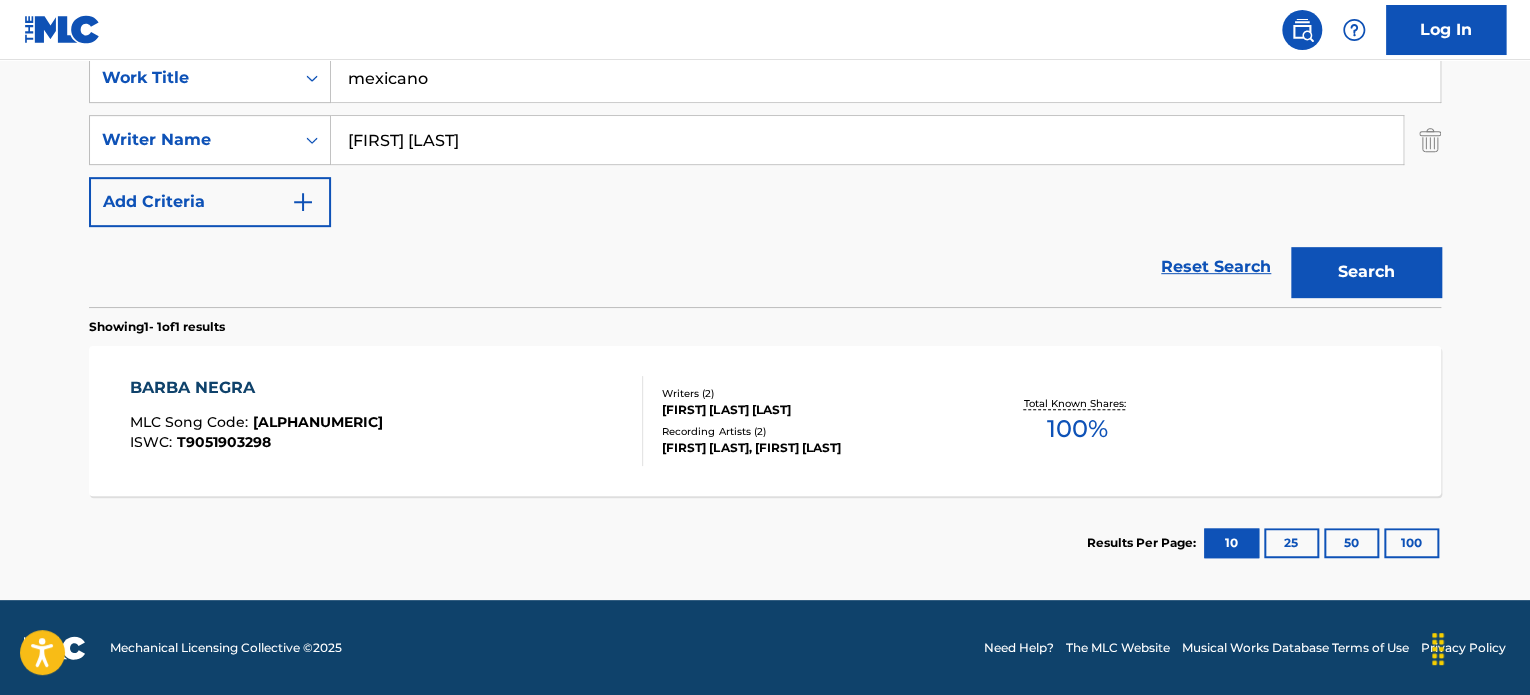 type on "[FIRST] [LAST]" 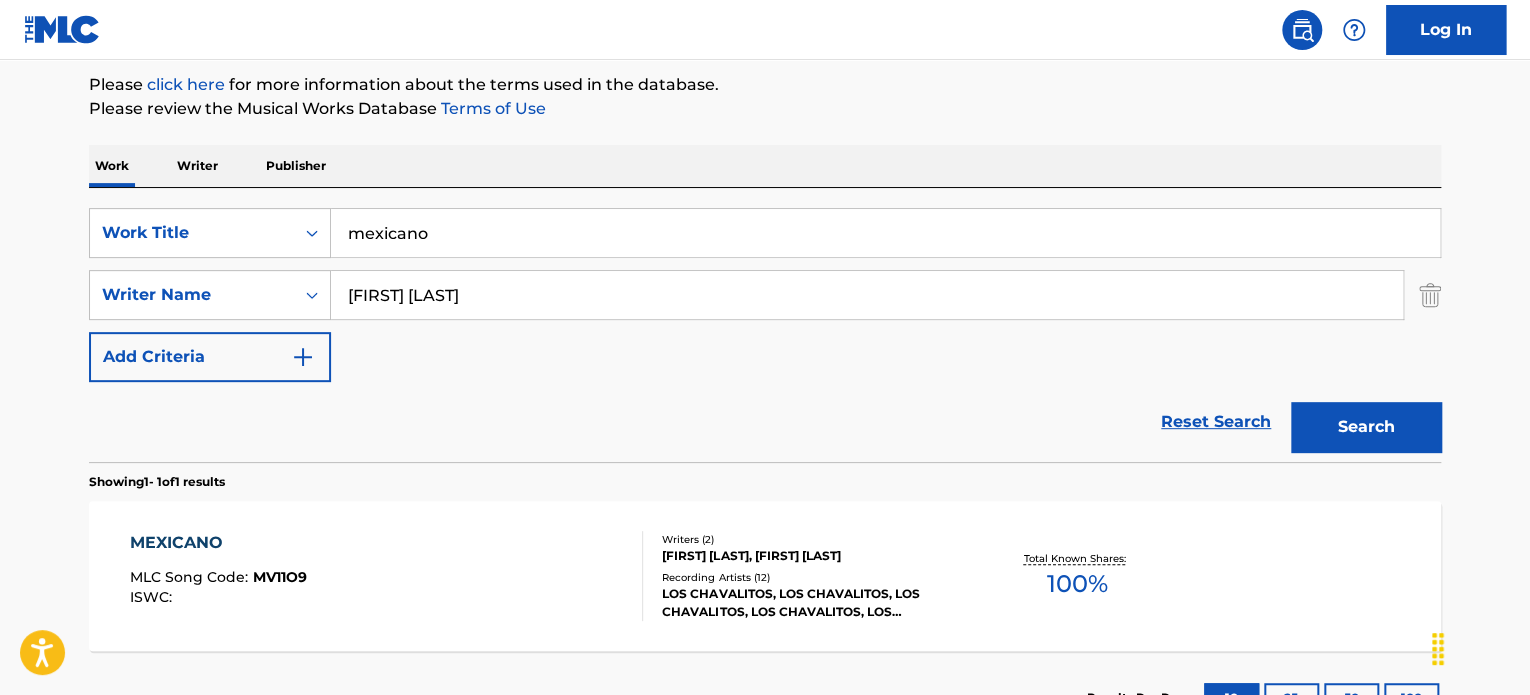 scroll, scrollTop: 392, scrollLeft: 0, axis: vertical 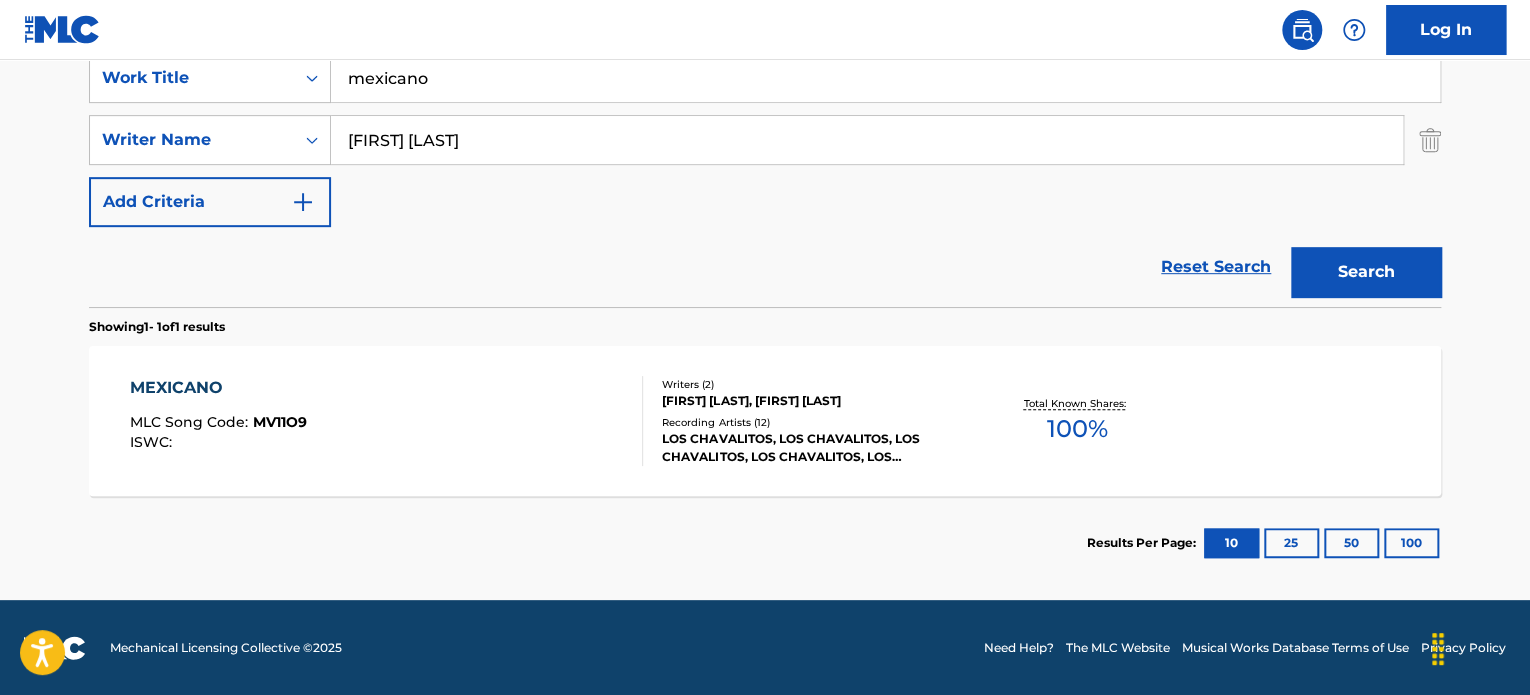 click on "[FIRST] [LAST], [FIRST] [LAST]" at bounding box center (813, 401) 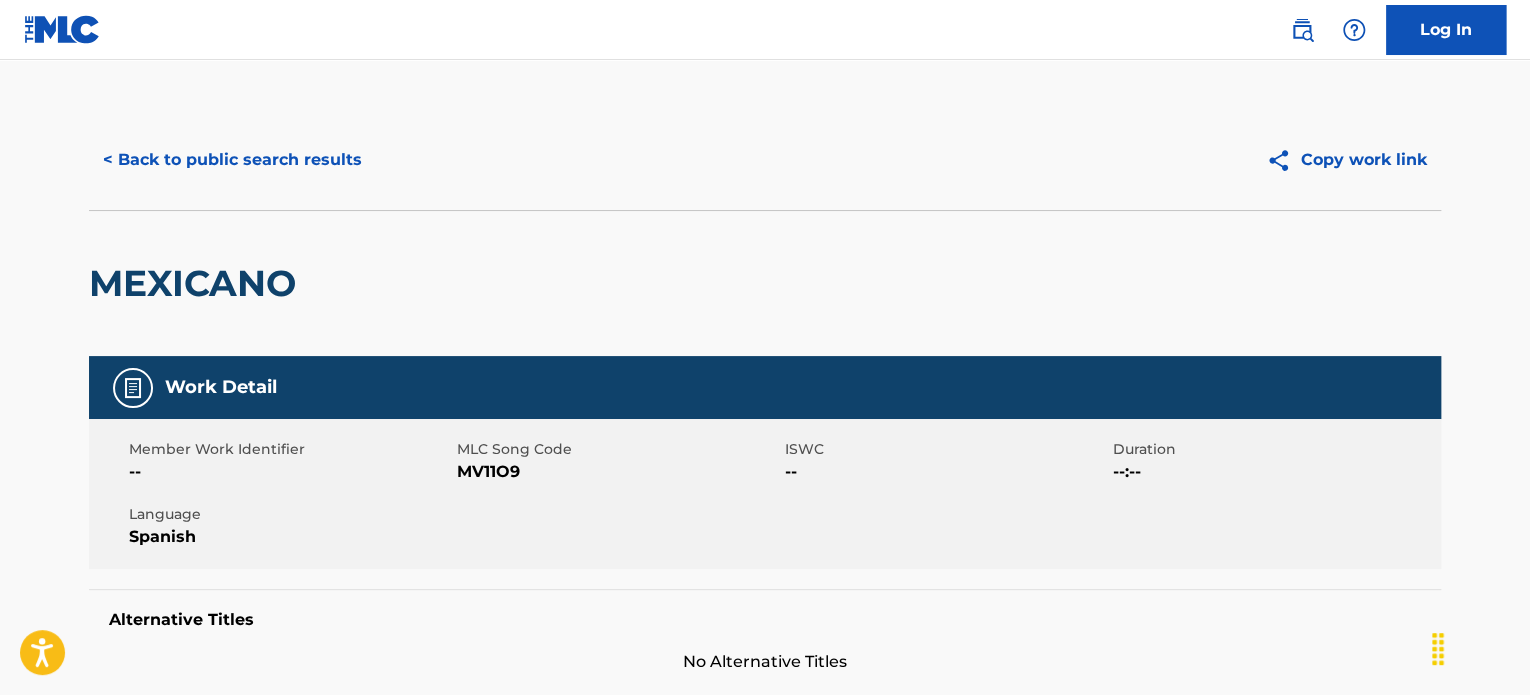 click on "MV11O9" at bounding box center [618, 472] 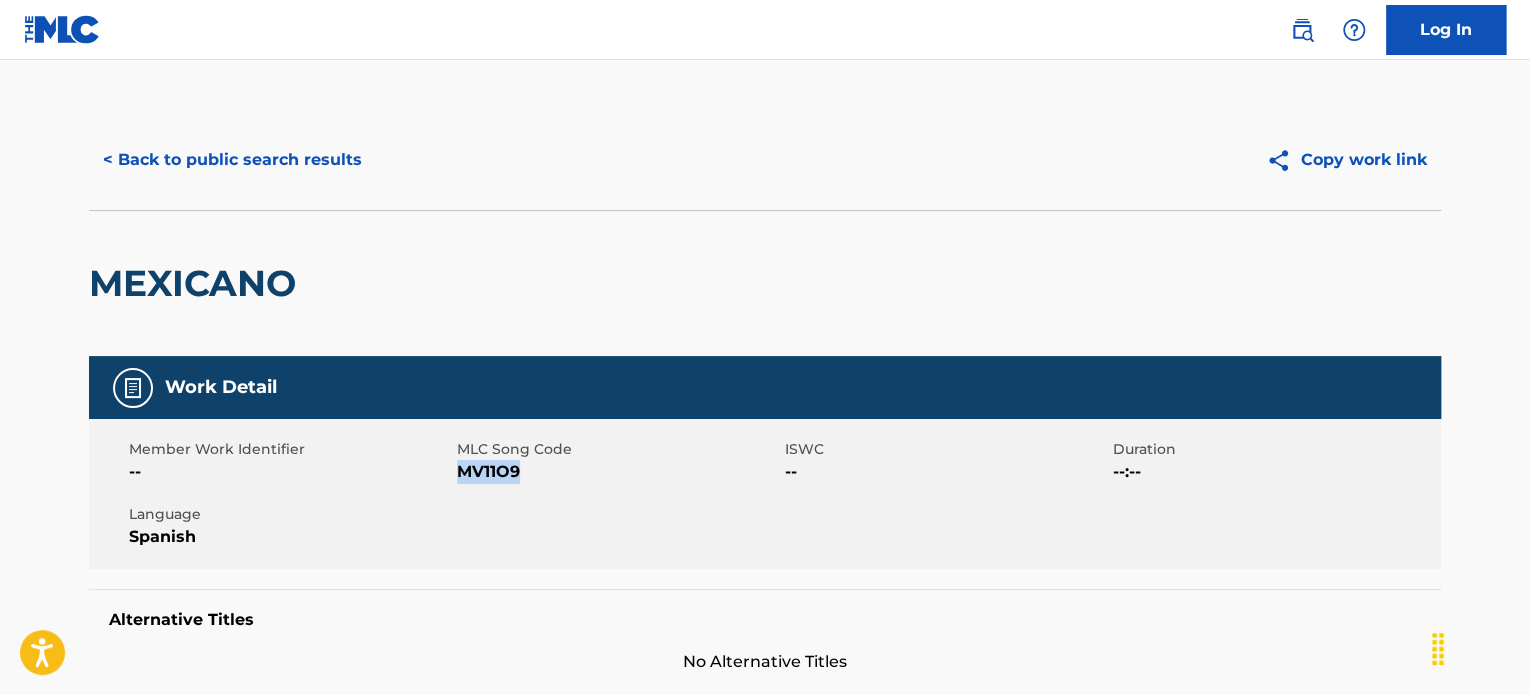 click on "MV11O9" at bounding box center [618, 472] 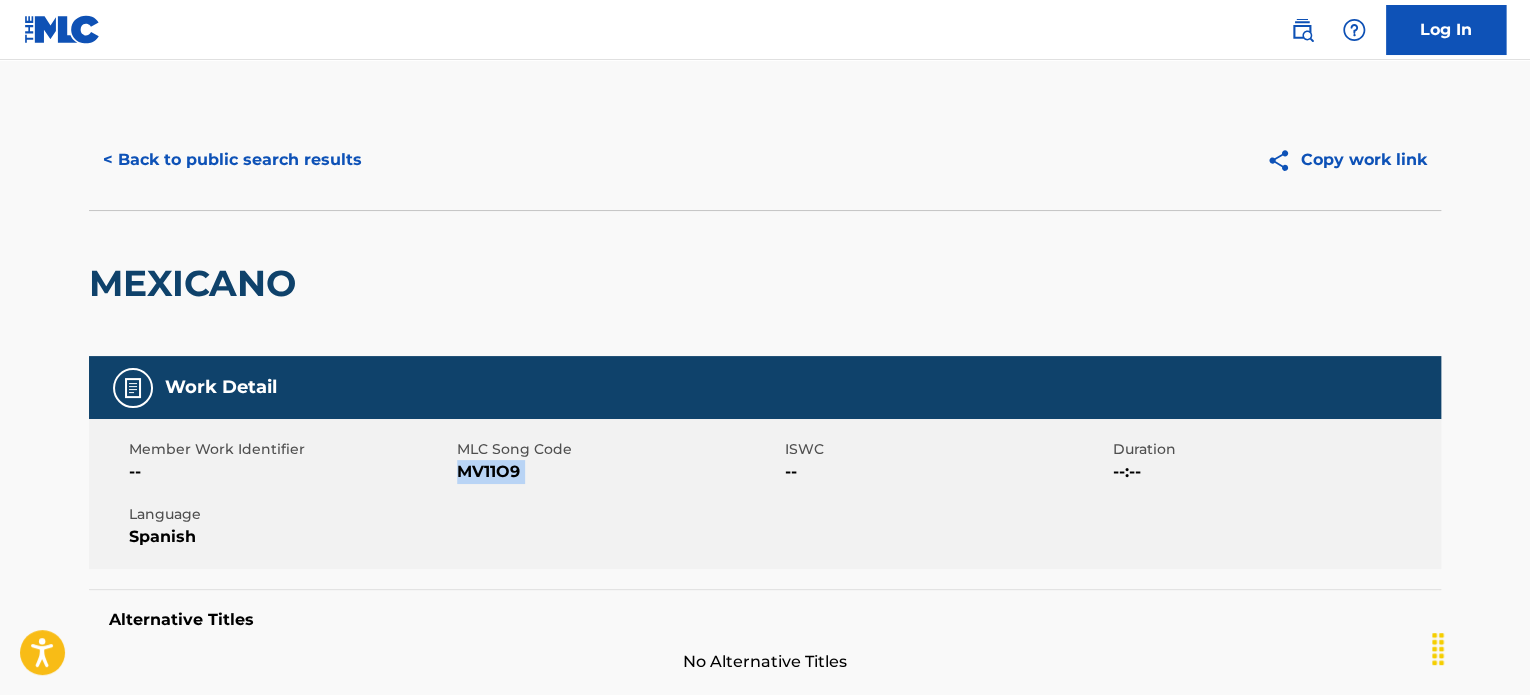 click on "MV11O9" at bounding box center [618, 472] 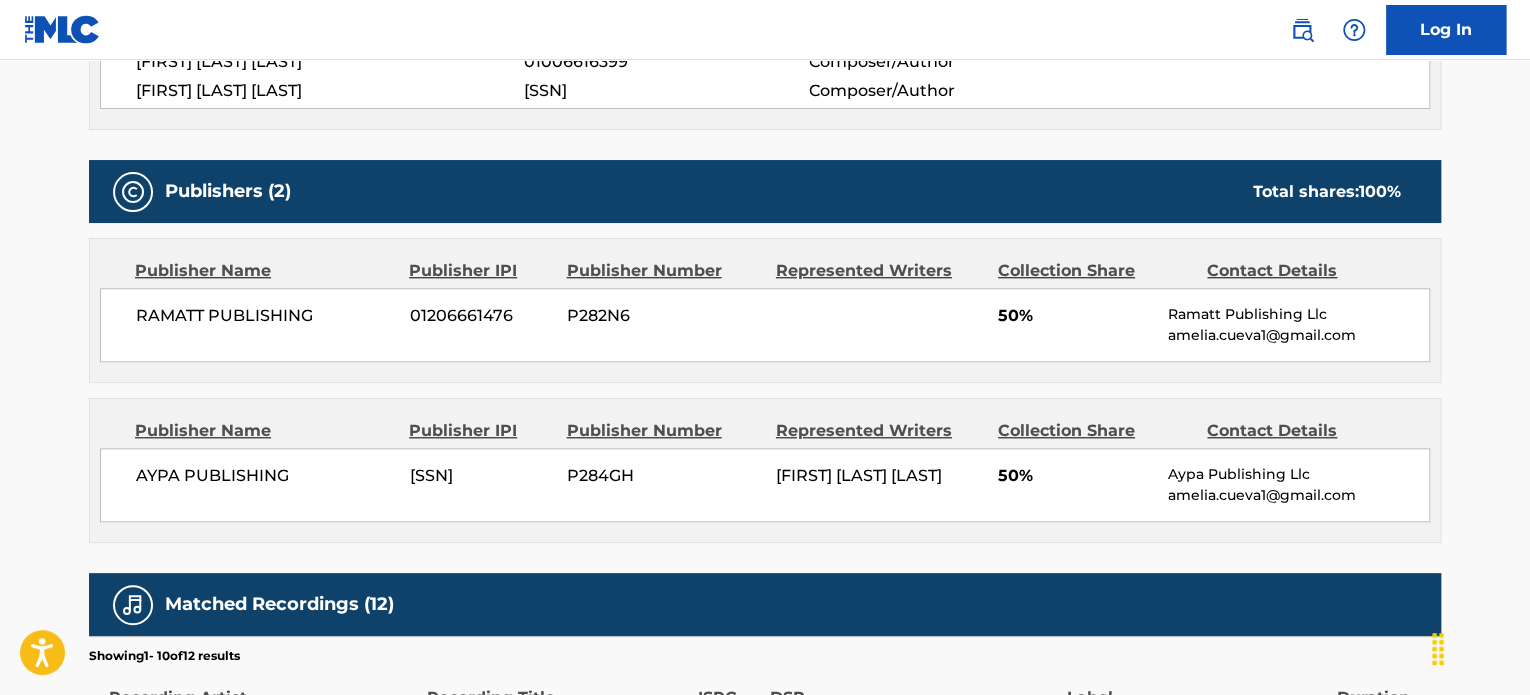 scroll, scrollTop: 800, scrollLeft: 0, axis: vertical 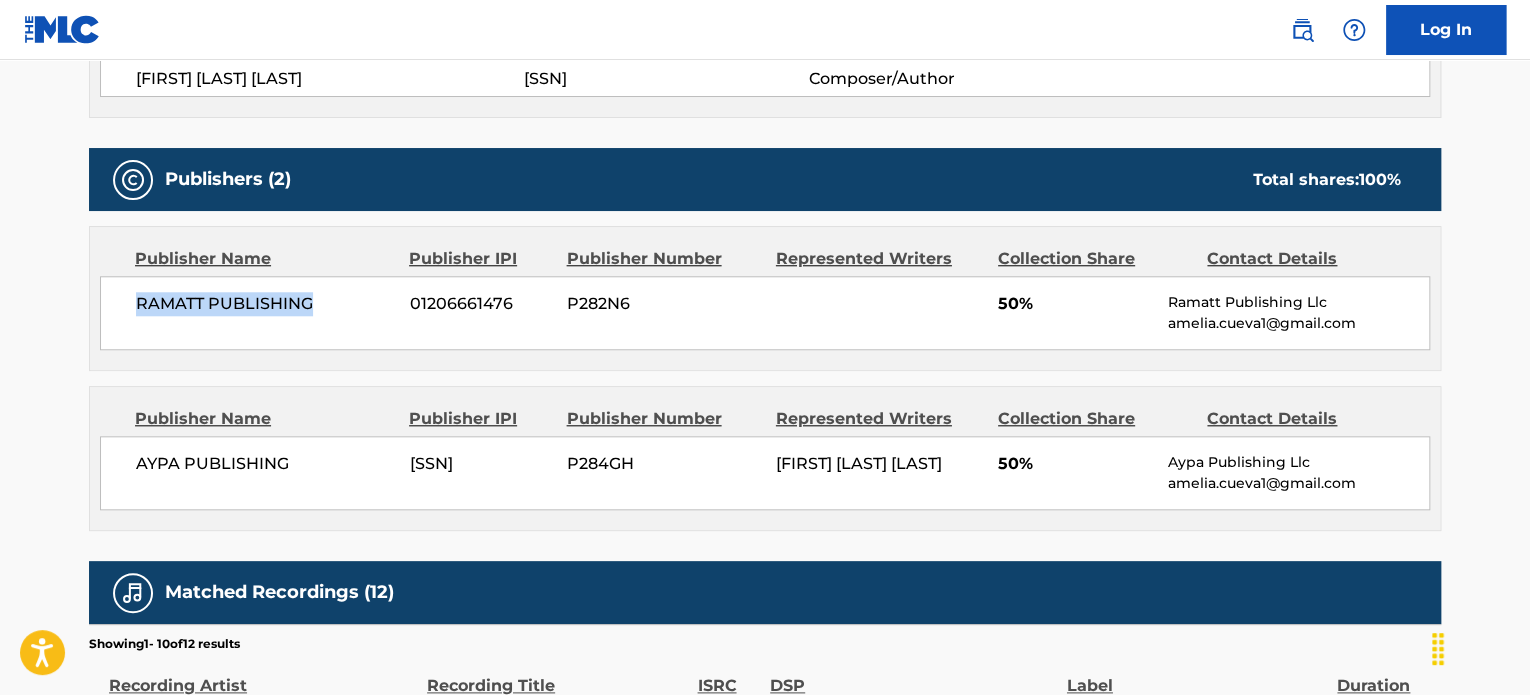 drag, startPoint x: 324, startPoint y: 296, endPoint x: 134, endPoint y: 297, distance: 190.00262 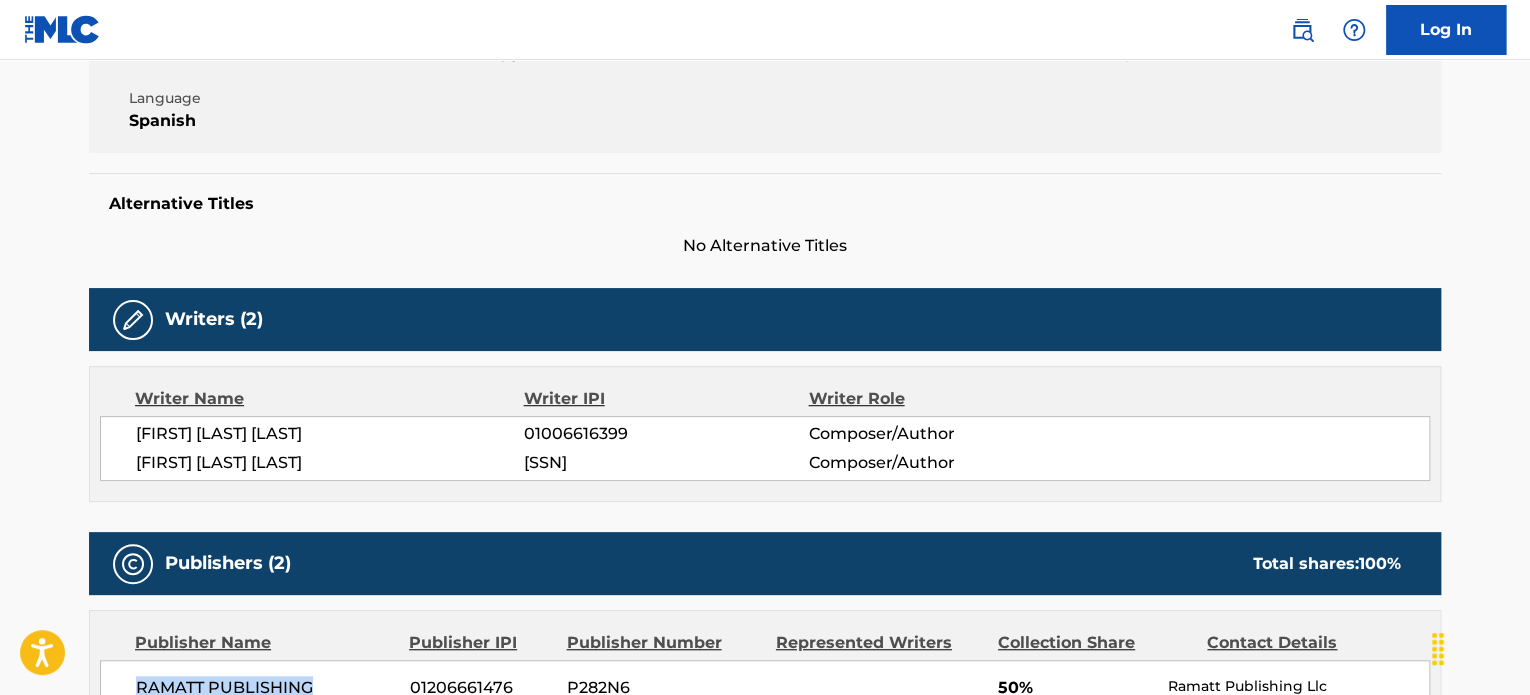 scroll, scrollTop: 200, scrollLeft: 0, axis: vertical 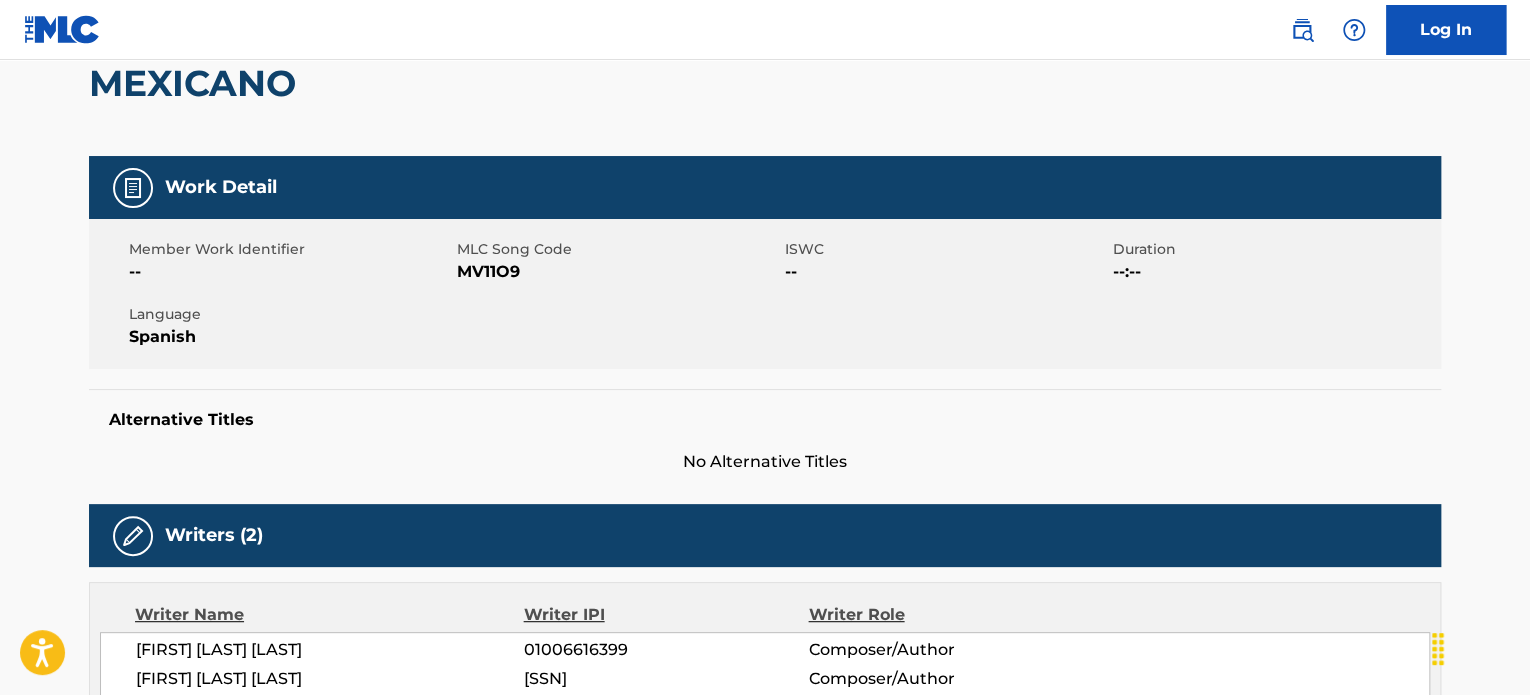click on "MV11O9" at bounding box center (618, 272) 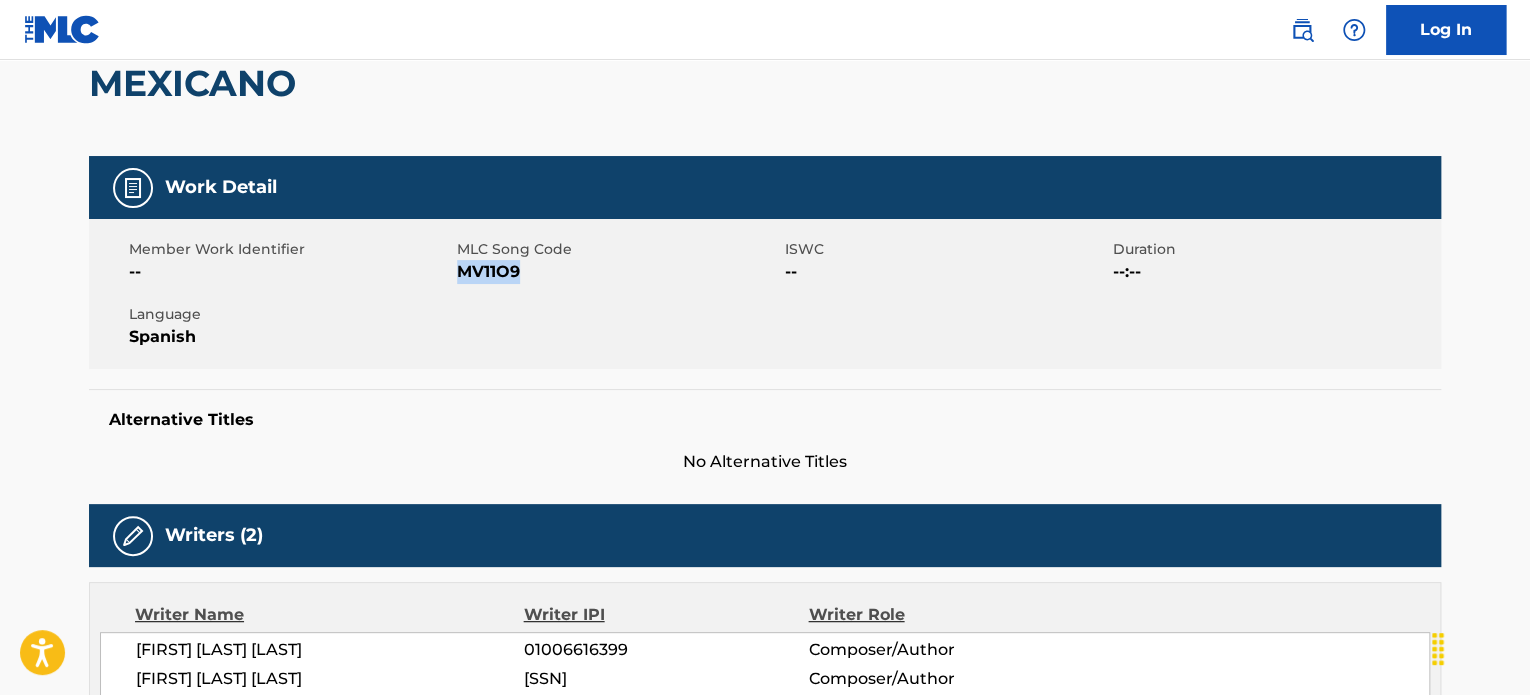 click on "MV11O9" at bounding box center [618, 272] 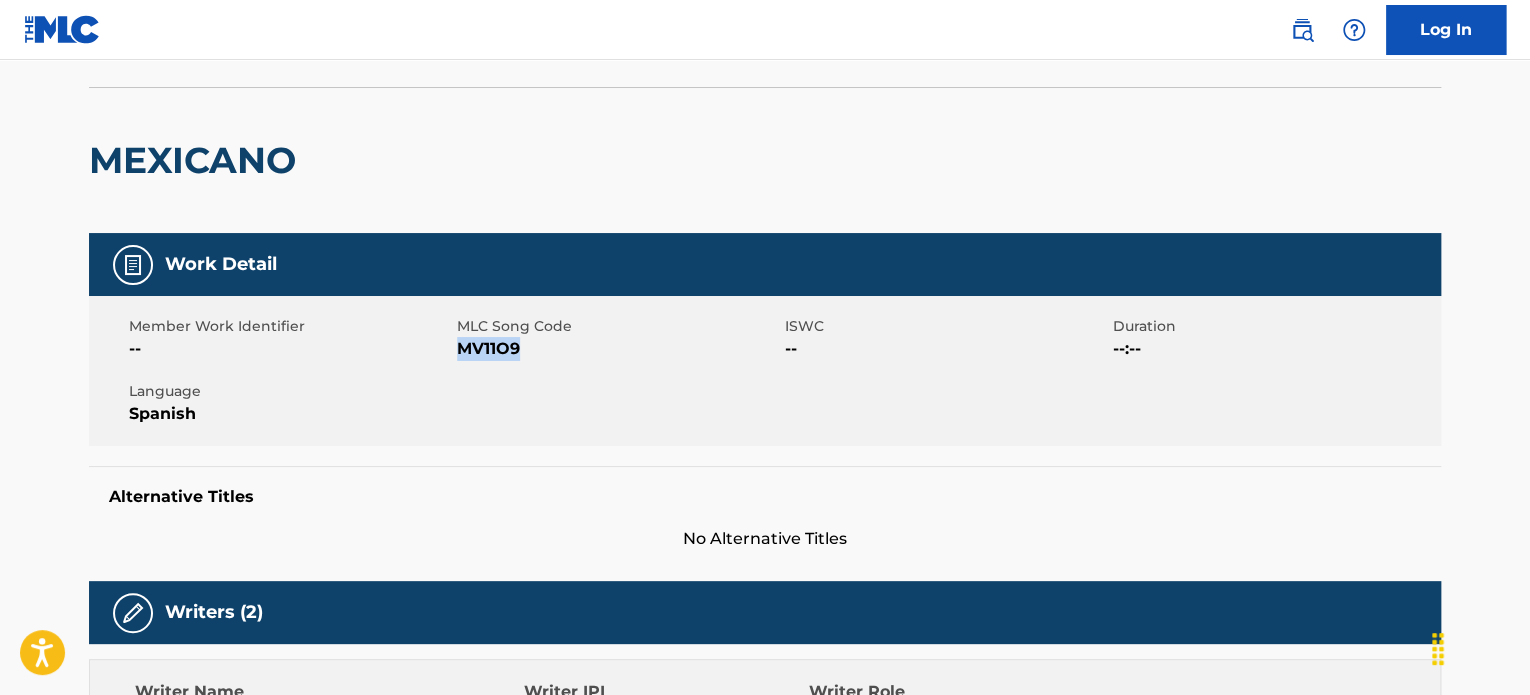 scroll, scrollTop: 0, scrollLeft: 0, axis: both 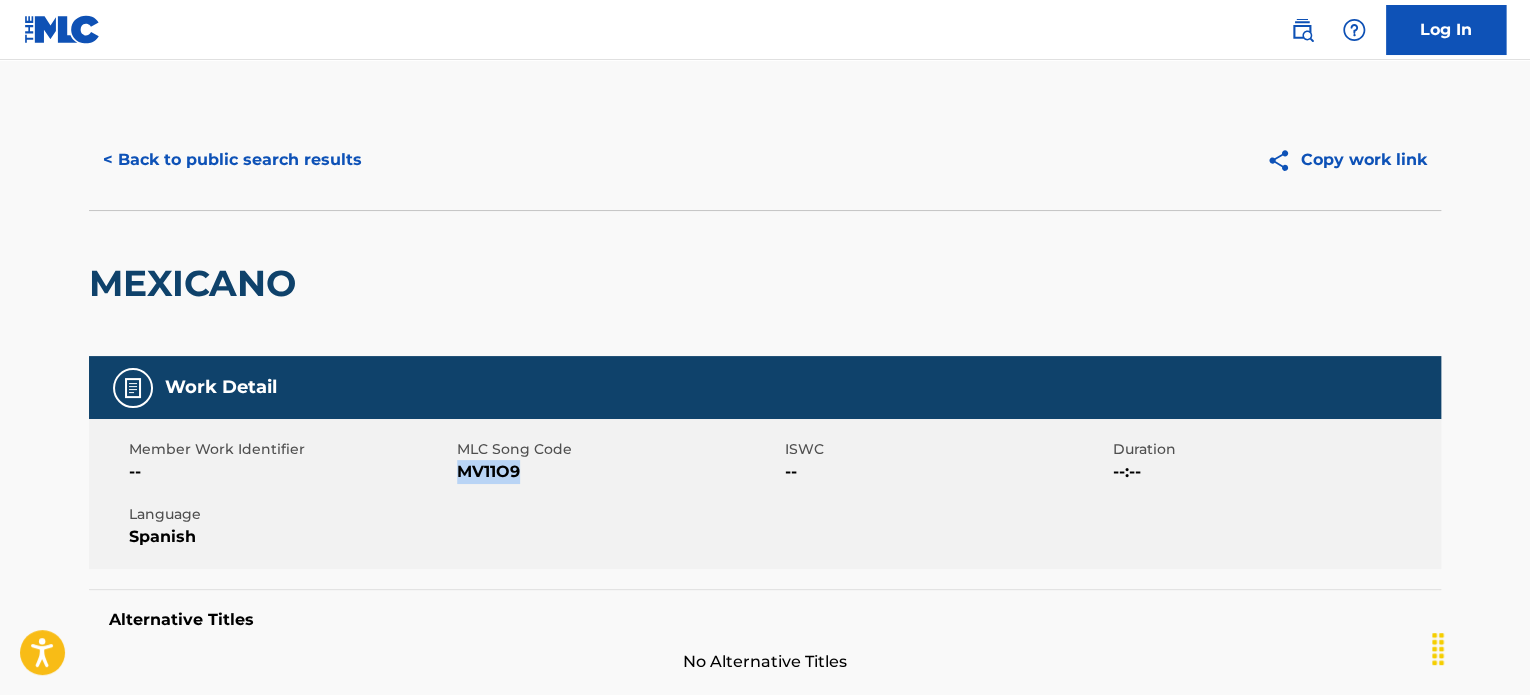 click on "< Back to public search results" at bounding box center [232, 160] 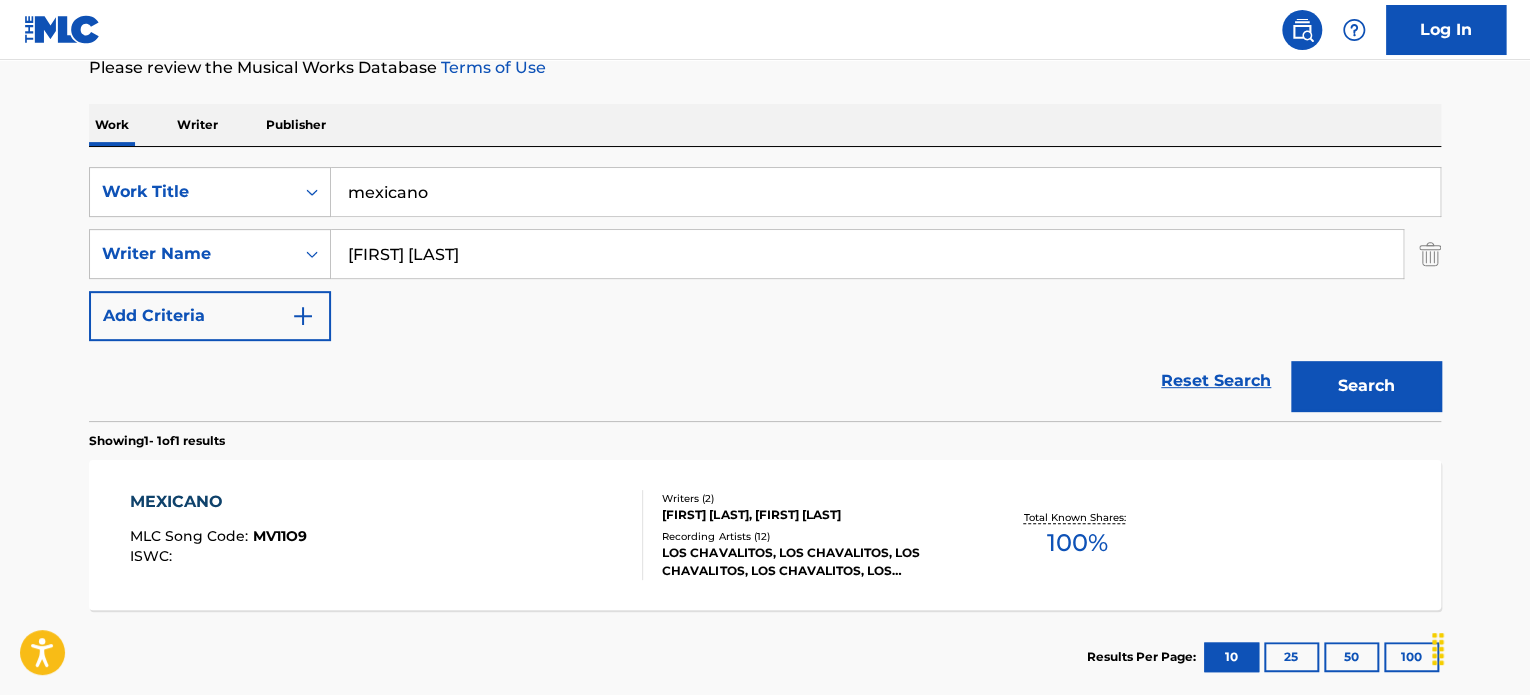 click on "mexicano" at bounding box center [885, 192] 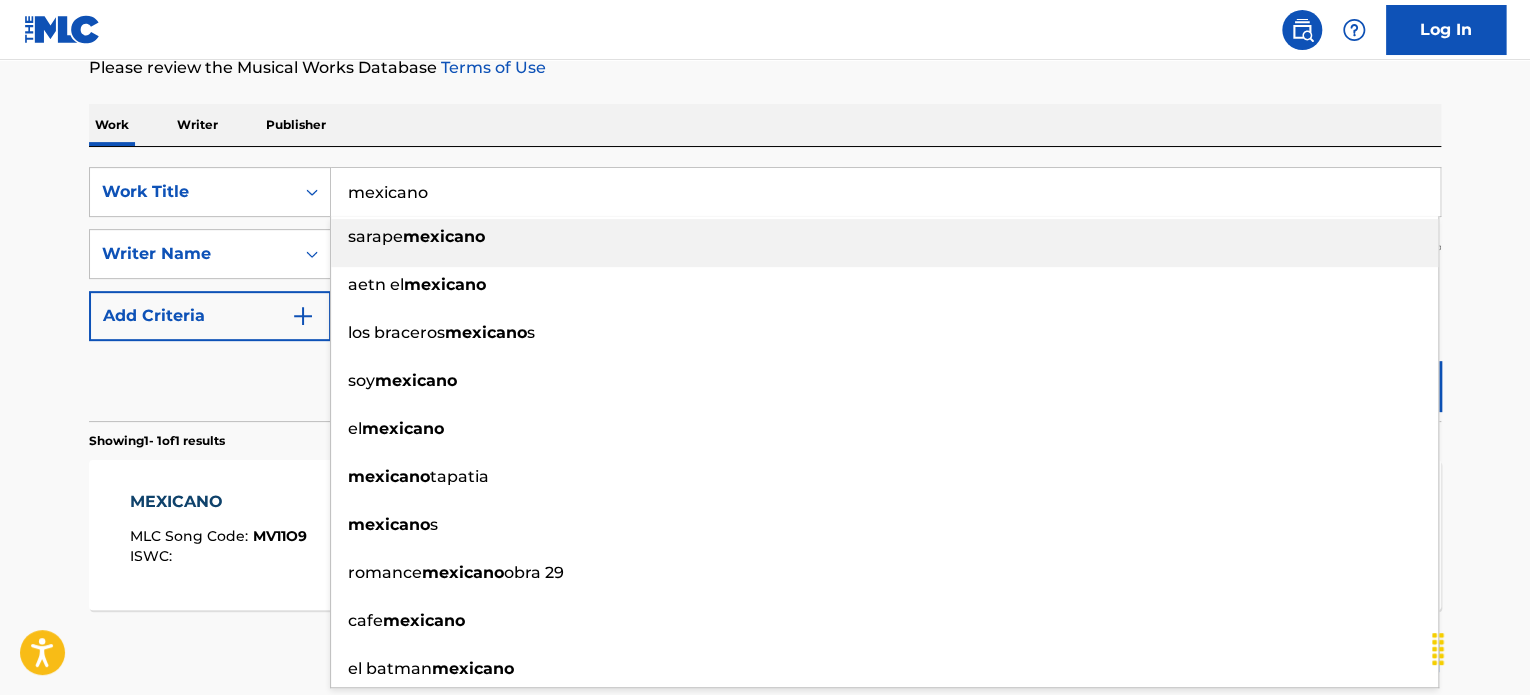 paste on "Comandos Del M.P. (500 Balazos)" 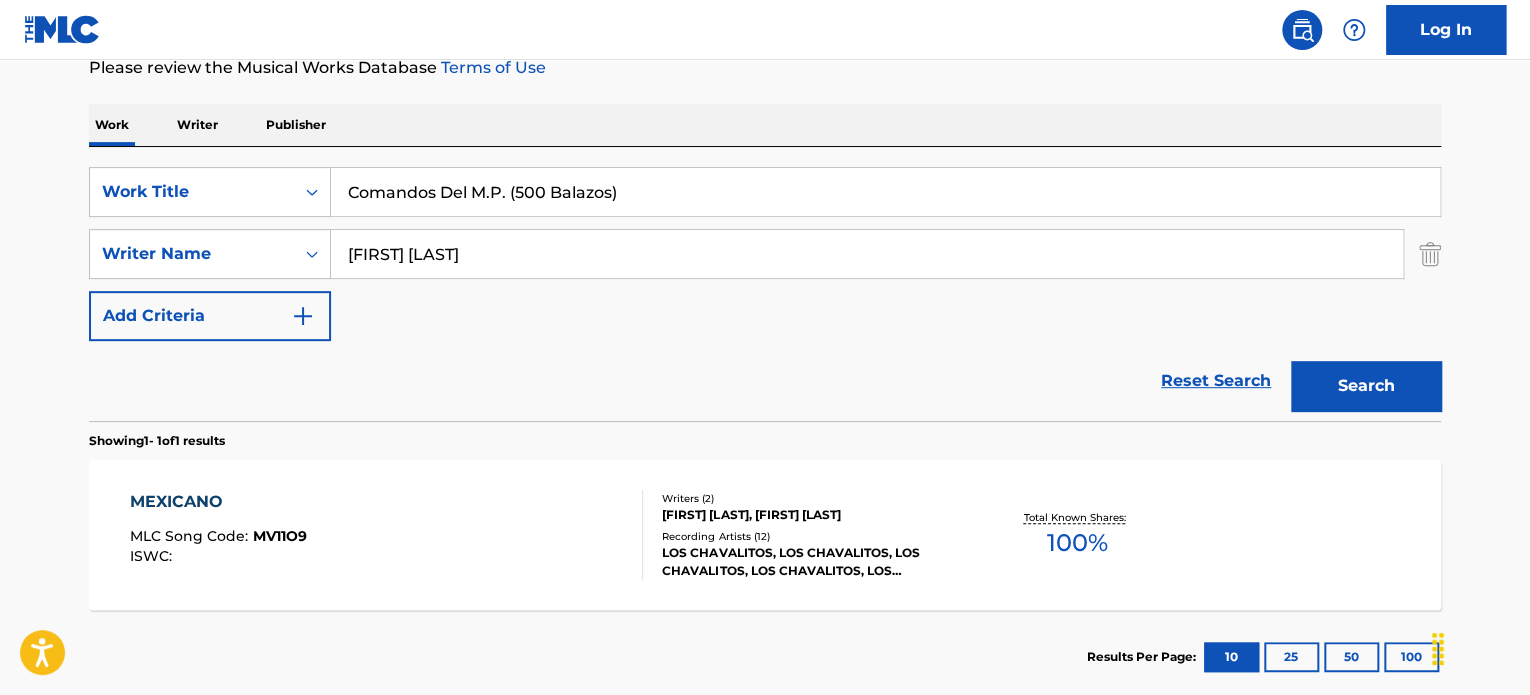 type on "Comandos Del M.P. (500 Balazos)" 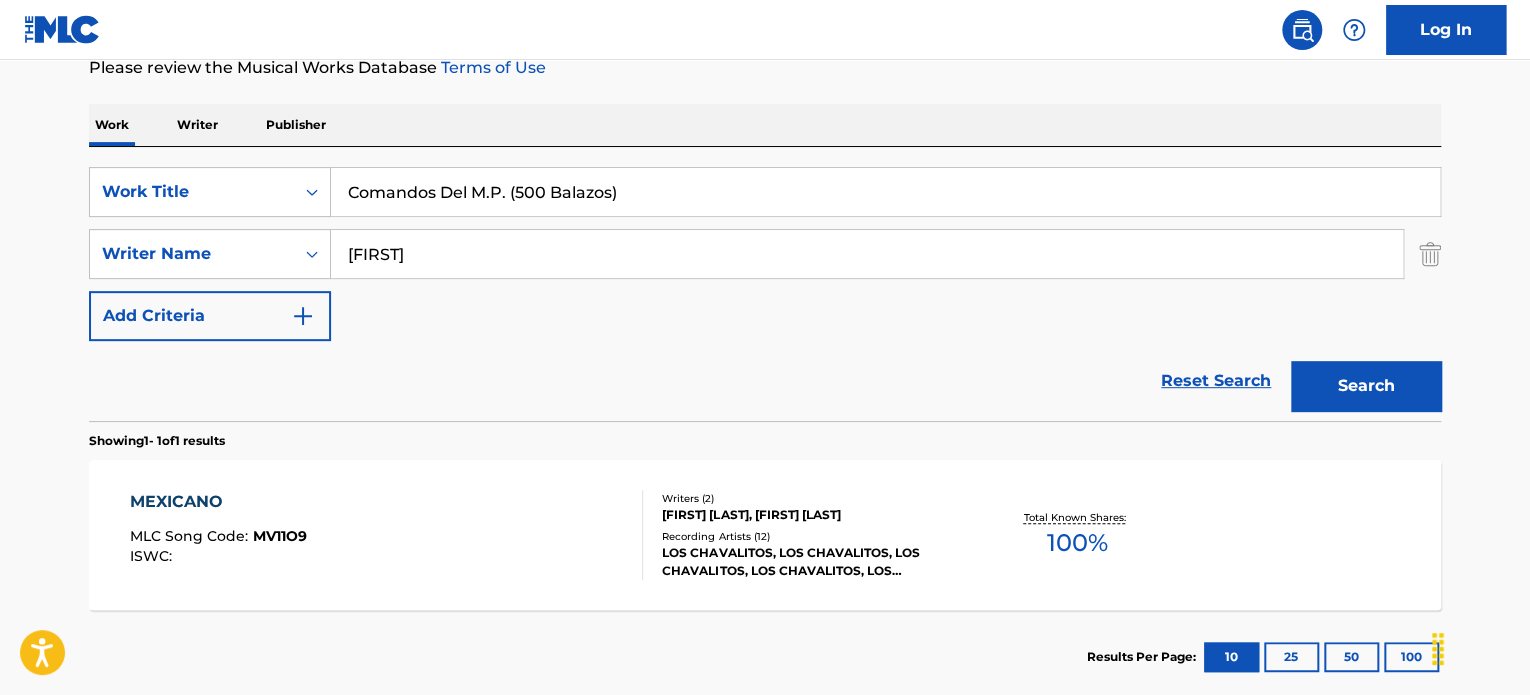 type on "[FIRST]" 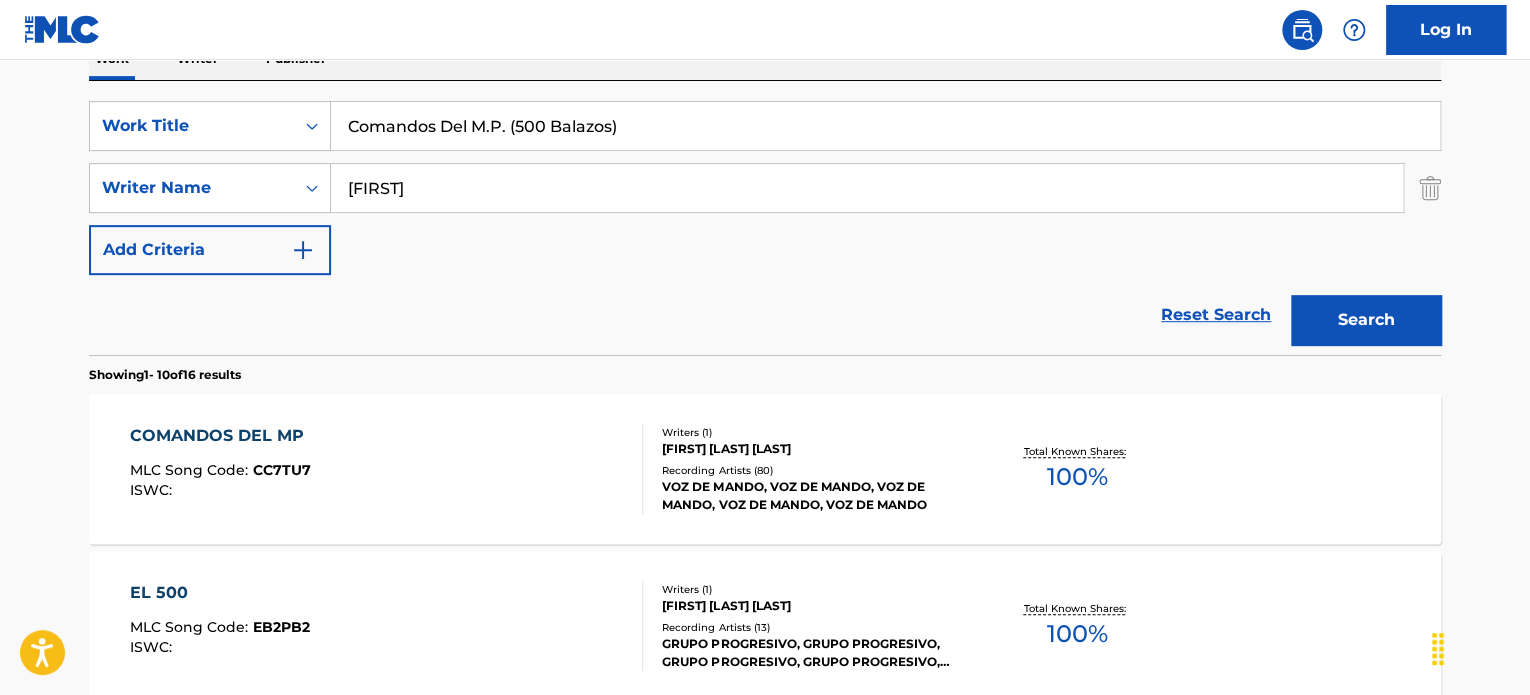 scroll, scrollTop: 378, scrollLeft: 0, axis: vertical 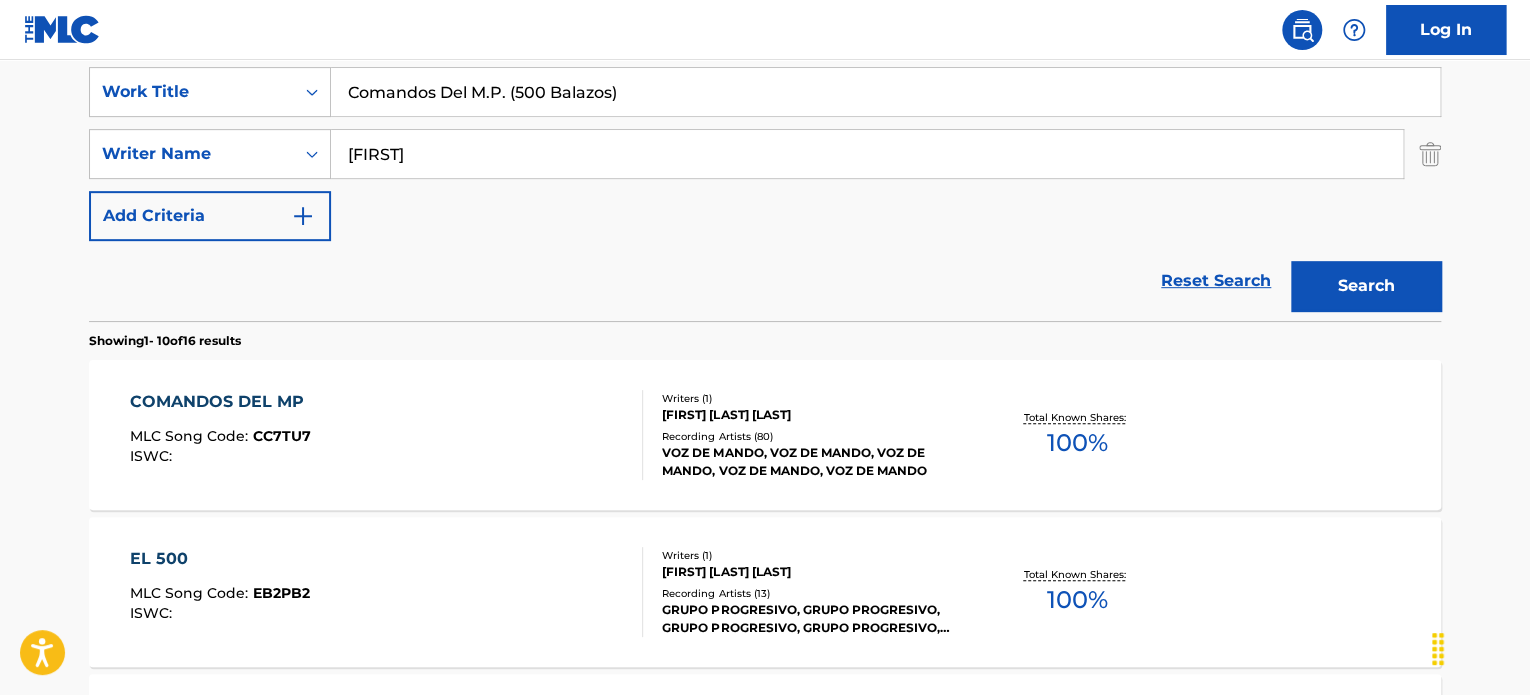 click on "[ALPHANUMERIC]" at bounding box center (387, 435) 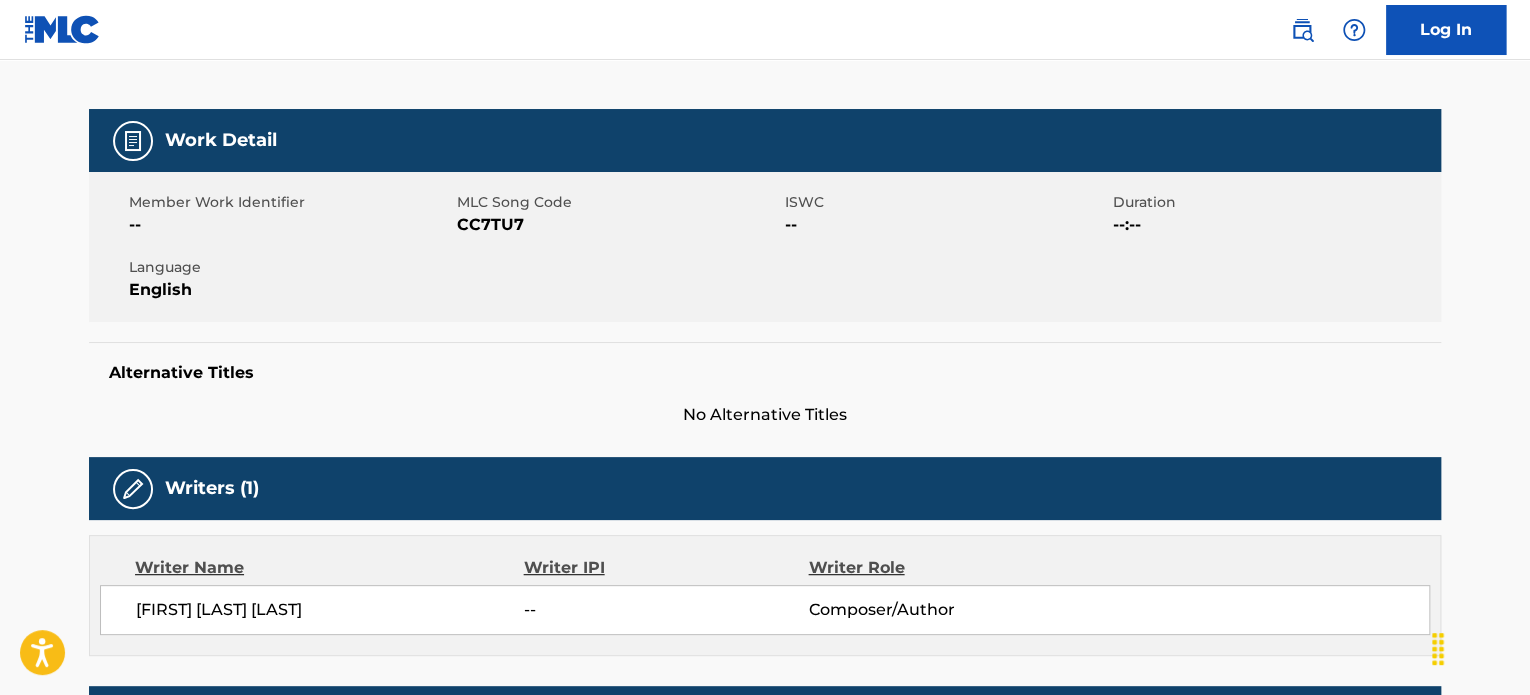 scroll, scrollTop: 0, scrollLeft: 0, axis: both 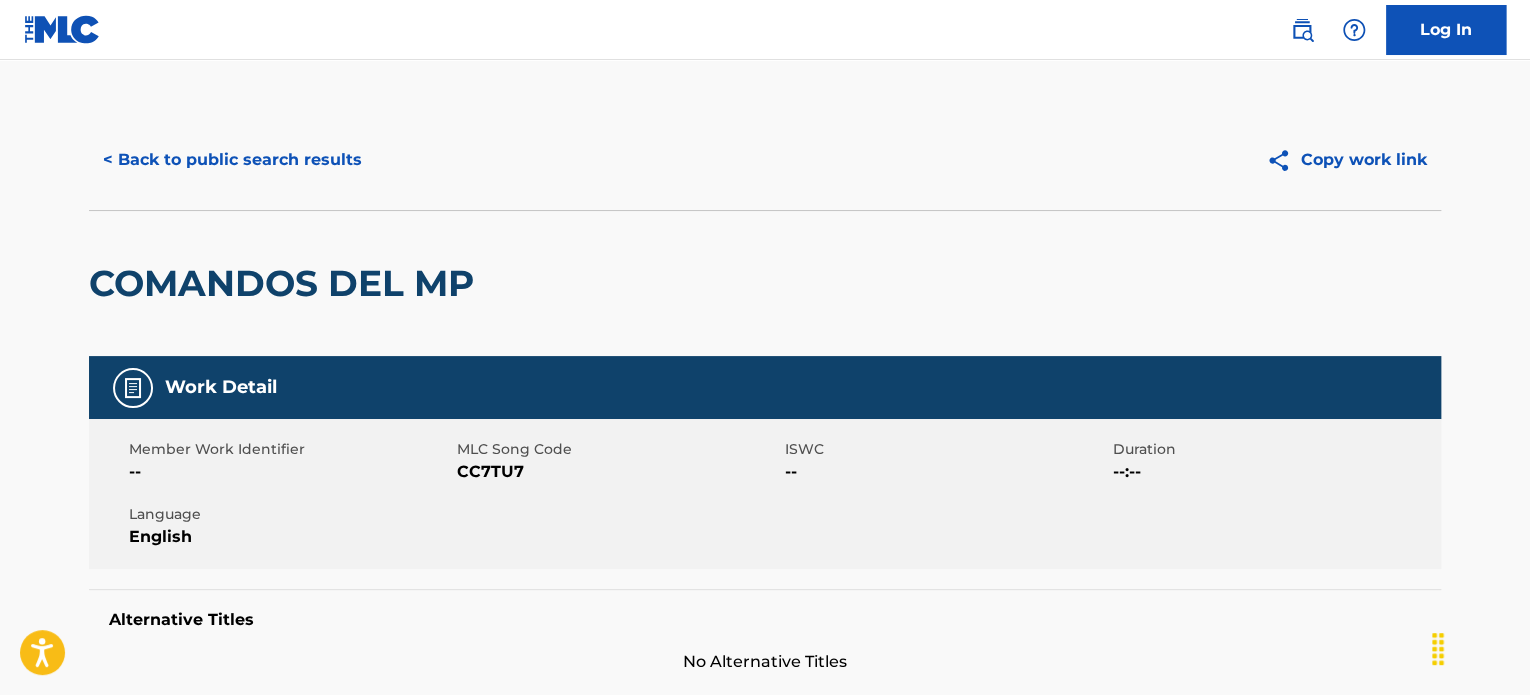 click on "CC7TU7" at bounding box center (618, 472) 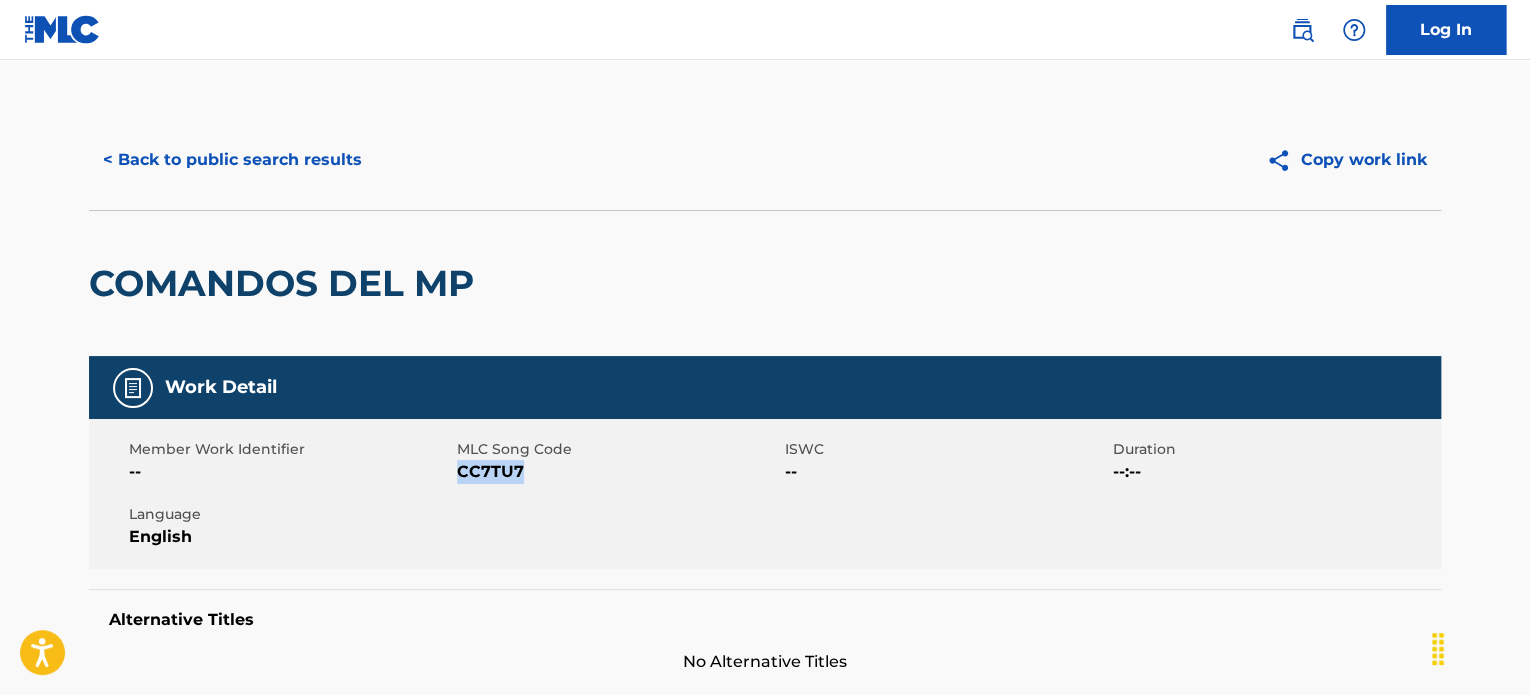 click on "CC7TU7" at bounding box center [618, 472] 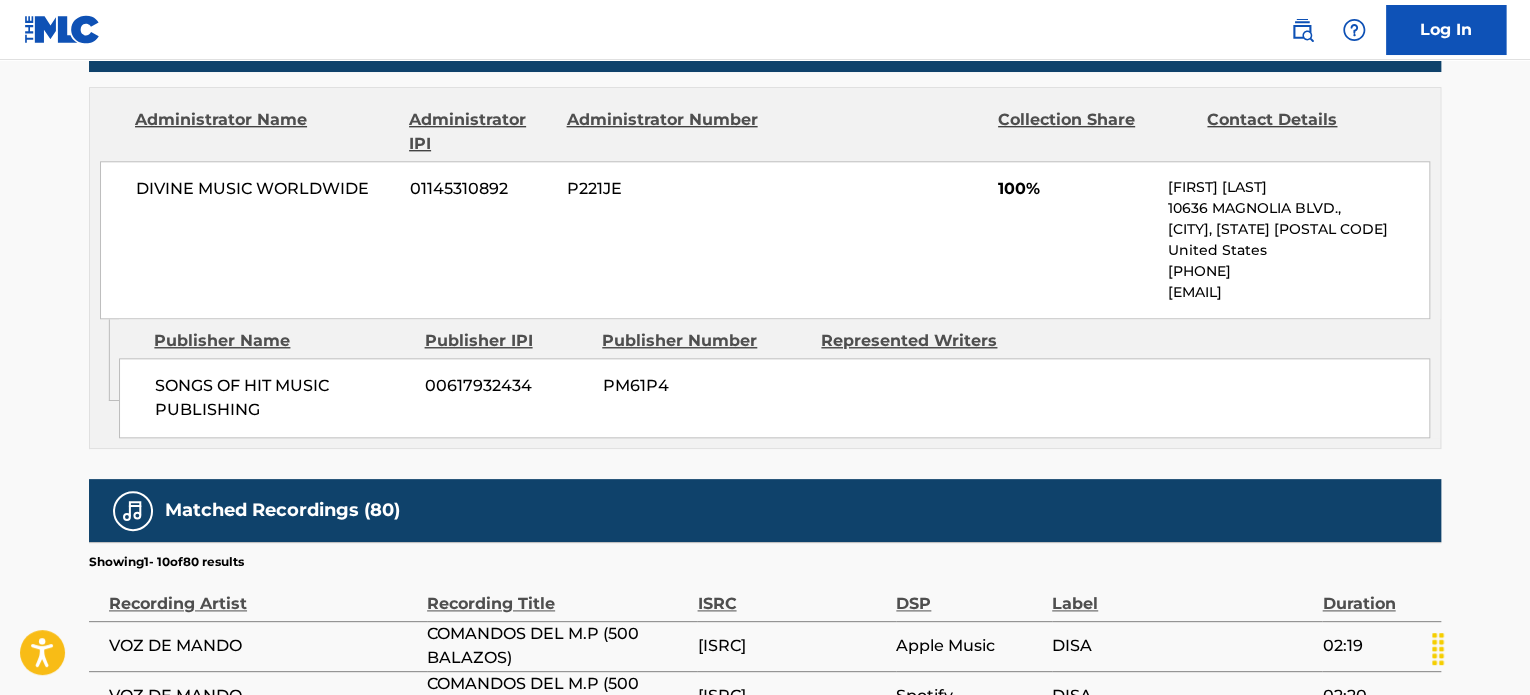 scroll, scrollTop: 891, scrollLeft: 0, axis: vertical 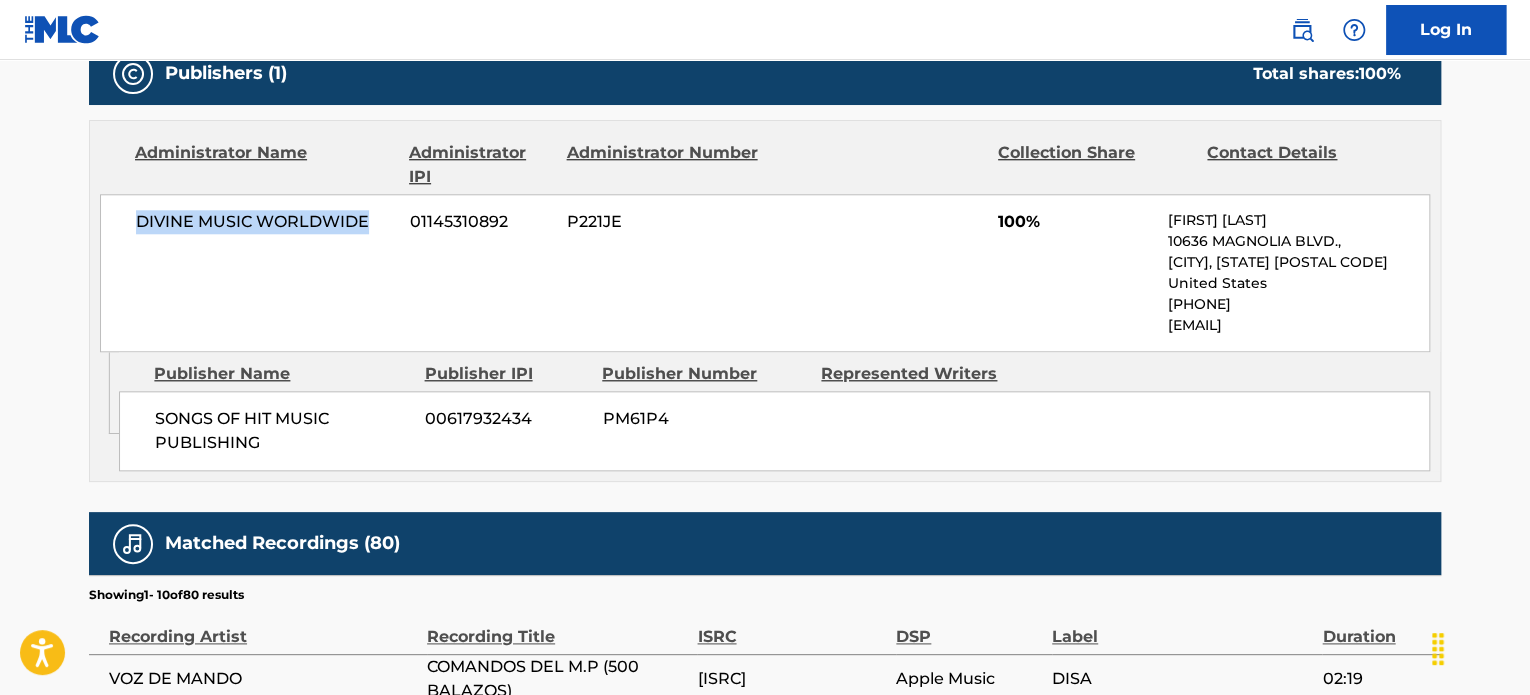 drag, startPoint x: 132, startPoint y: 213, endPoint x: 376, endPoint y: 207, distance: 244.07376 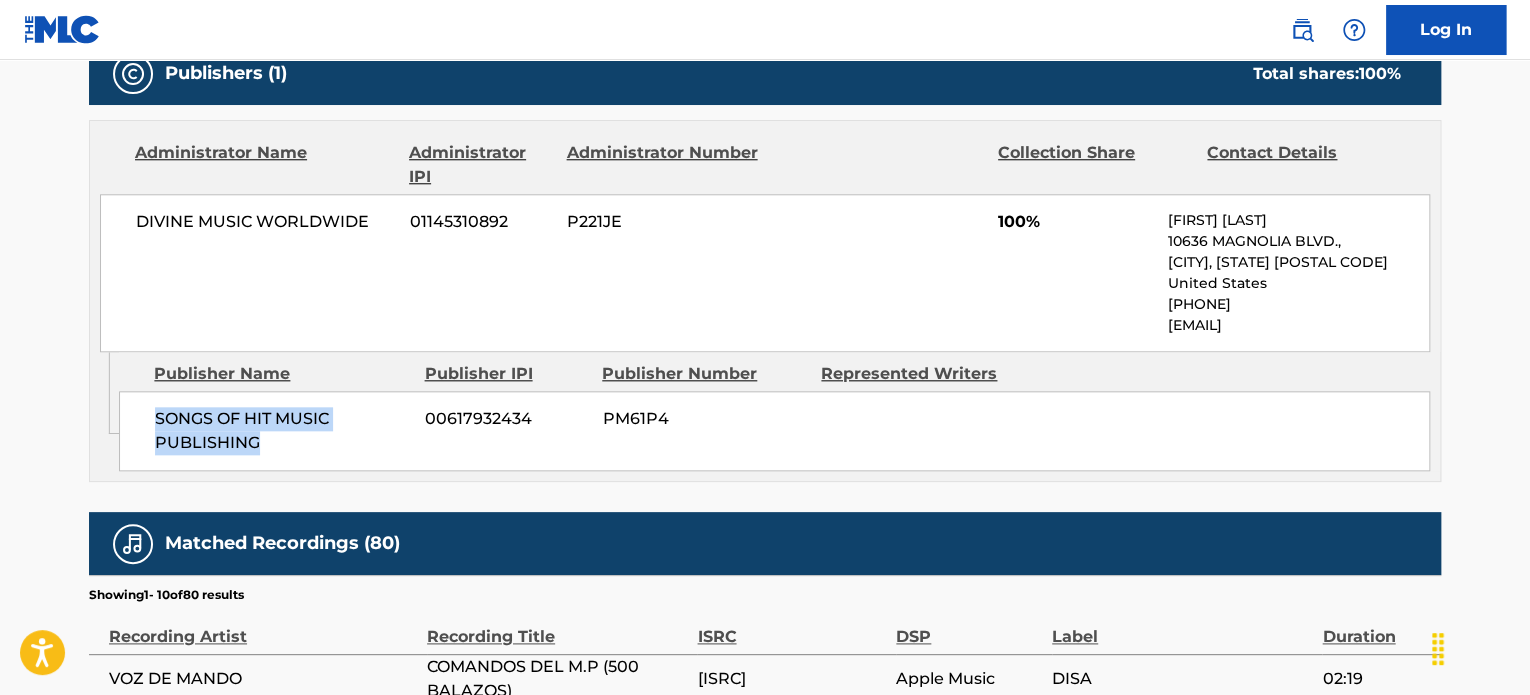 drag, startPoint x: 228, startPoint y: 453, endPoint x: 141, endPoint y: 433, distance: 89.26926 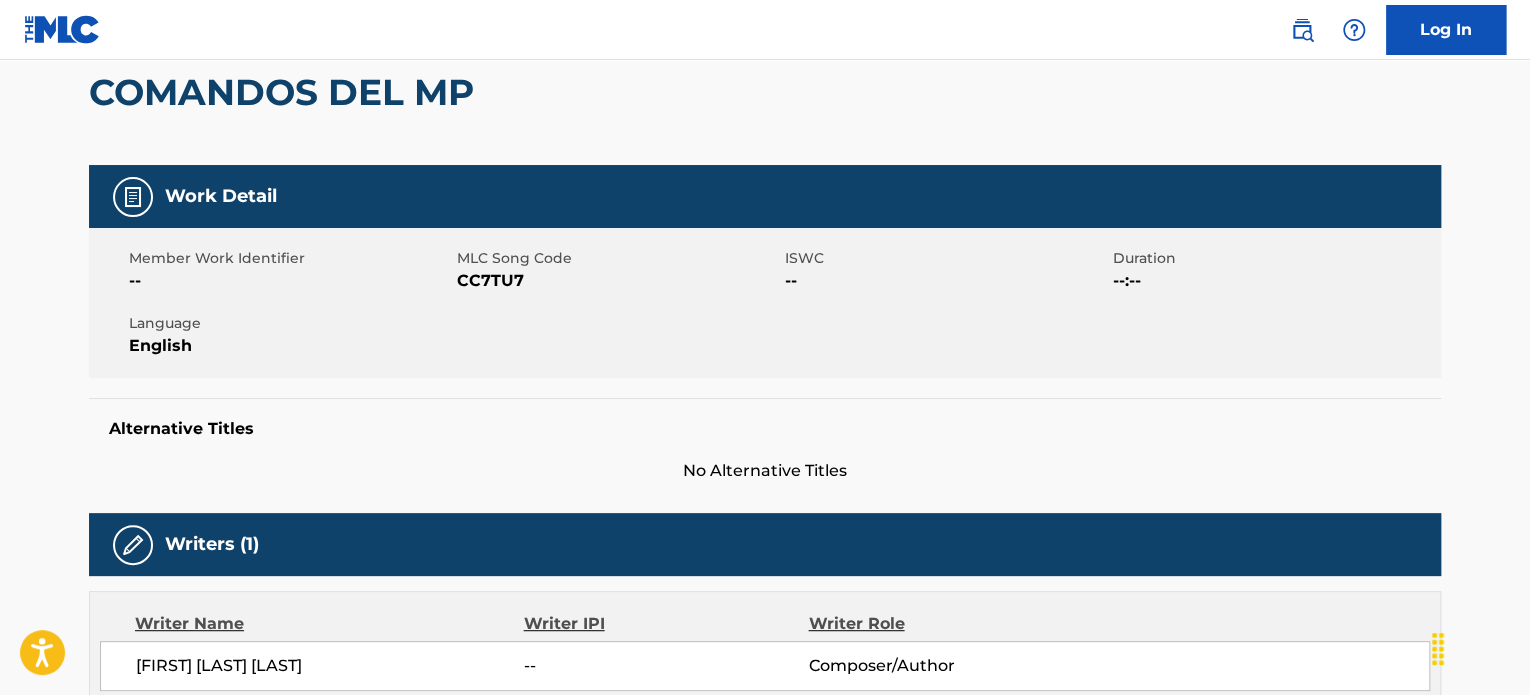 scroll, scrollTop: 0, scrollLeft: 0, axis: both 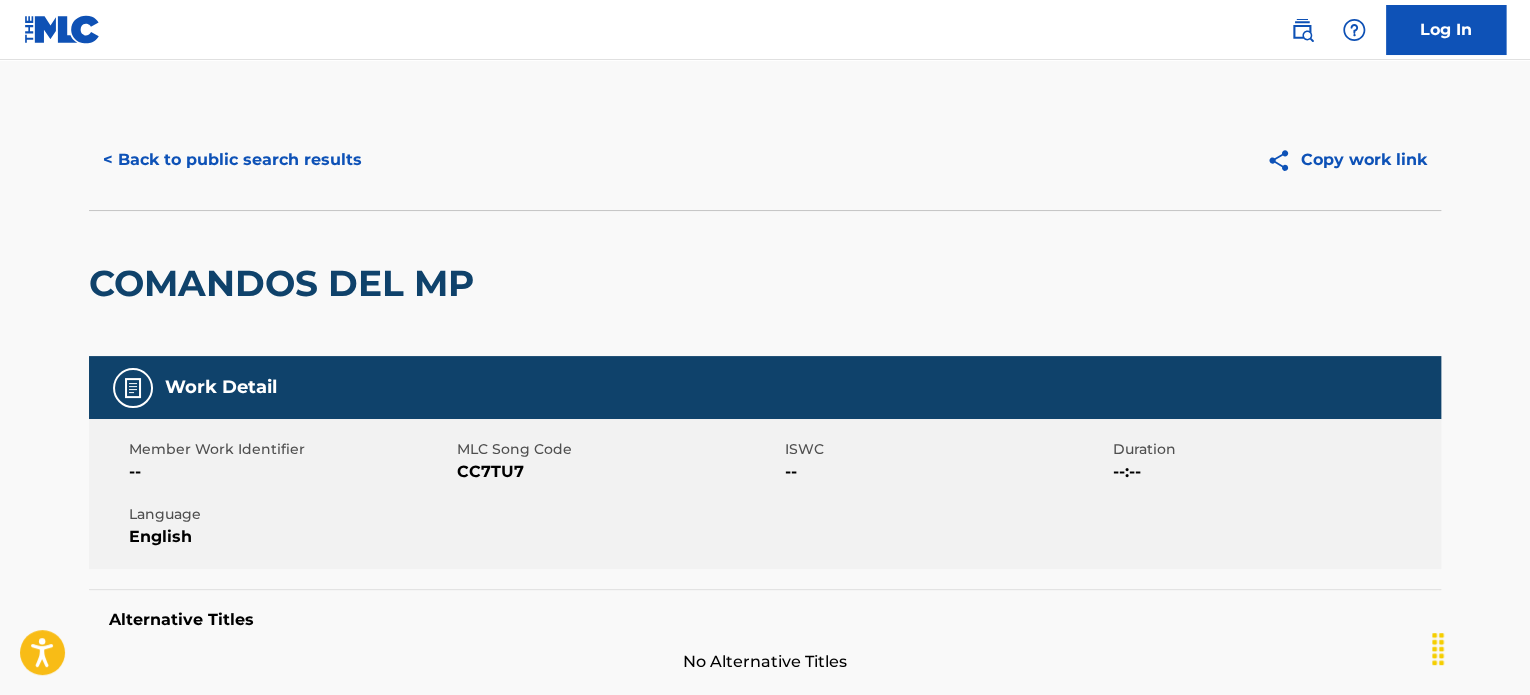 click on "< Back to public search results" at bounding box center (232, 160) 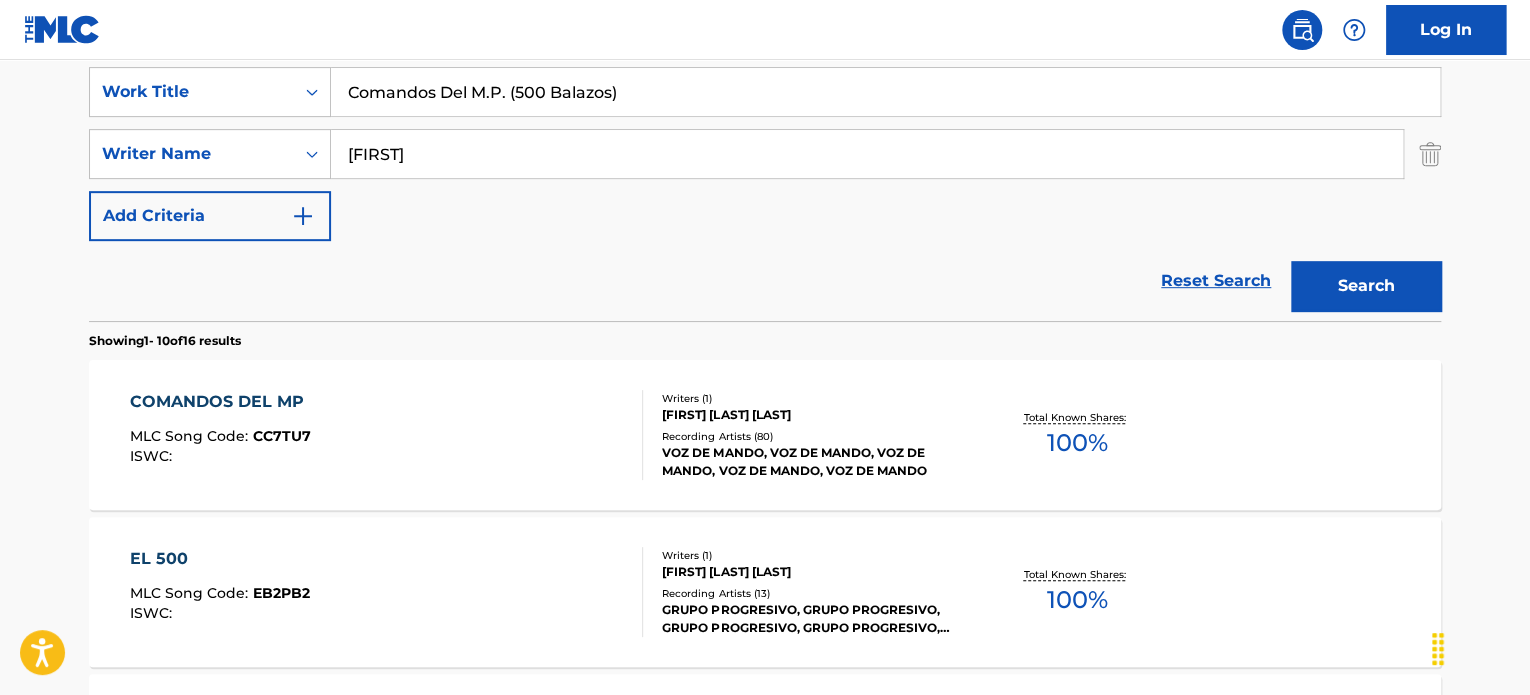 click on "Comandos Del M.P. (500 Balazos)" at bounding box center (885, 92) 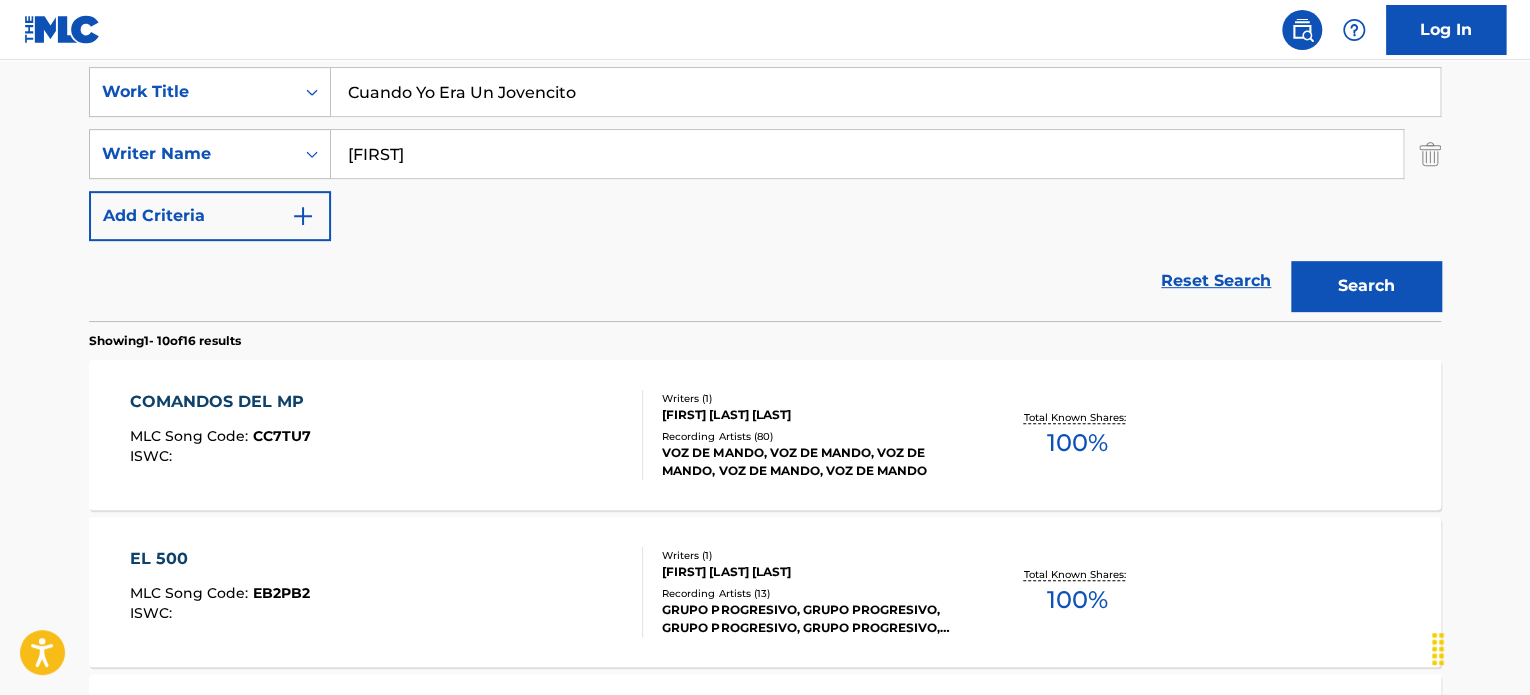 type on "Cuando Yo Era Un Jovencito" 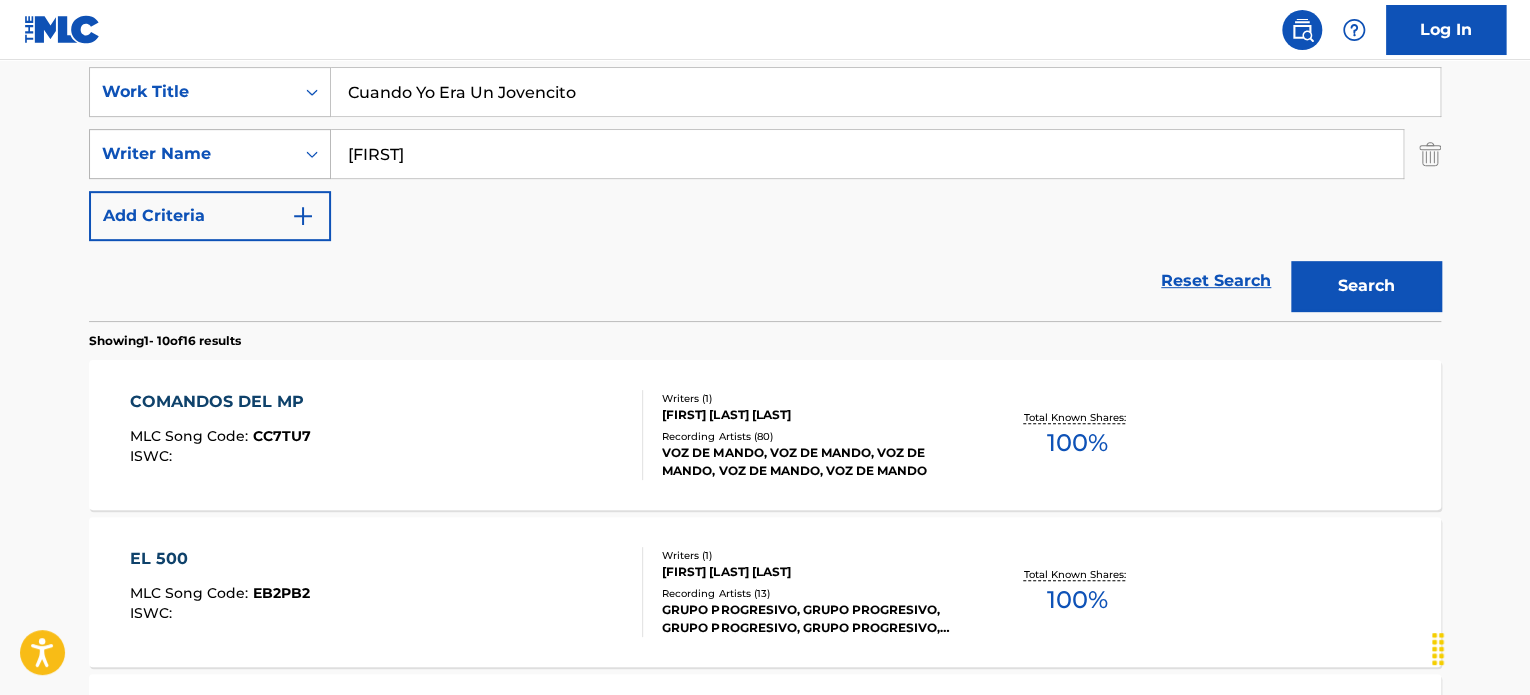 drag, startPoint x: 536, startPoint y: 162, endPoint x: 316, endPoint y: 147, distance: 220.51077 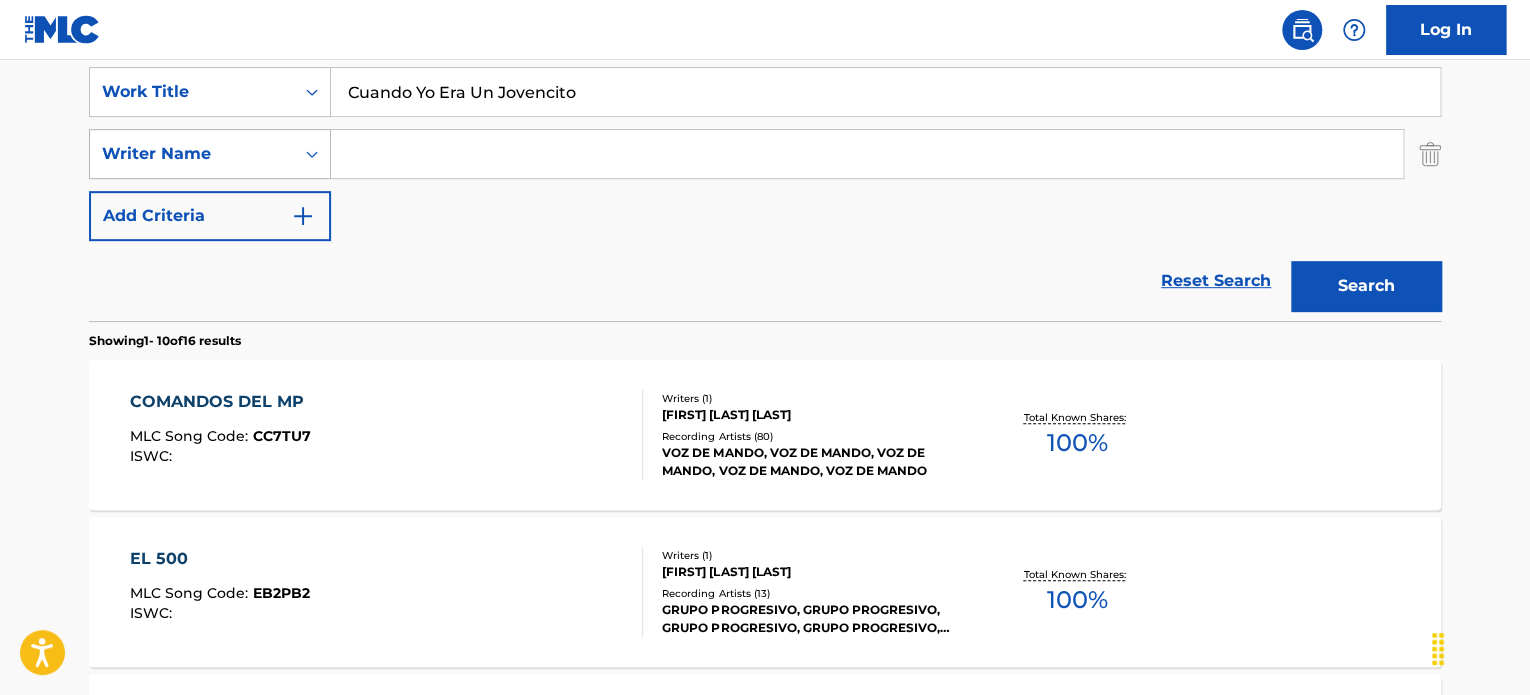 type 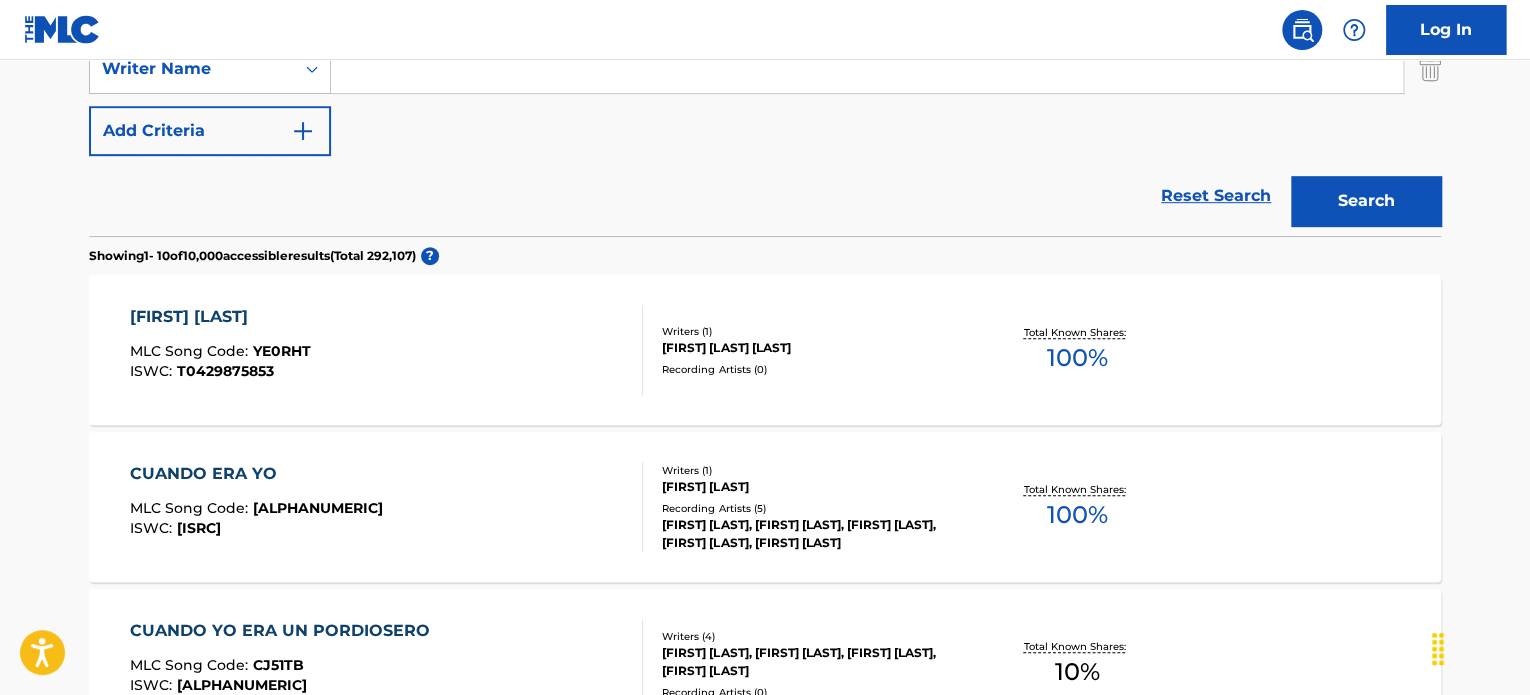 scroll, scrollTop: 578, scrollLeft: 0, axis: vertical 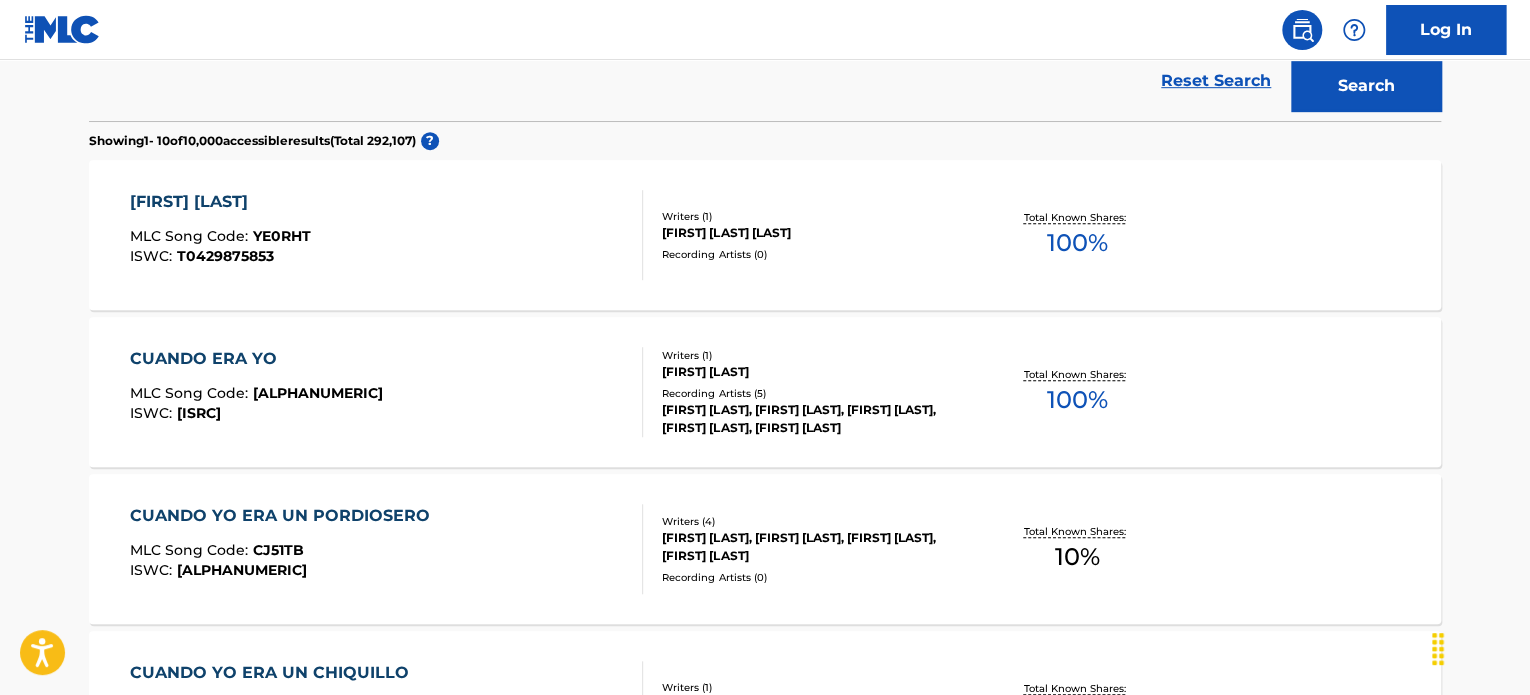 click on "YO CUANDO ERA JOVENCITO MLC Song Code : YE0RHT ISWC : T0429875853" at bounding box center (387, 235) 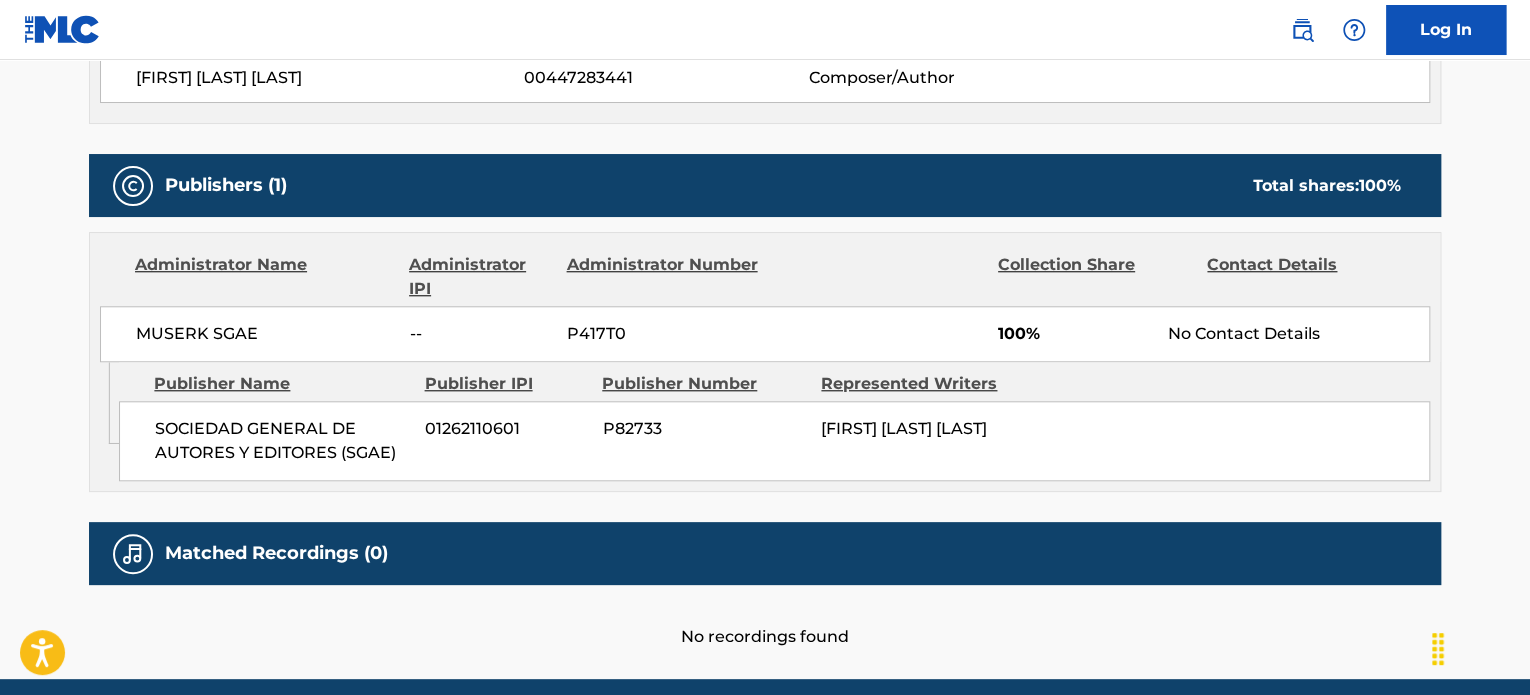 scroll, scrollTop: 856, scrollLeft: 0, axis: vertical 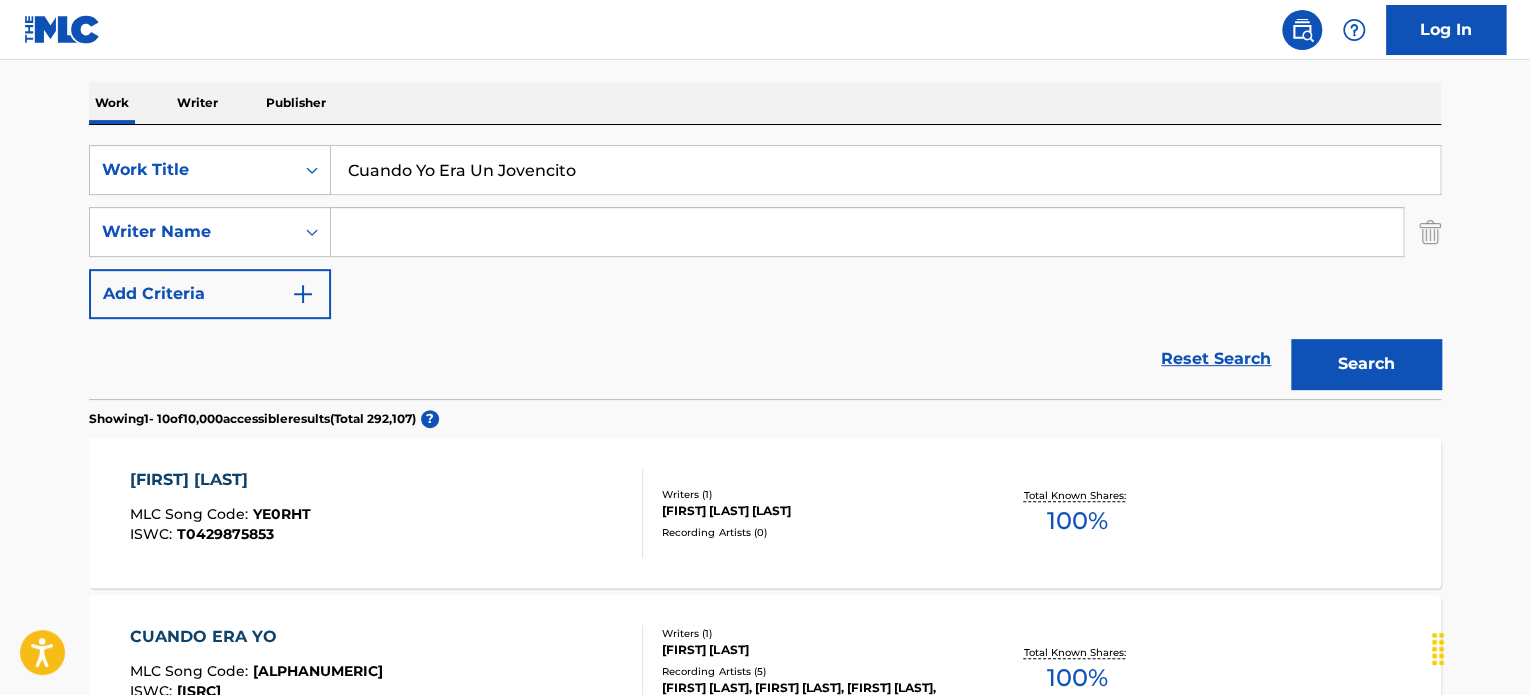 click at bounding box center (867, 232) 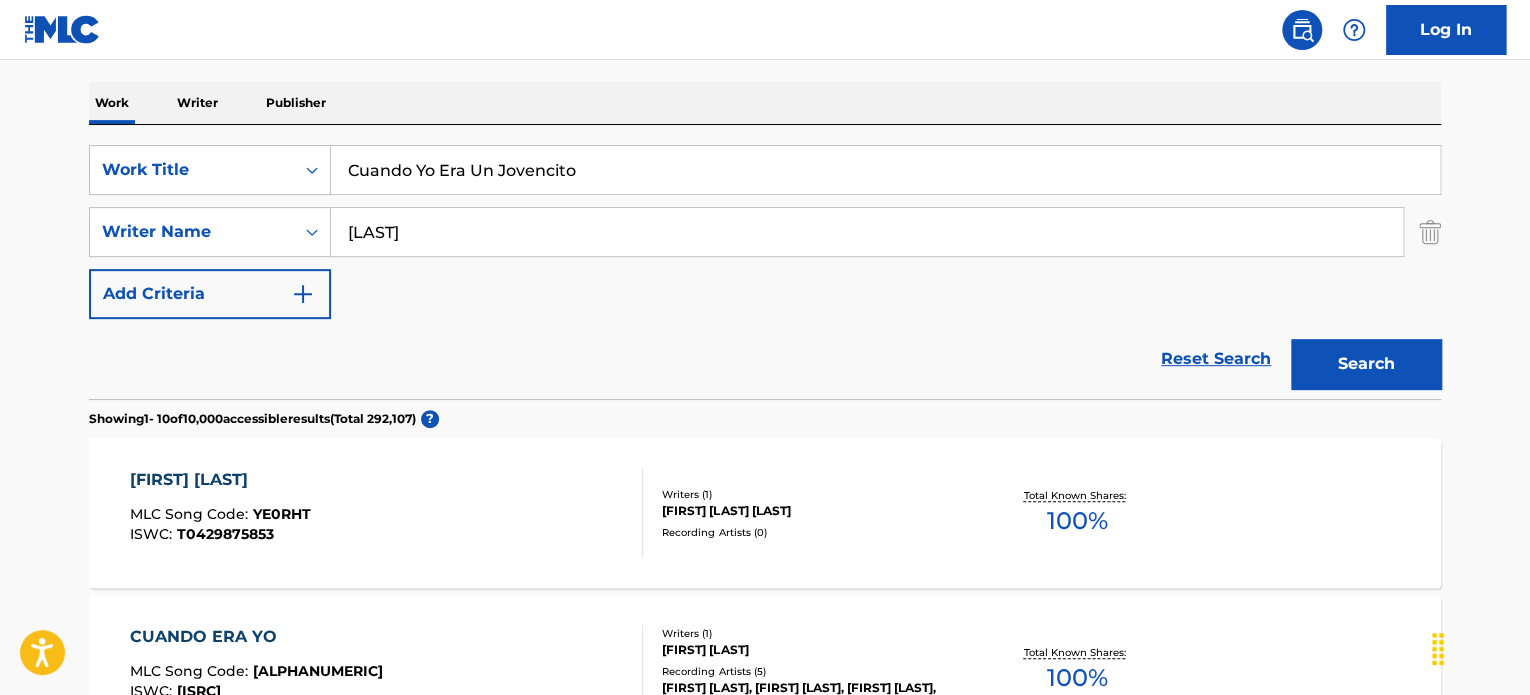 type on "[LAST]" 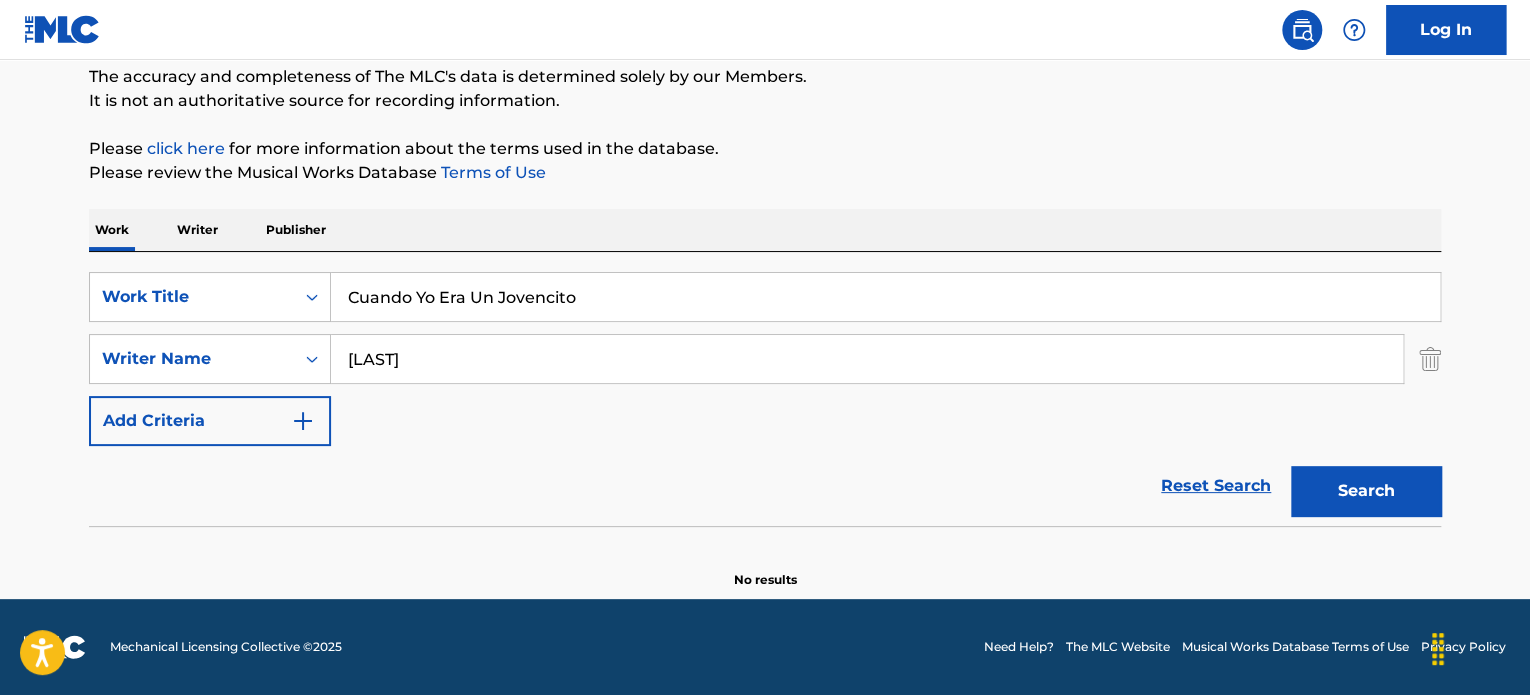 scroll, scrollTop: 172, scrollLeft: 0, axis: vertical 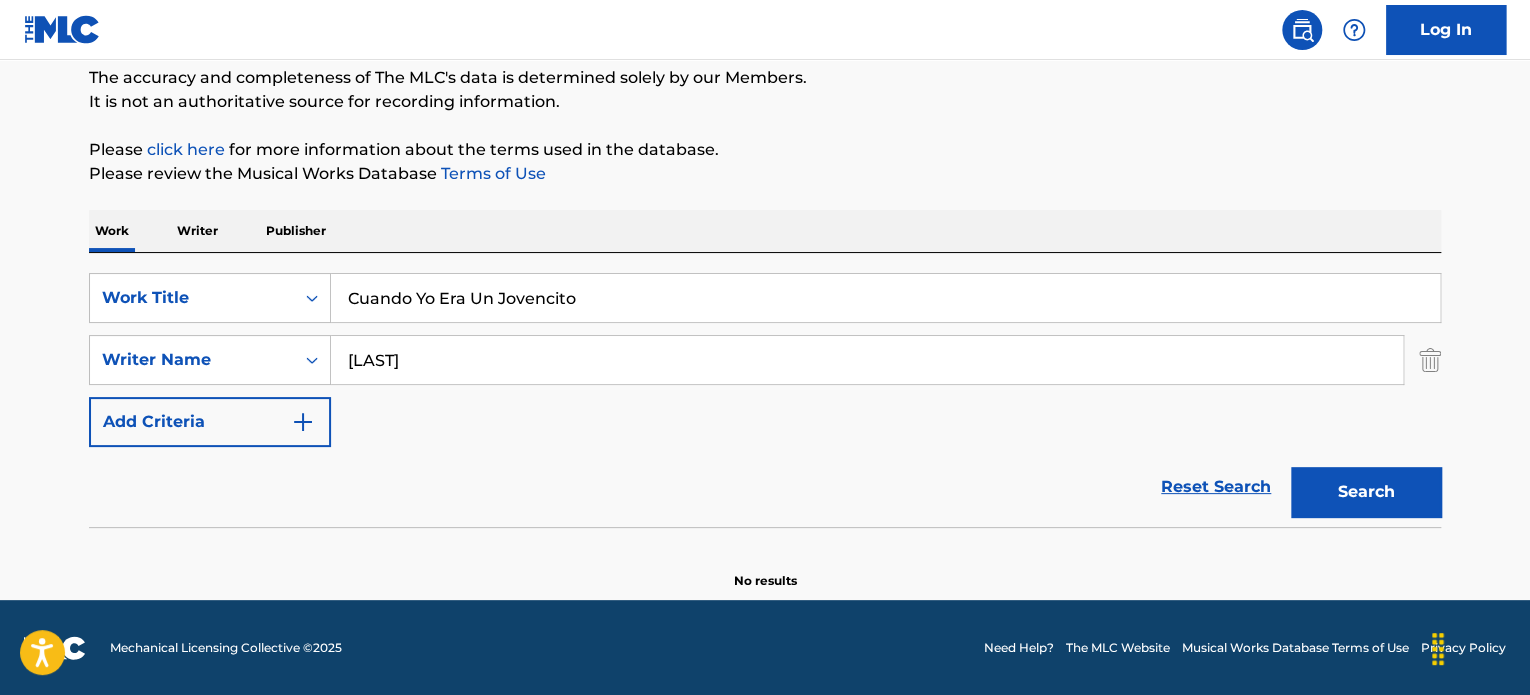 click on "Cuando Yo Era Un Jovencito" at bounding box center (885, 298) 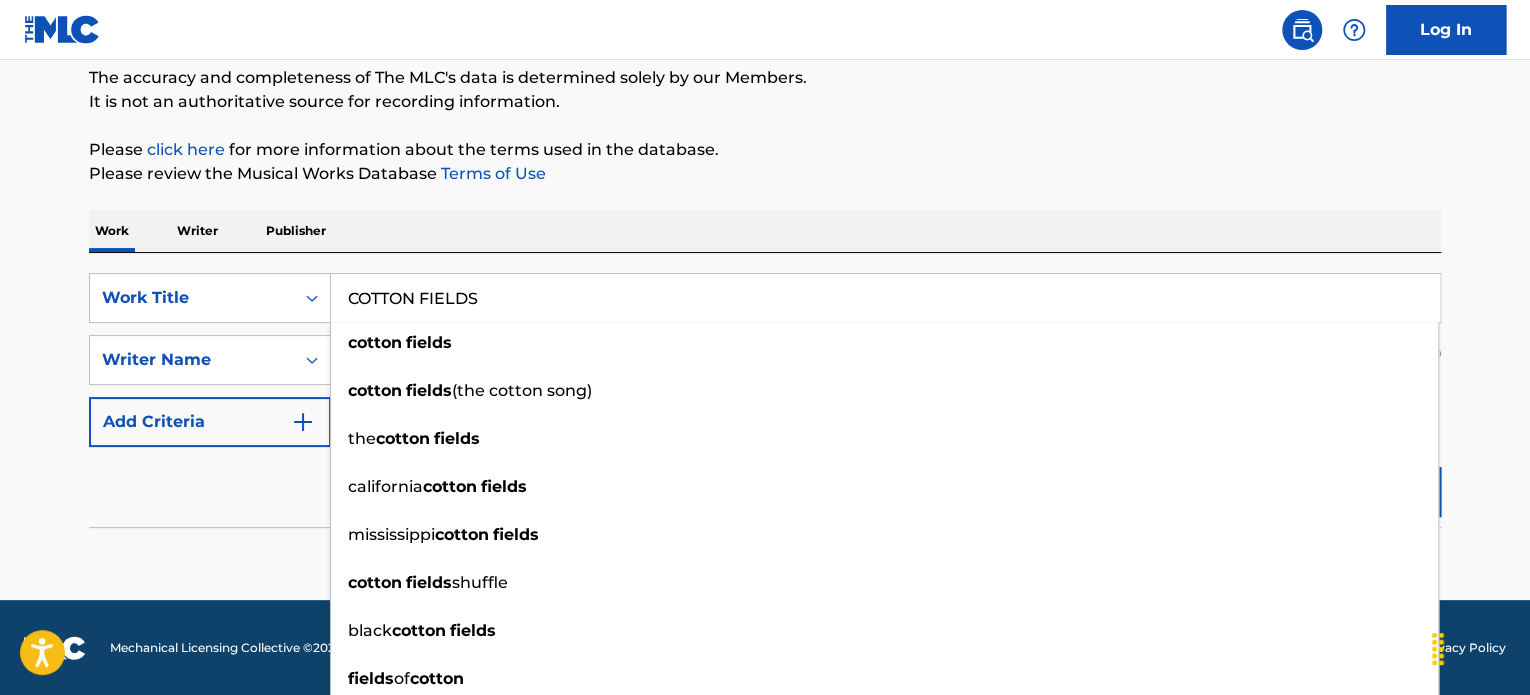 click on "COTTON FIELDS" at bounding box center [885, 298] 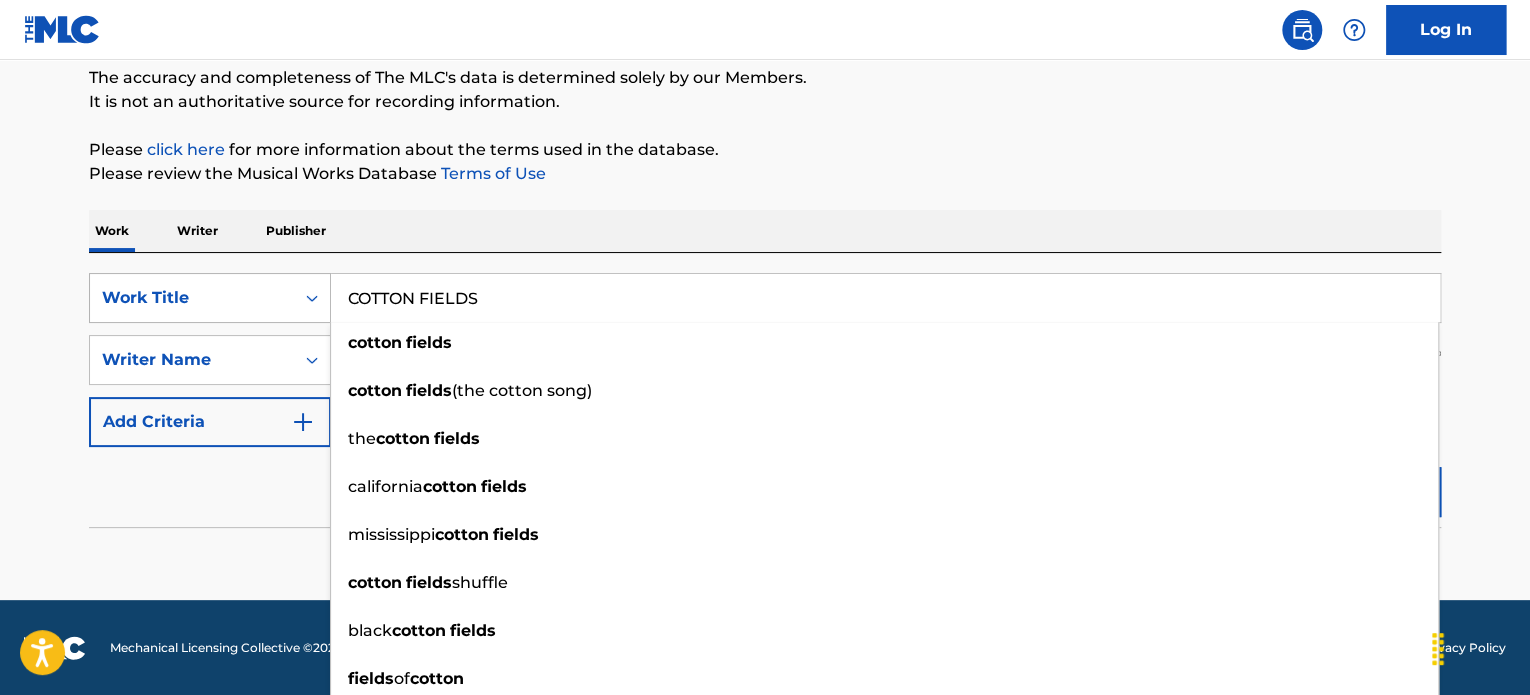 drag, startPoint x: 386, startPoint y: 297, endPoint x: 212, endPoint y: 303, distance: 174.10342 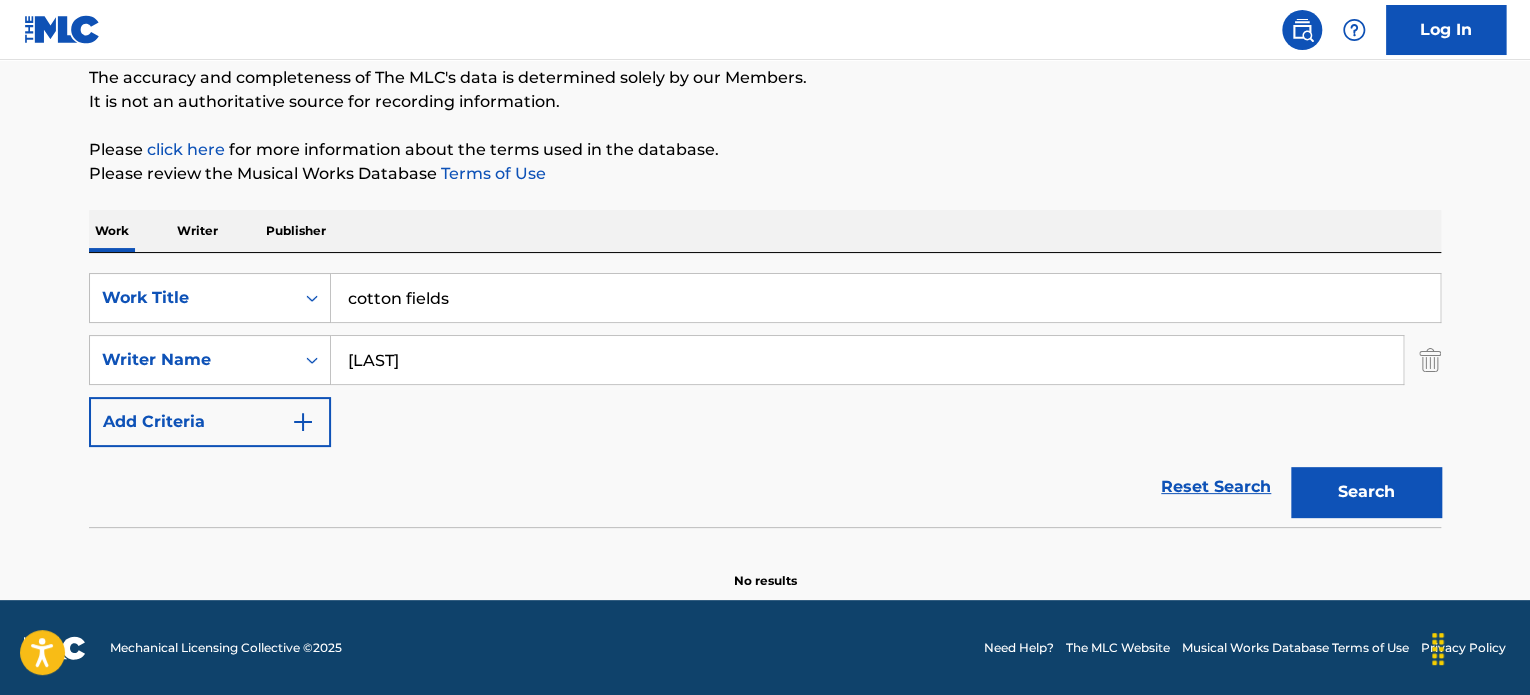 type on "cotton fields" 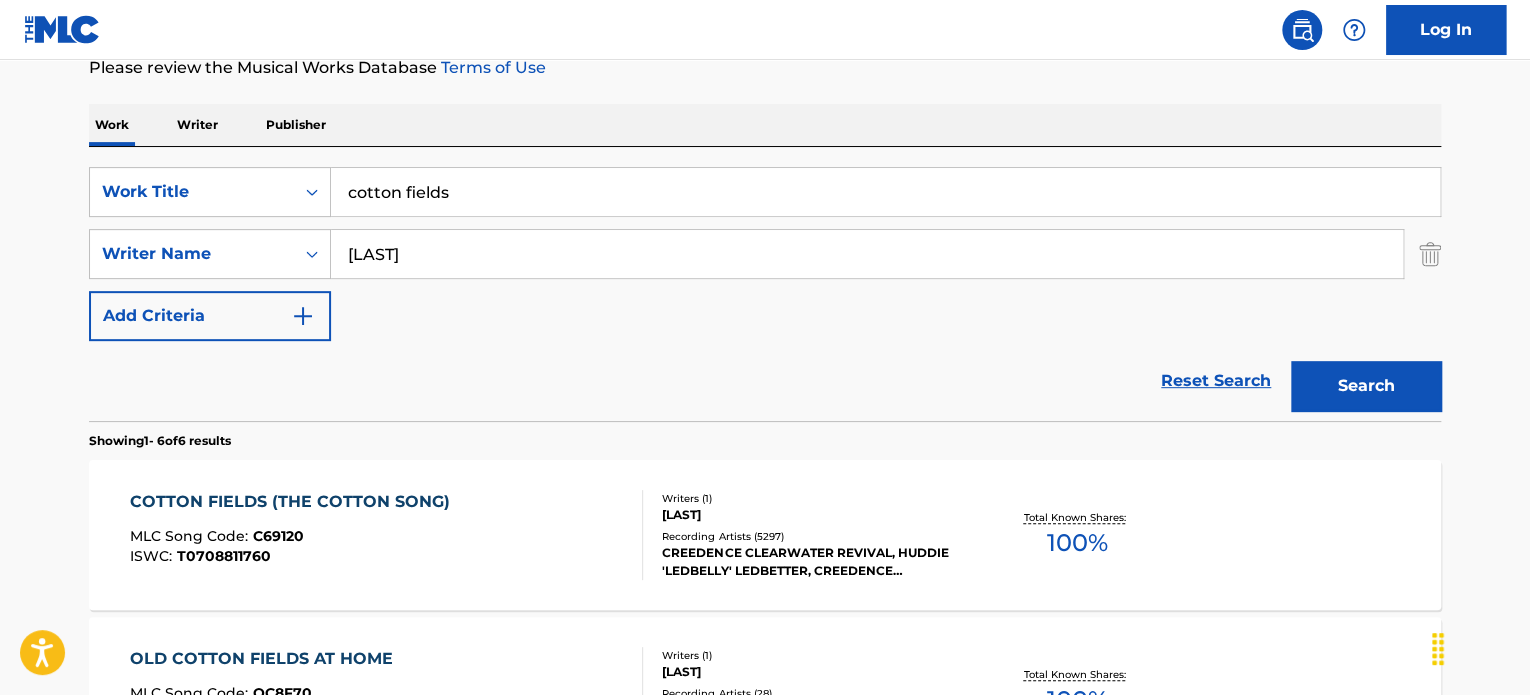 scroll, scrollTop: 372, scrollLeft: 0, axis: vertical 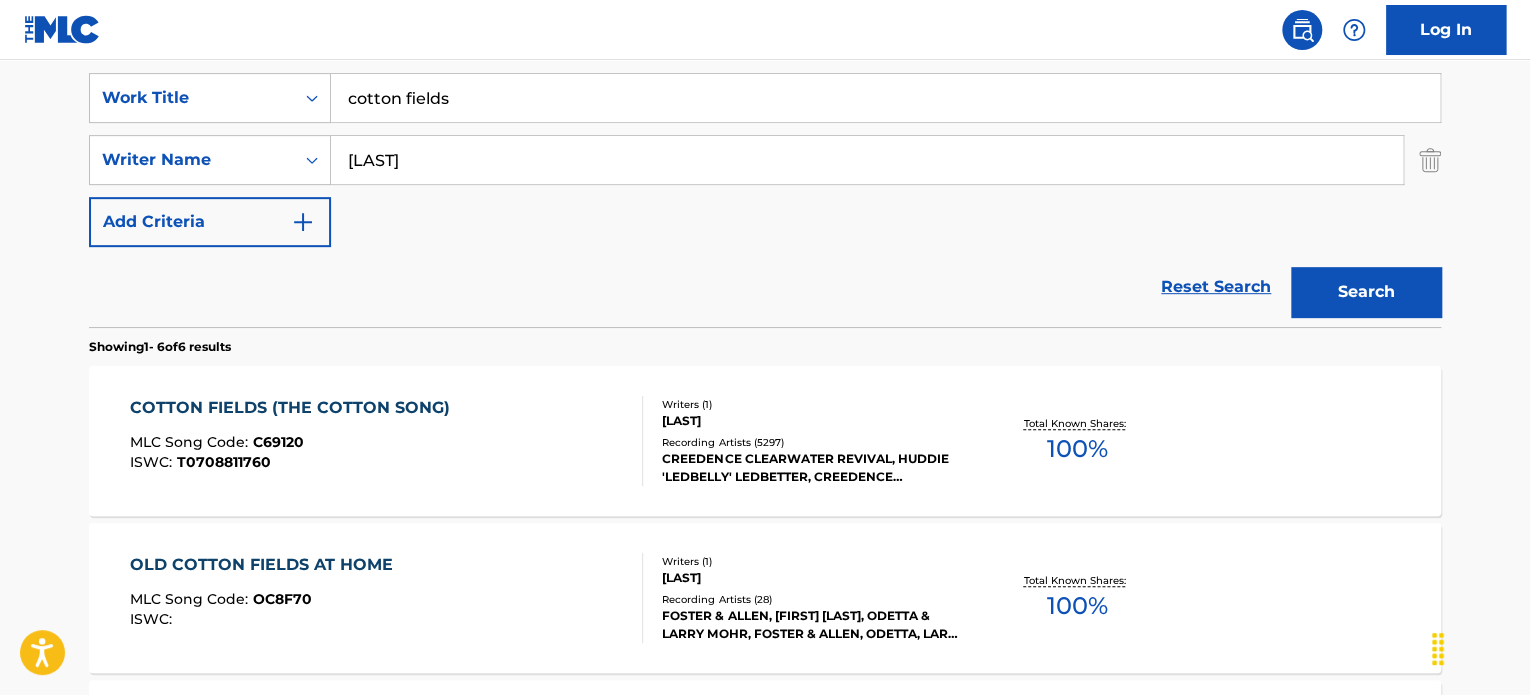 click on "Writers ( 1 ) [LAST], [LAST], [LAST], [LAST], [LAST] Recording Artists ( 5297 ) CREEDENCE CLEARWATER REVIVAL, [LAST] '[LAST]' [LAST], CREEDENCE CLEARWATER REVIVAL, CREEDENCE CLEARWATER REVIVAL, CREEDENCE CLEARWATER REVIVAL" at bounding box center [803, 441] 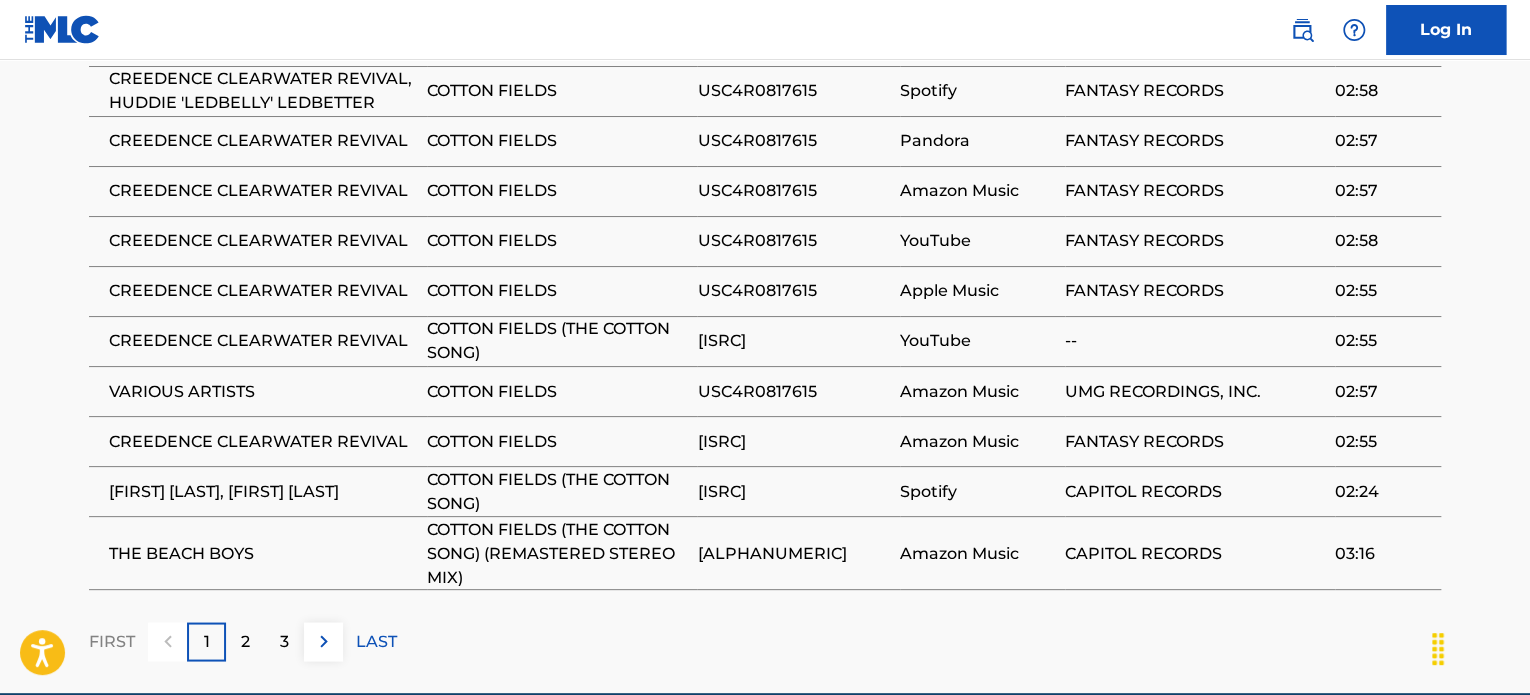 scroll, scrollTop: 1619, scrollLeft: 0, axis: vertical 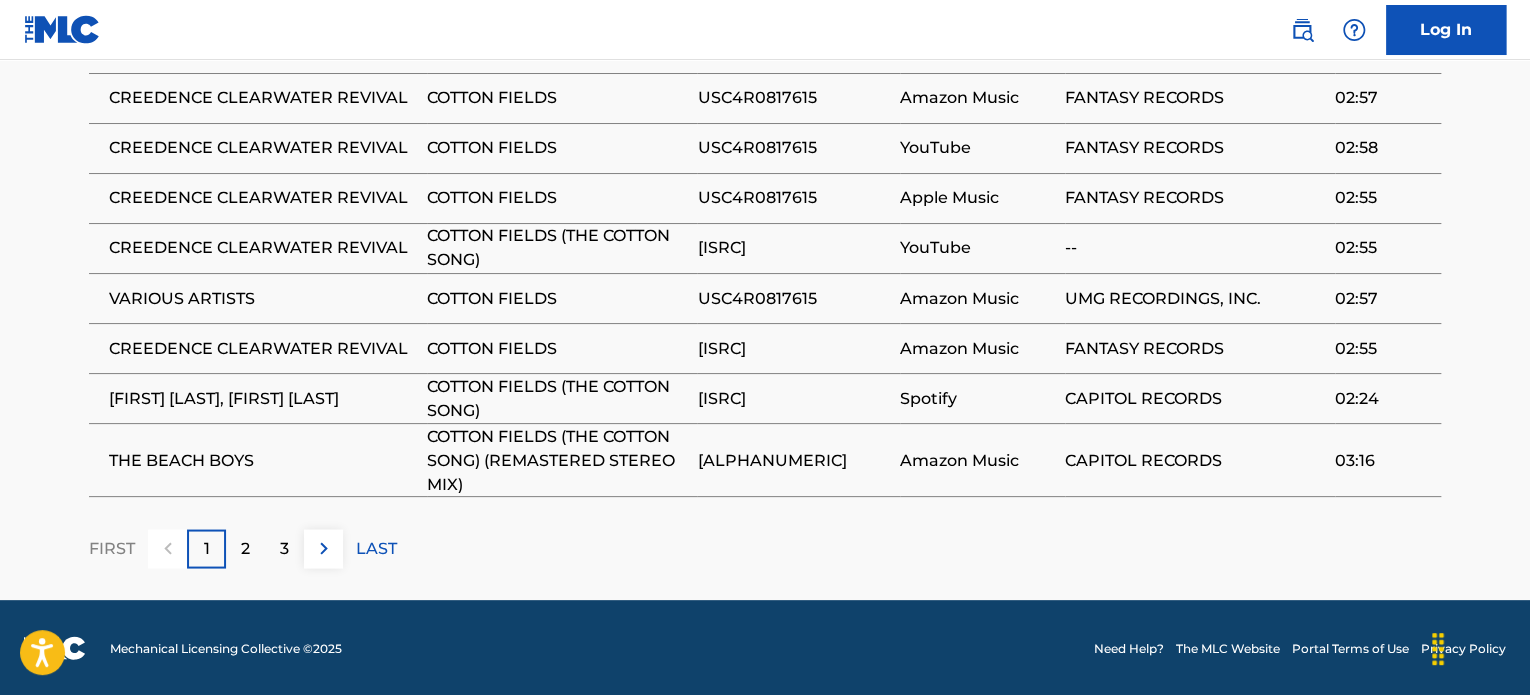 click on "2" at bounding box center [245, 548] 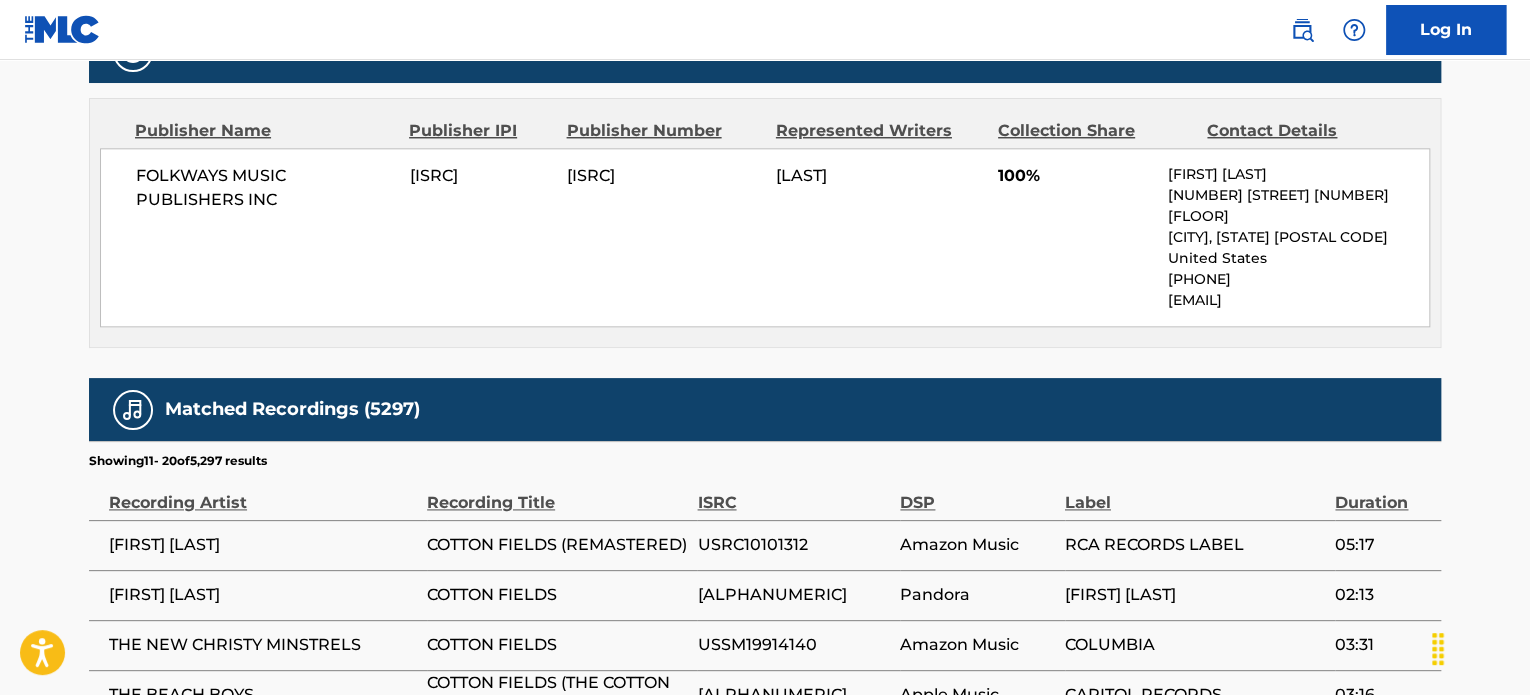 scroll, scrollTop: 1596, scrollLeft: 0, axis: vertical 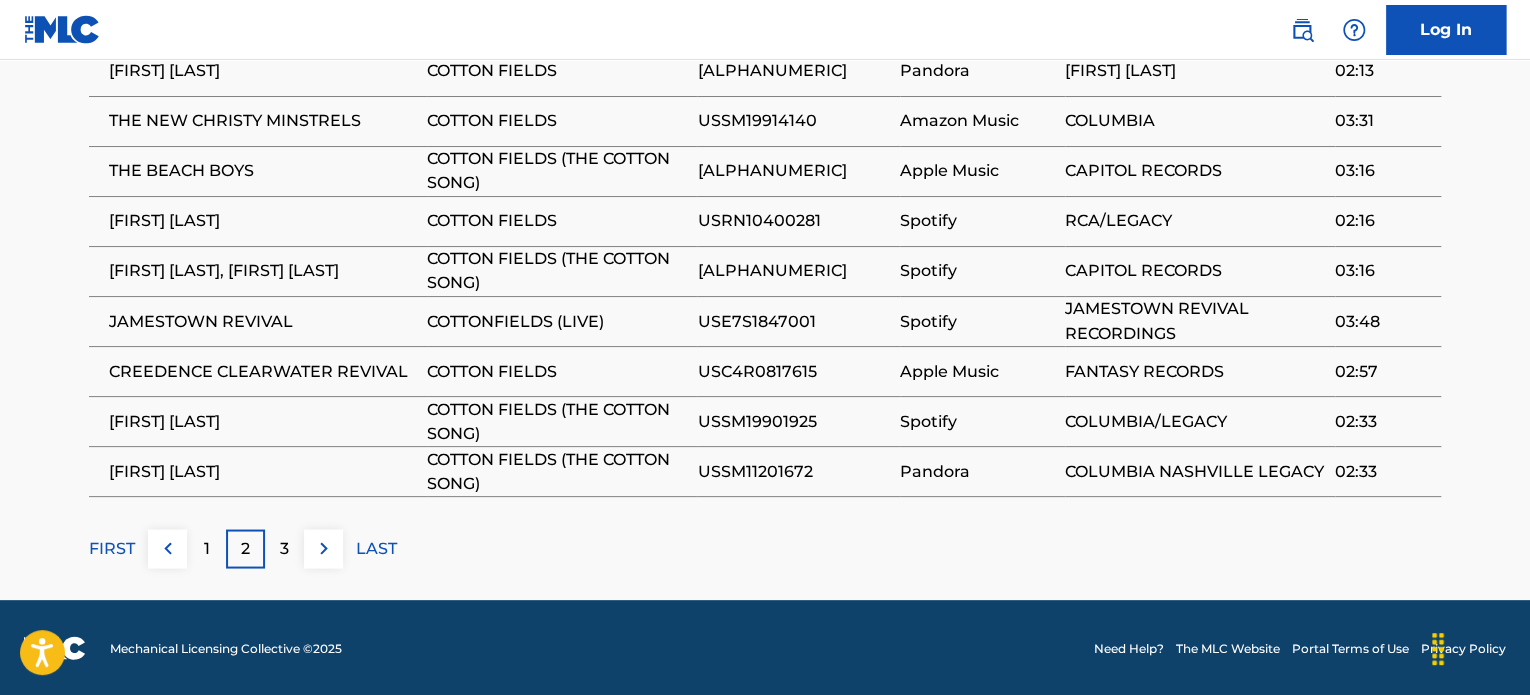 click on "3" at bounding box center (284, 548) 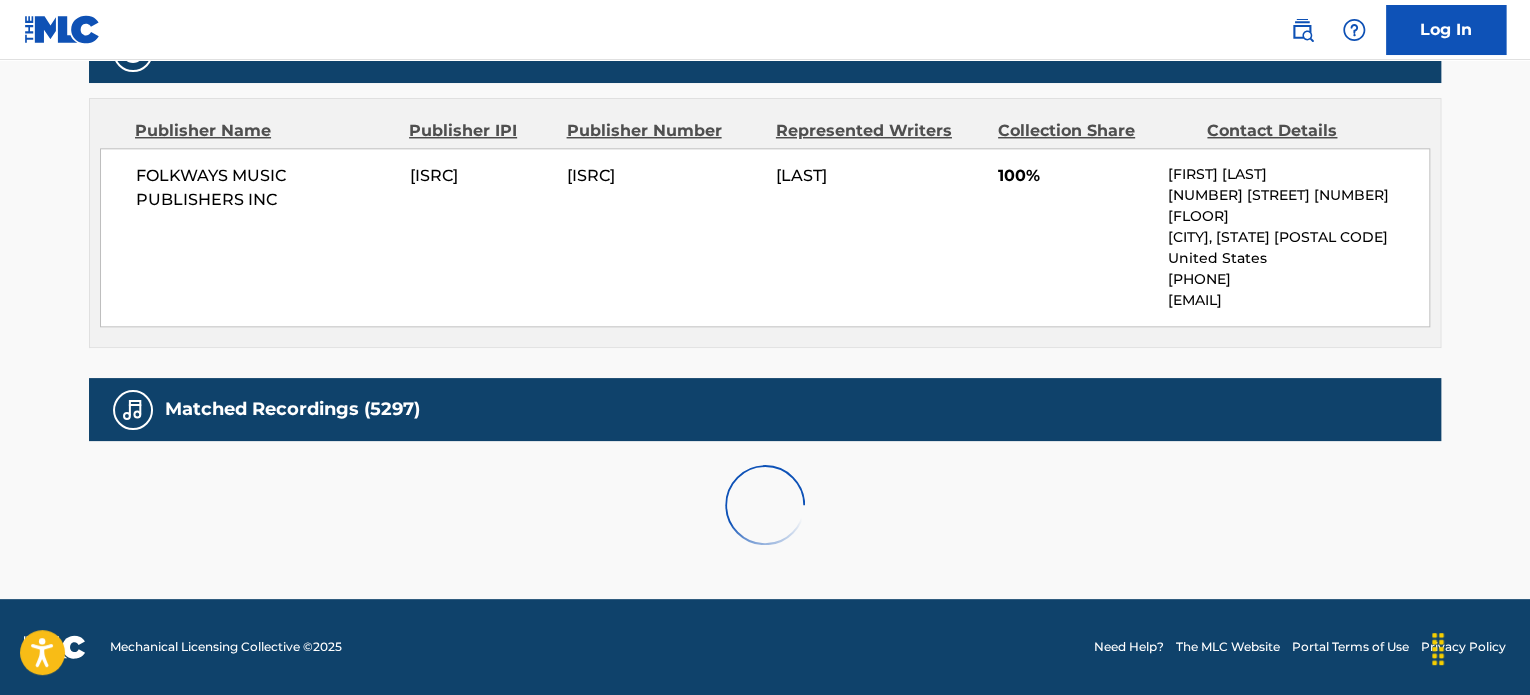 scroll, scrollTop: 1596, scrollLeft: 0, axis: vertical 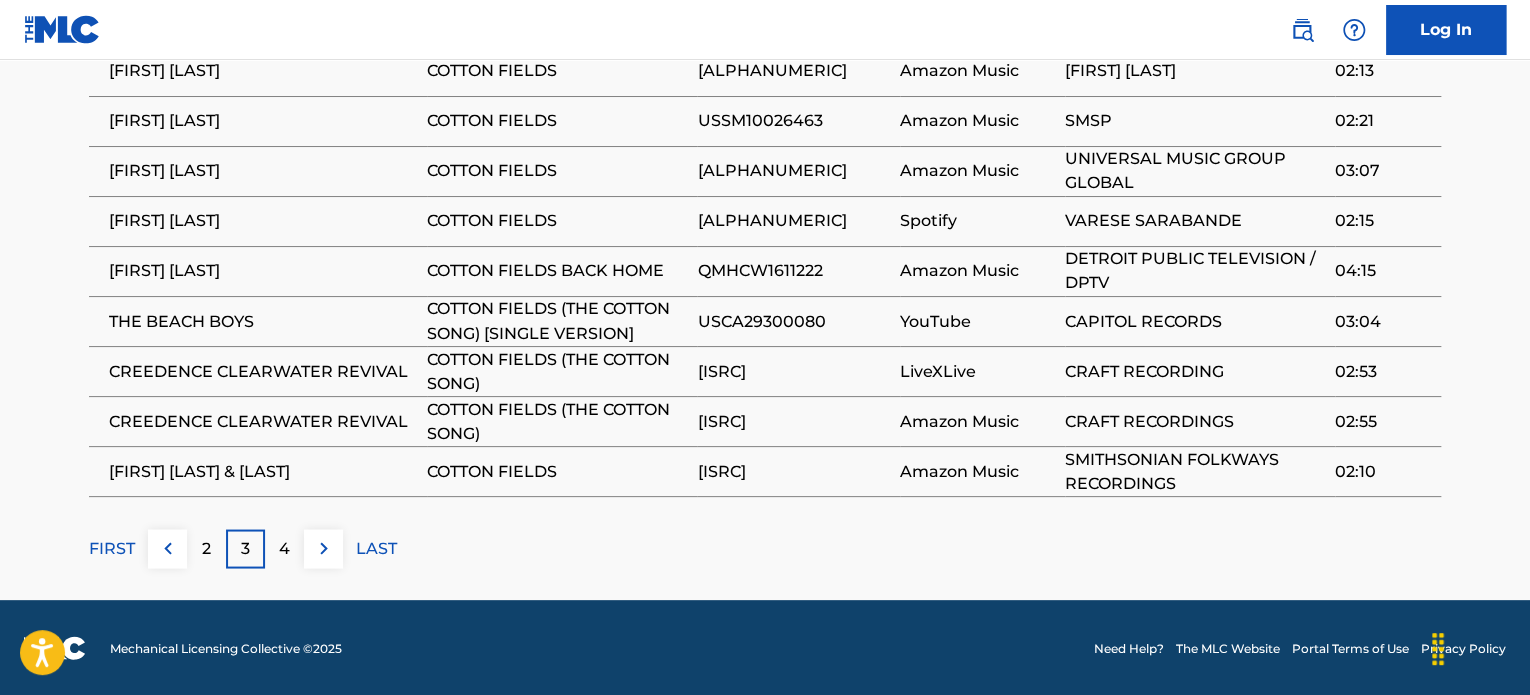 click on "4" at bounding box center (284, 548) 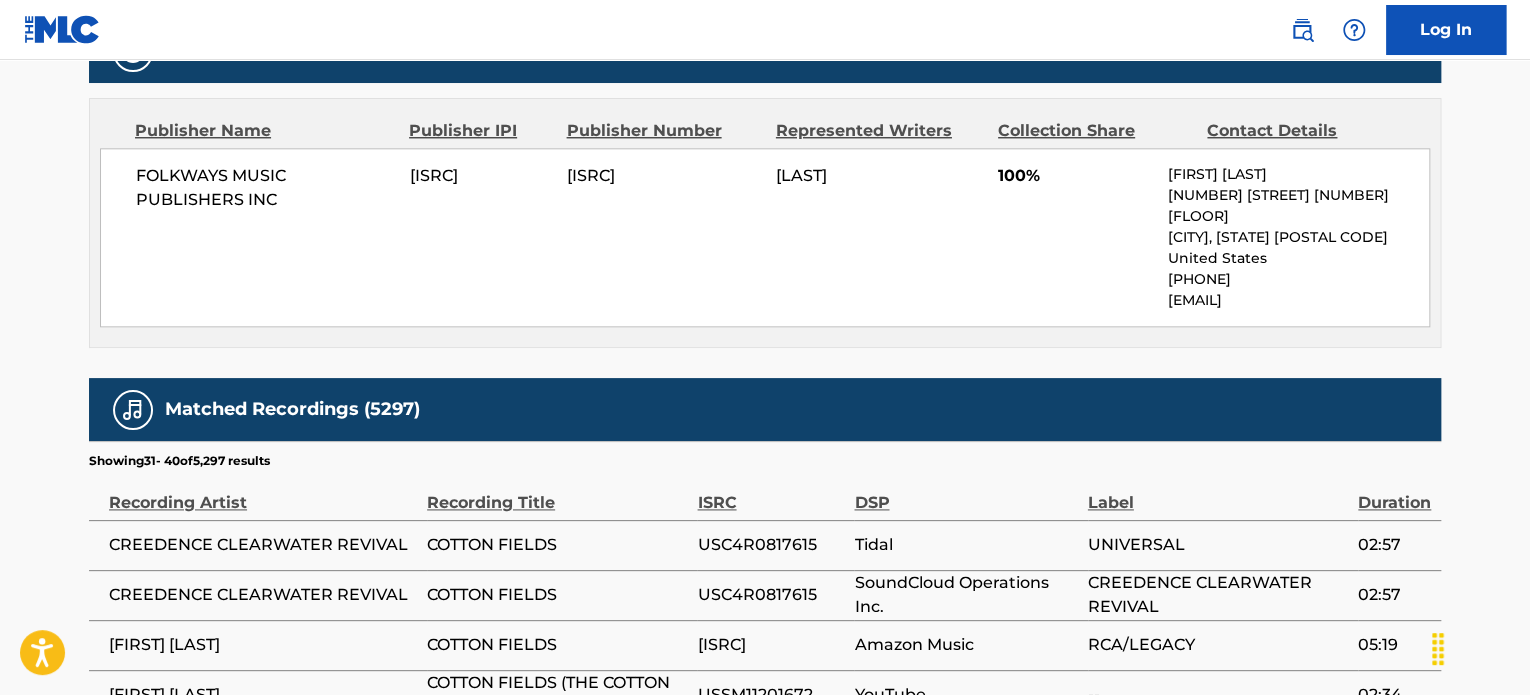 scroll, scrollTop: 1596, scrollLeft: 0, axis: vertical 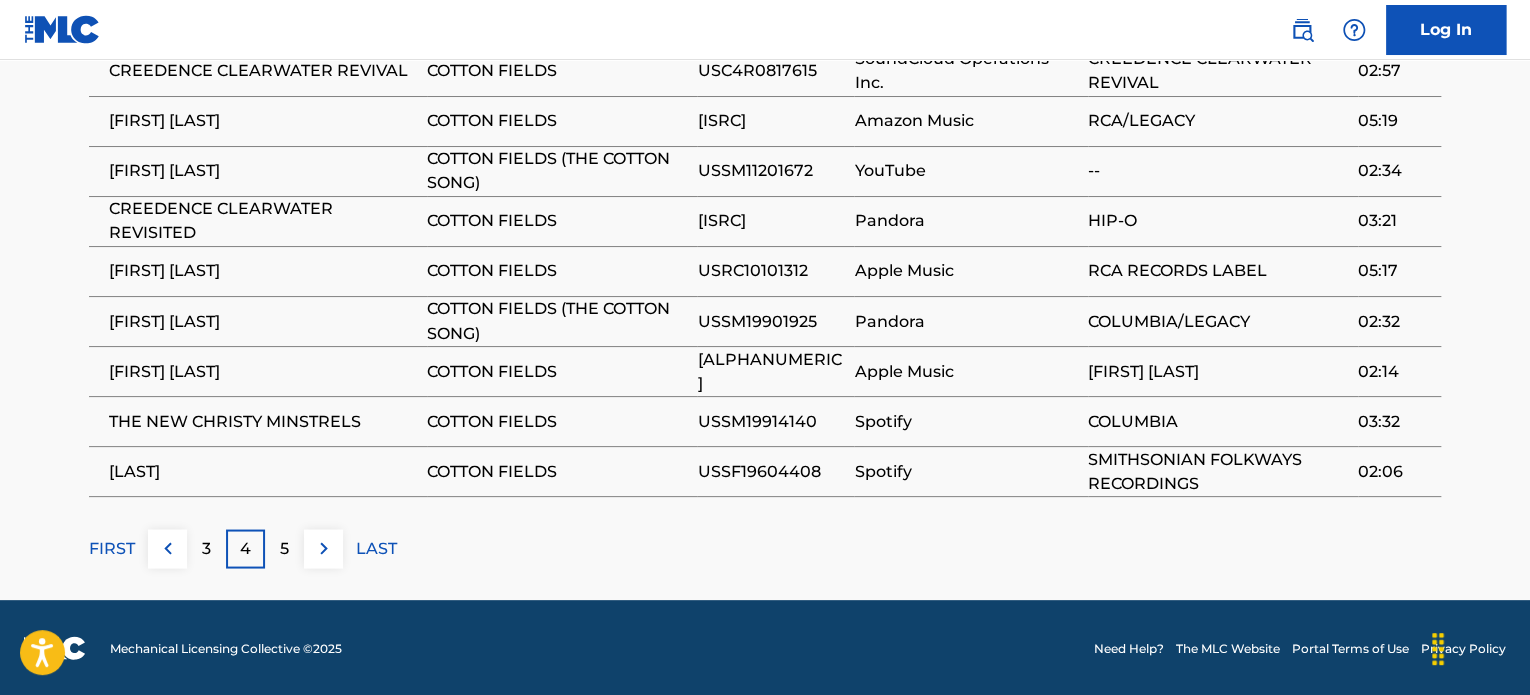 click on "5" at bounding box center [284, 548] 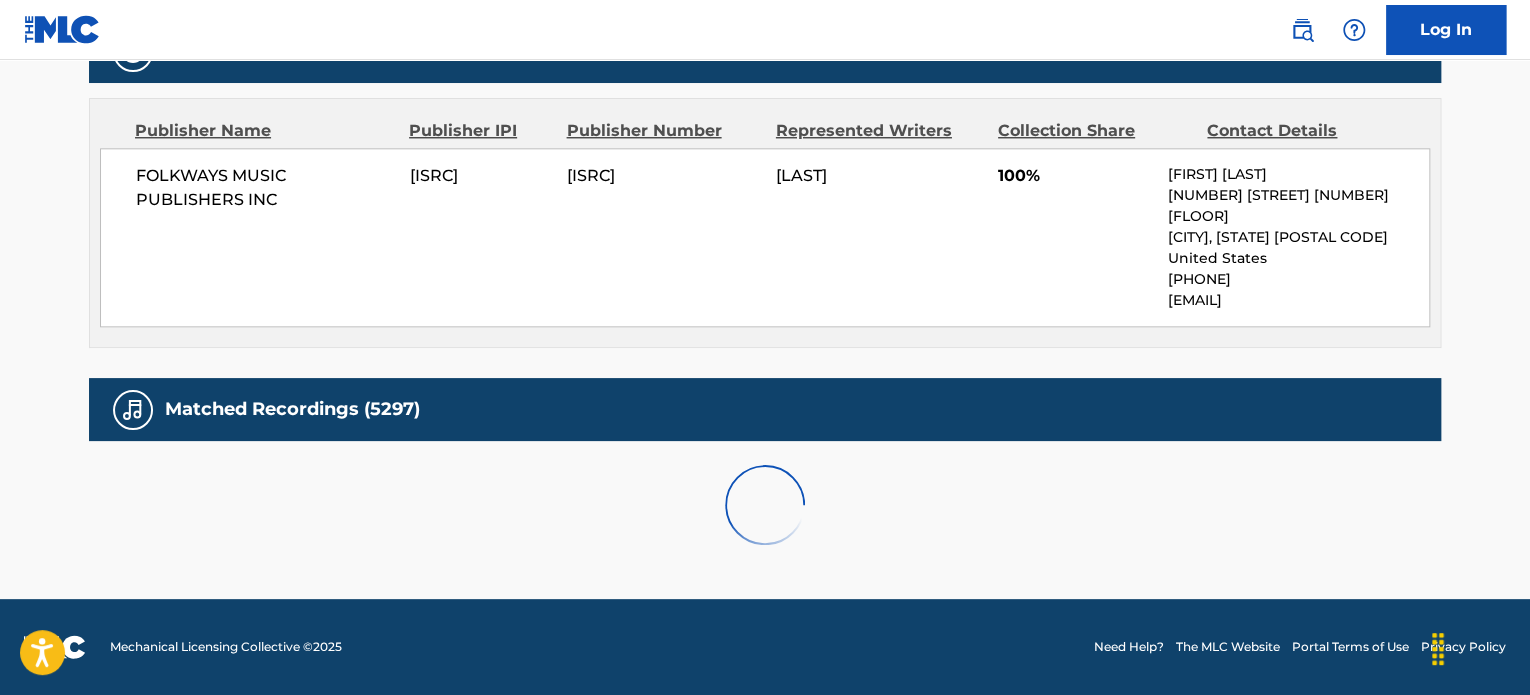 scroll, scrollTop: 1596, scrollLeft: 0, axis: vertical 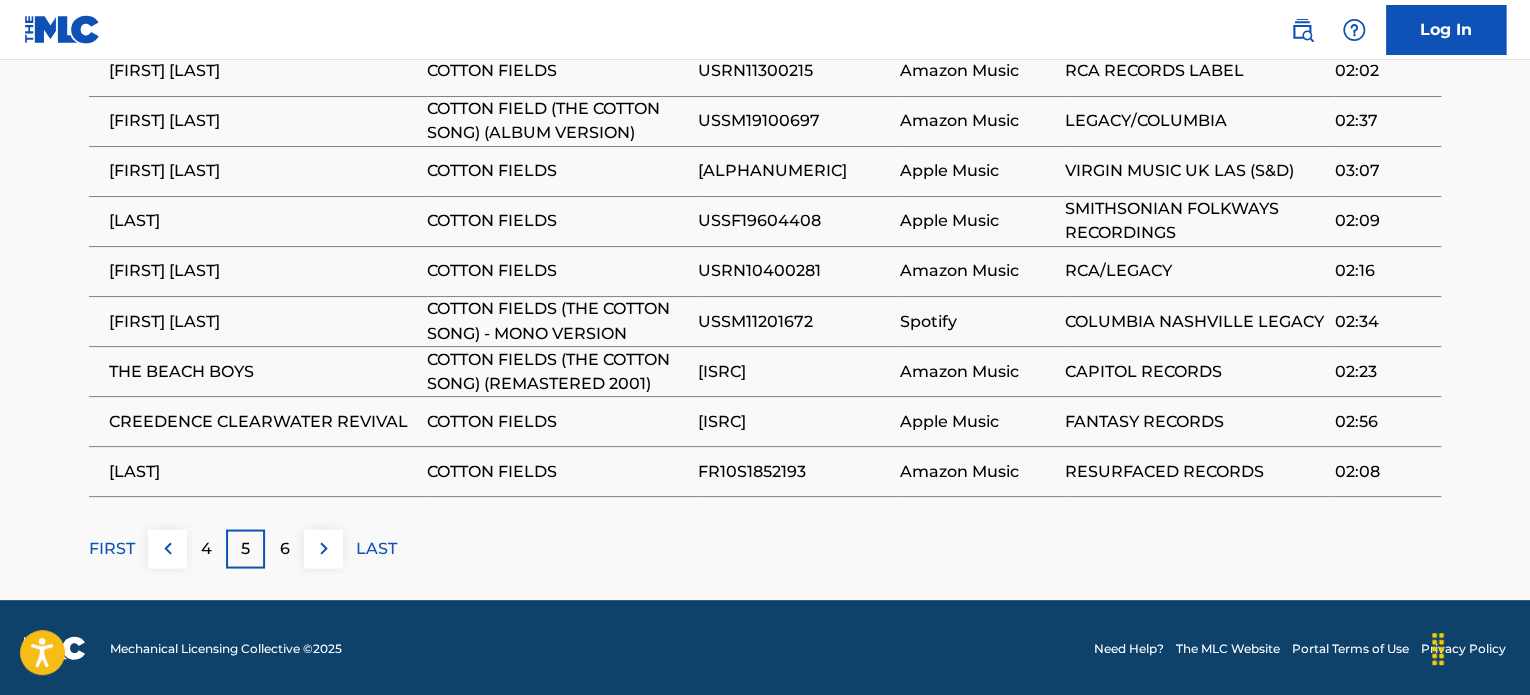 click on "6" at bounding box center (285, 548) 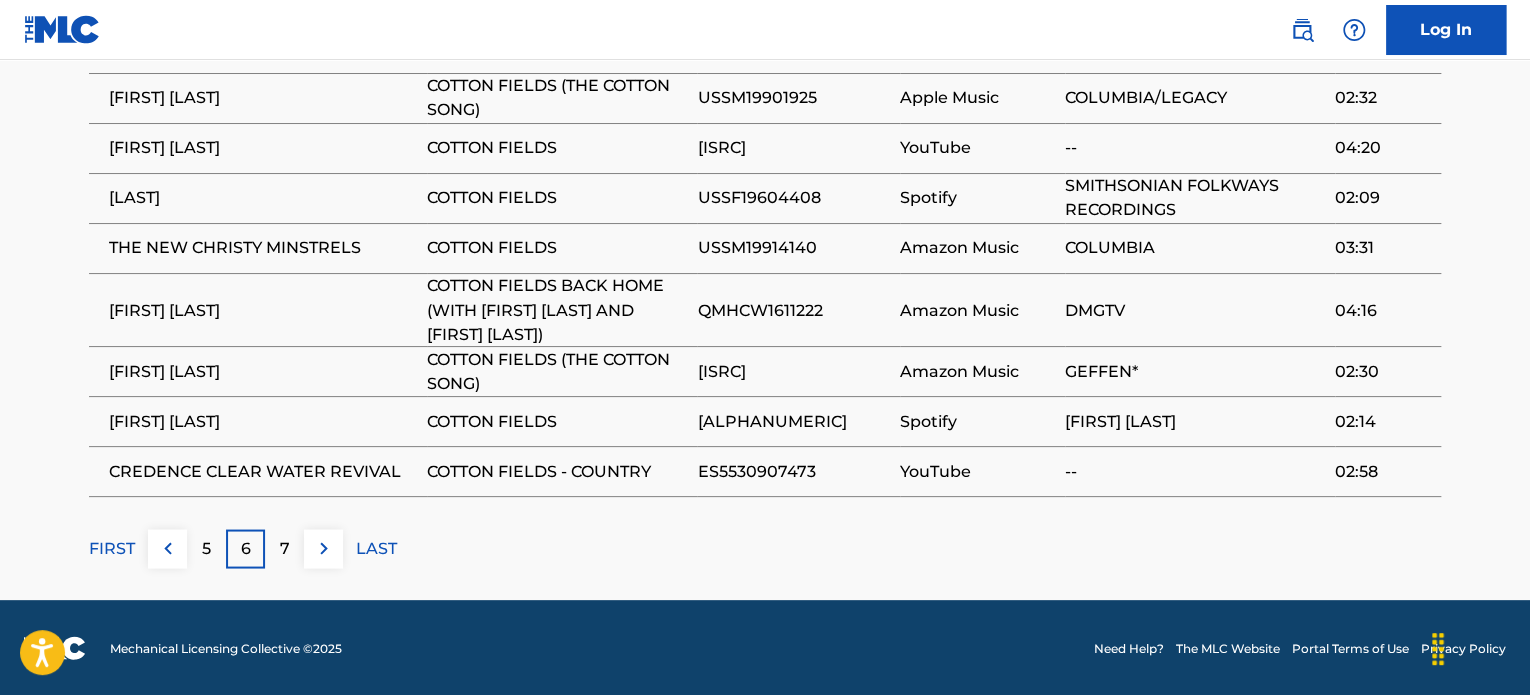 click on "7" at bounding box center [285, 548] 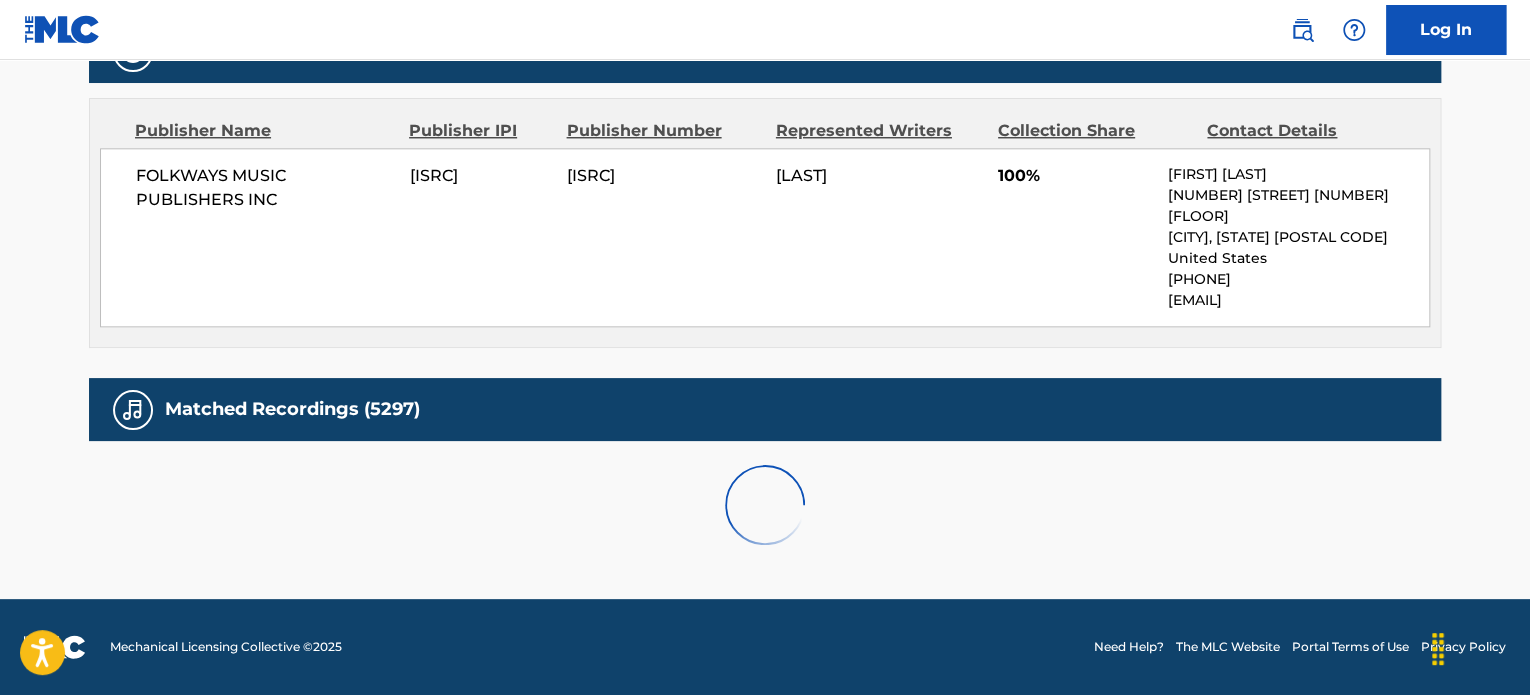 scroll, scrollTop: 1619, scrollLeft: 0, axis: vertical 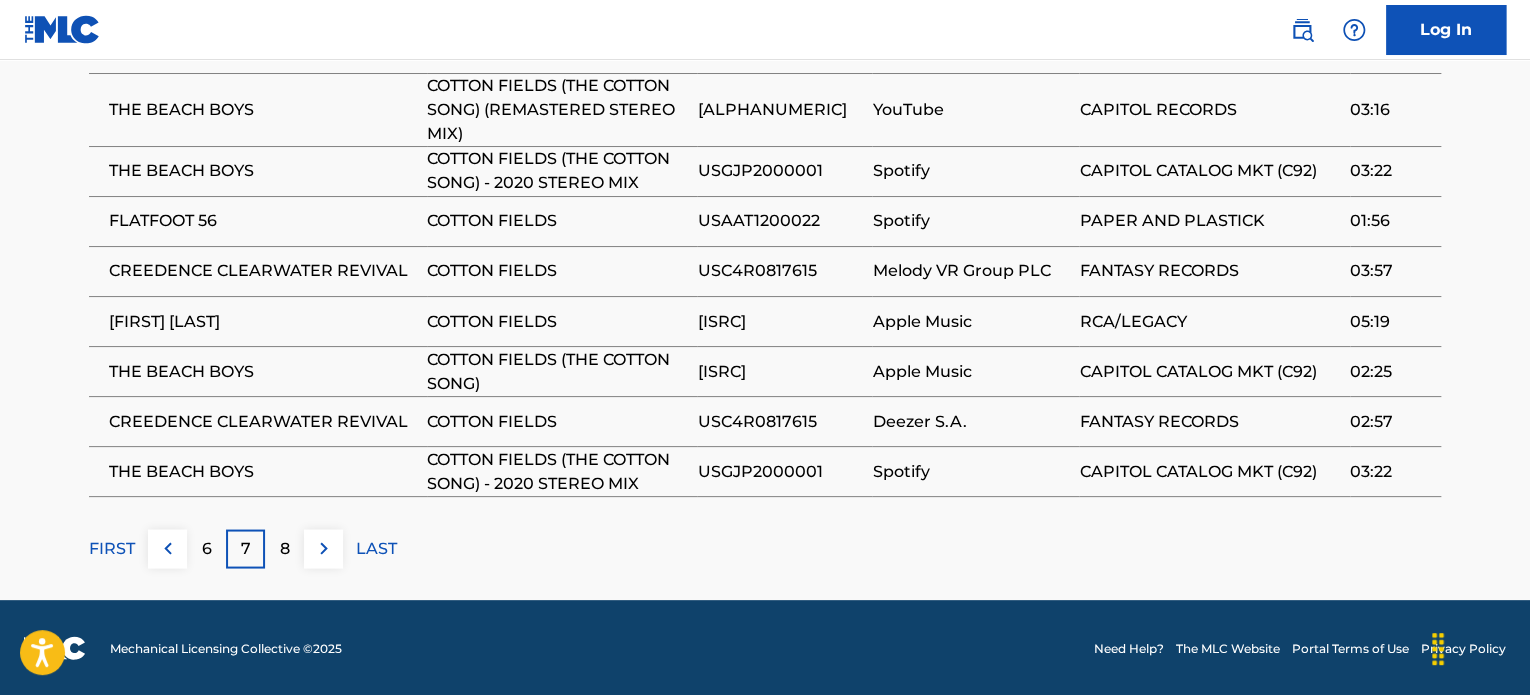 click on "8" at bounding box center [285, 548] 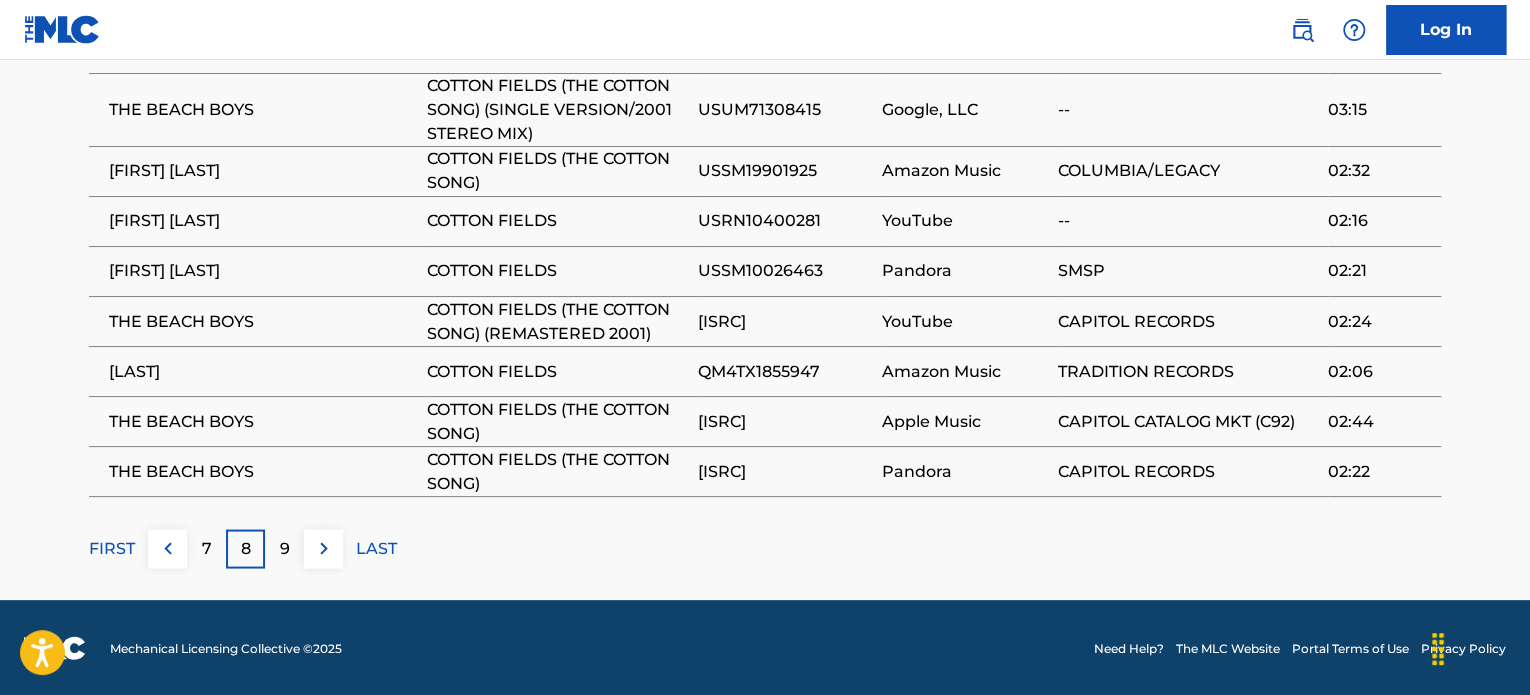 click on "9" at bounding box center [285, 548] 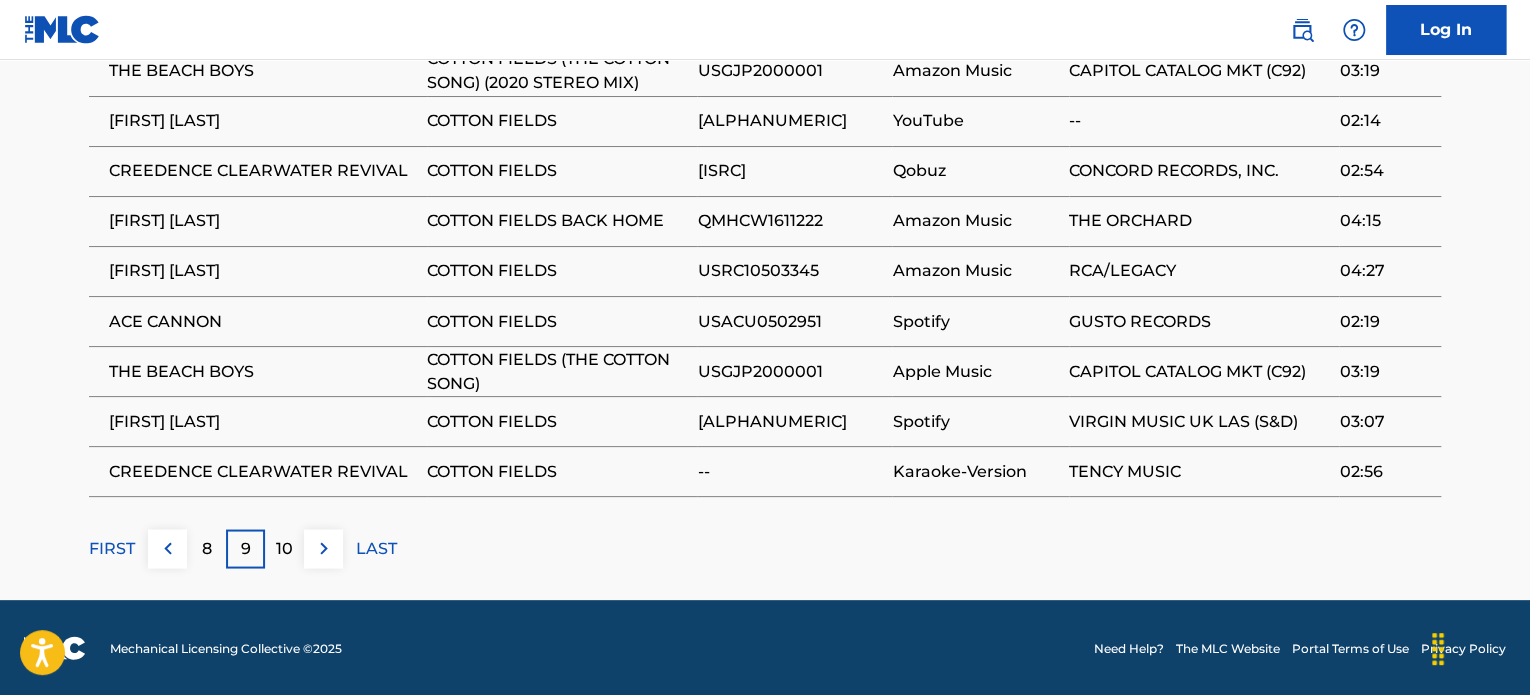click on "10" at bounding box center [284, 548] 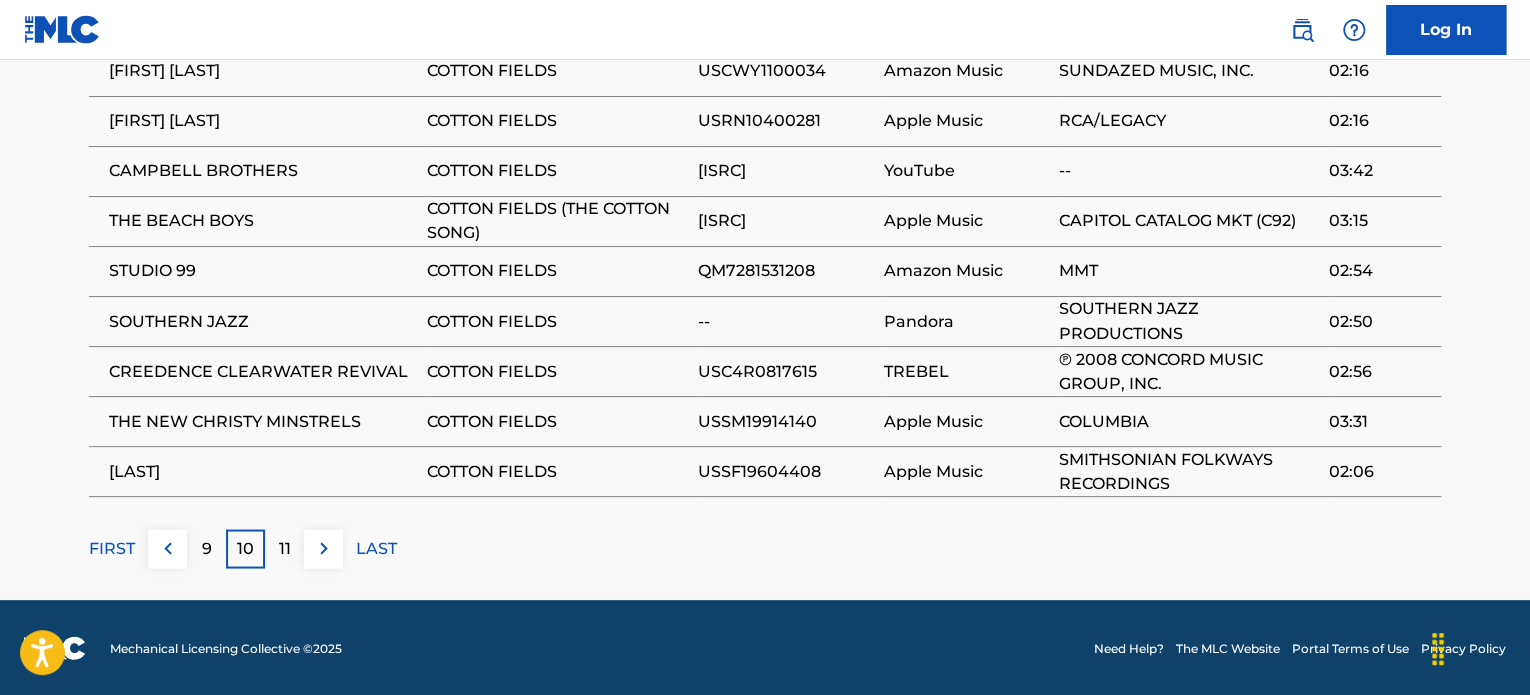 click on "11" at bounding box center (285, 548) 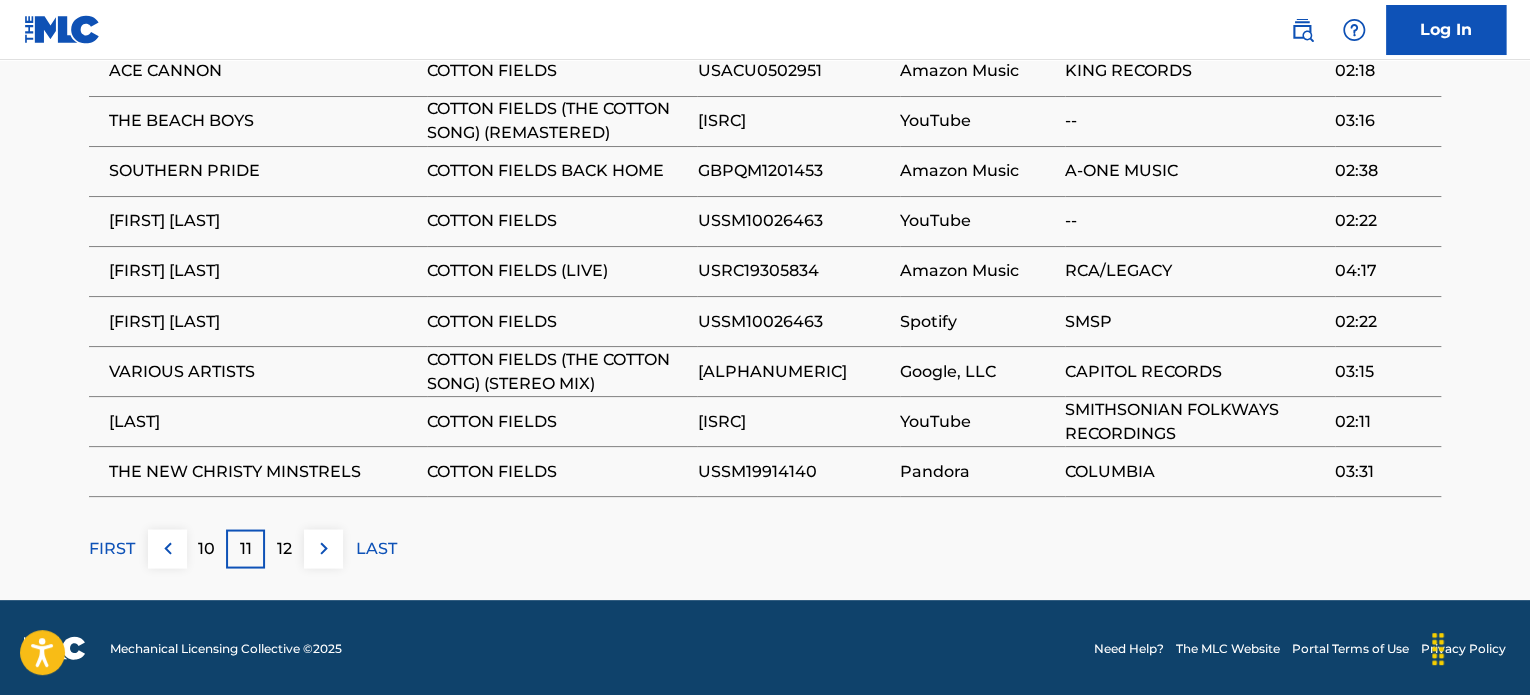 click on "12" at bounding box center (284, 548) 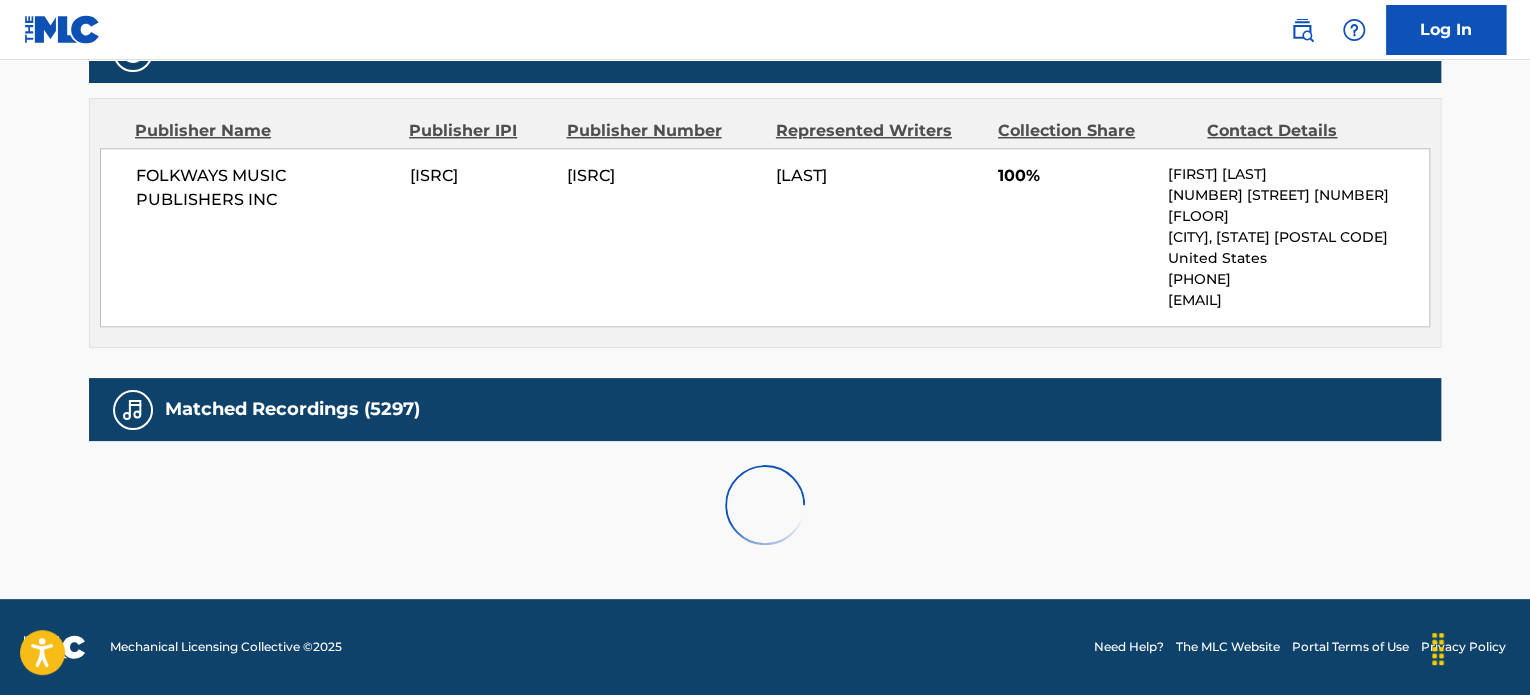 scroll, scrollTop: 1619, scrollLeft: 0, axis: vertical 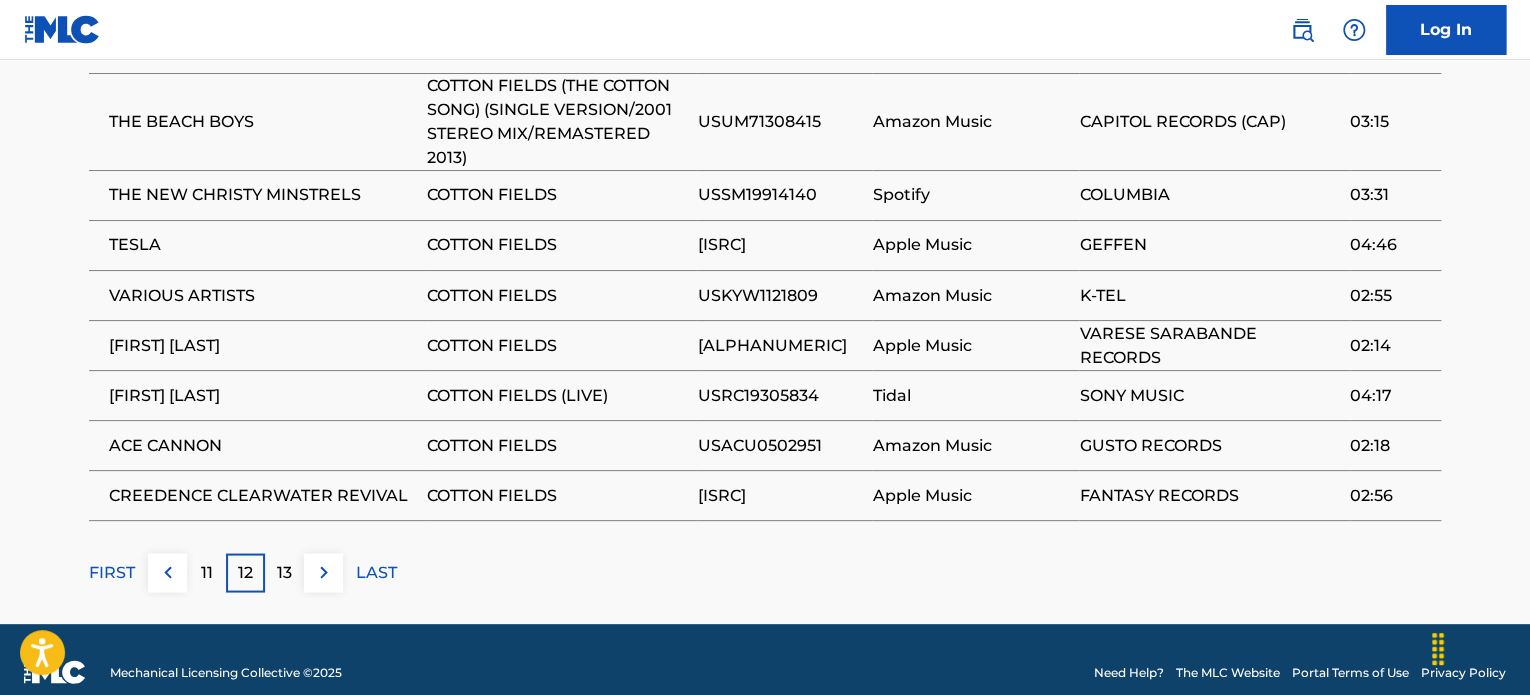 click on "[FIRST] [LAST] [ALPHANUMERIC] [FIRST] [LAST] [ALPHANUMERIC] [FIRST] [LAST] [ALPHANUMERIC] [FIRST] [LAST] [ALPHANUMERIC] [FIRST] [LAST] [ALPHANUMERIC] [FIRST] [LAST] [ALPHANUMERIC] [FIRST] [LAST] [ALPHANUMERIC] [FIRST] [LAST] [ALPHANUMERIC] [FIRST] [LAST] [ALPHANUMERIC] [FIRST] [LAST] [ALPHANUMERIC] [FIRST] [LAST] [ALPHANUMERIC] [FIRST] [LAST]" at bounding box center (765, 211) 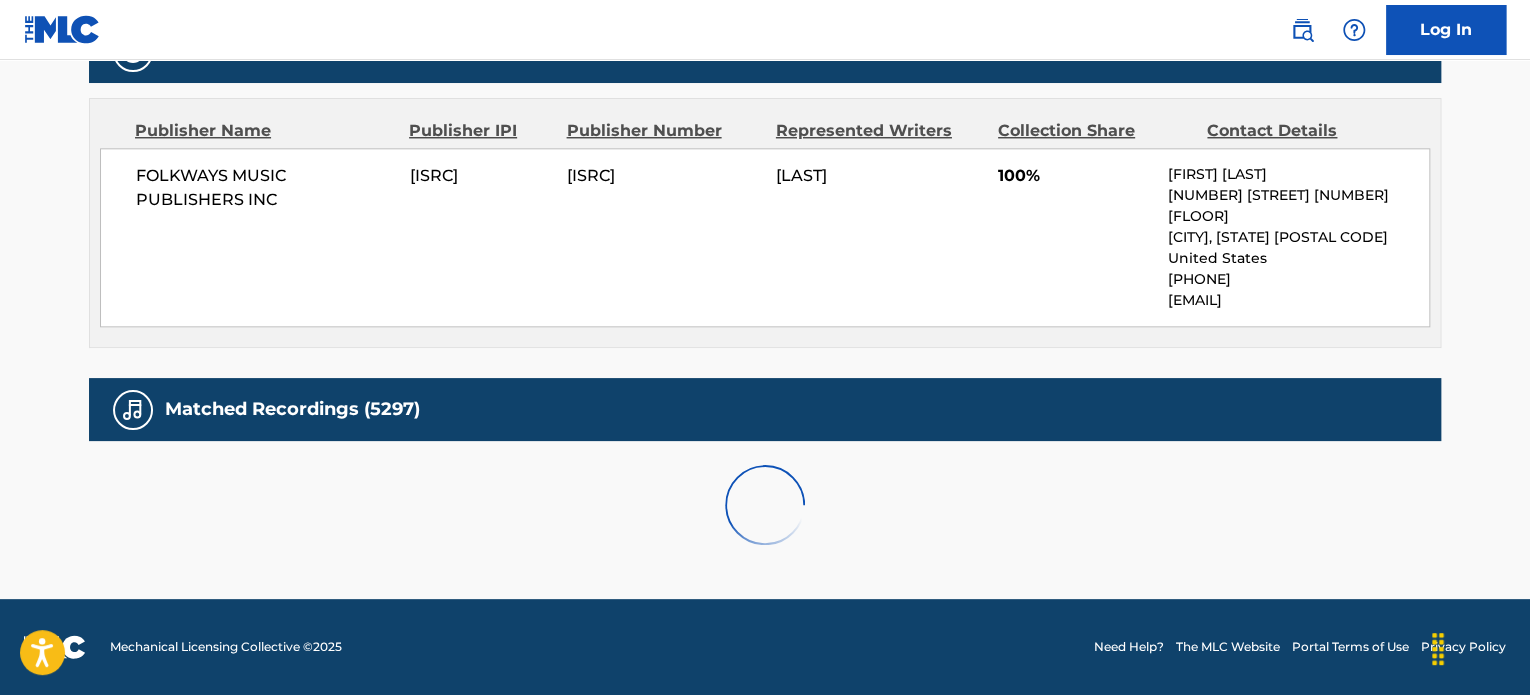 scroll, scrollTop: 1596, scrollLeft: 0, axis: vertical 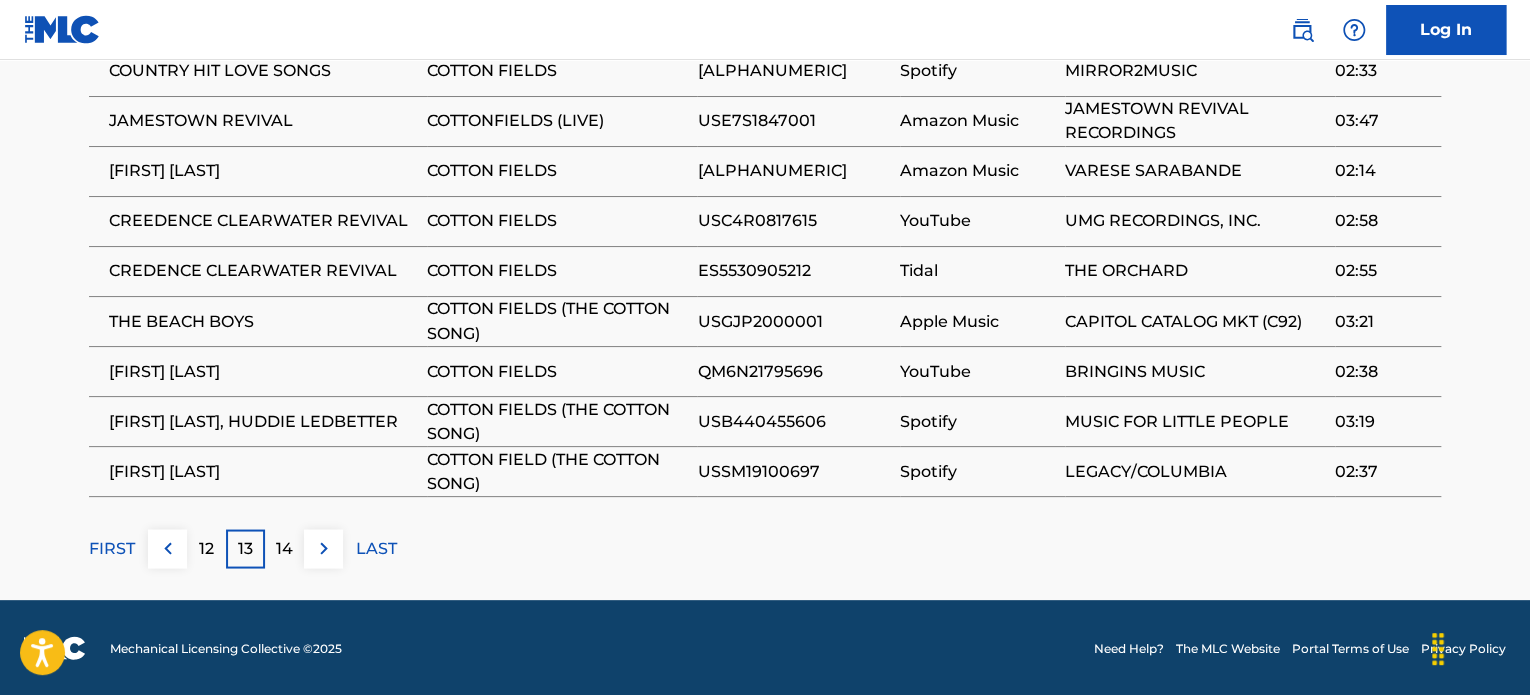 click on "14" at bounding box center [284, 548] 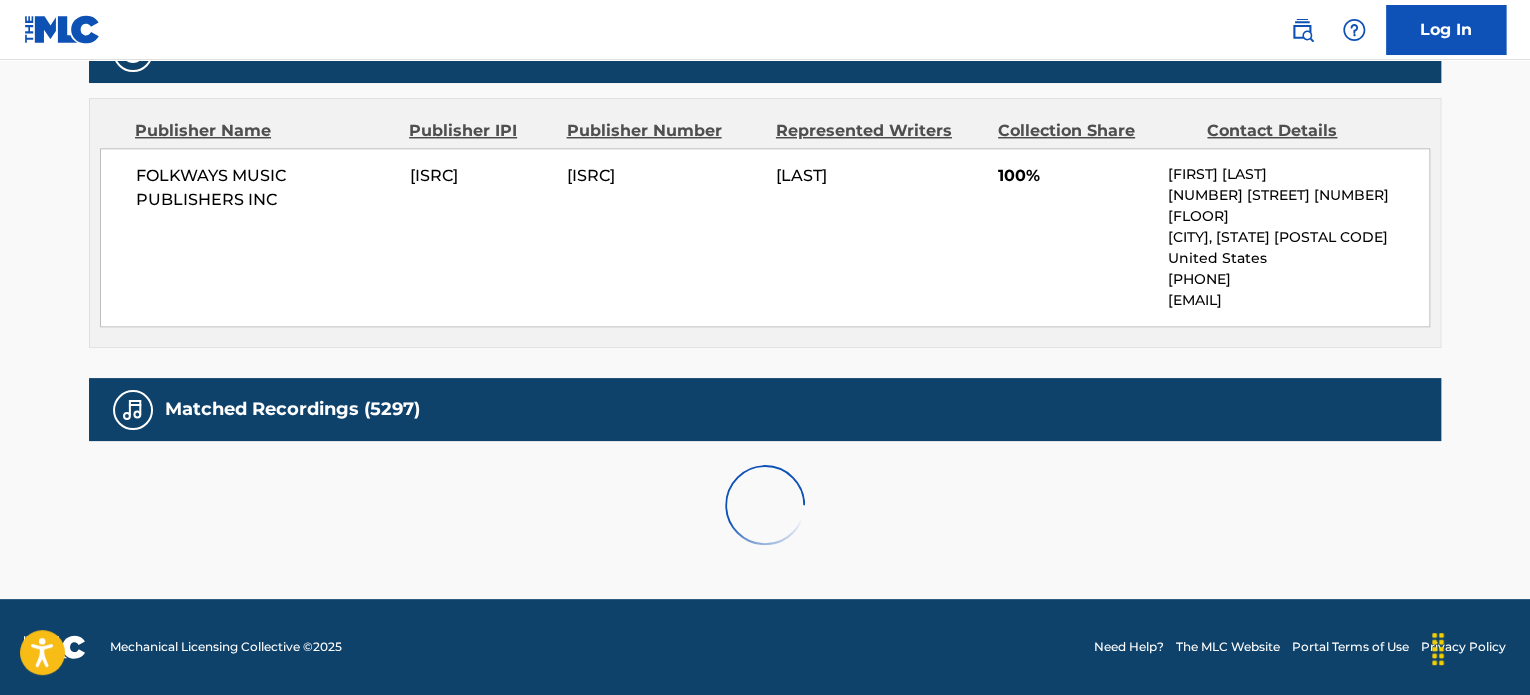 scroll, scrollTop: 1619, scrollLeft: 0, axis: vertical 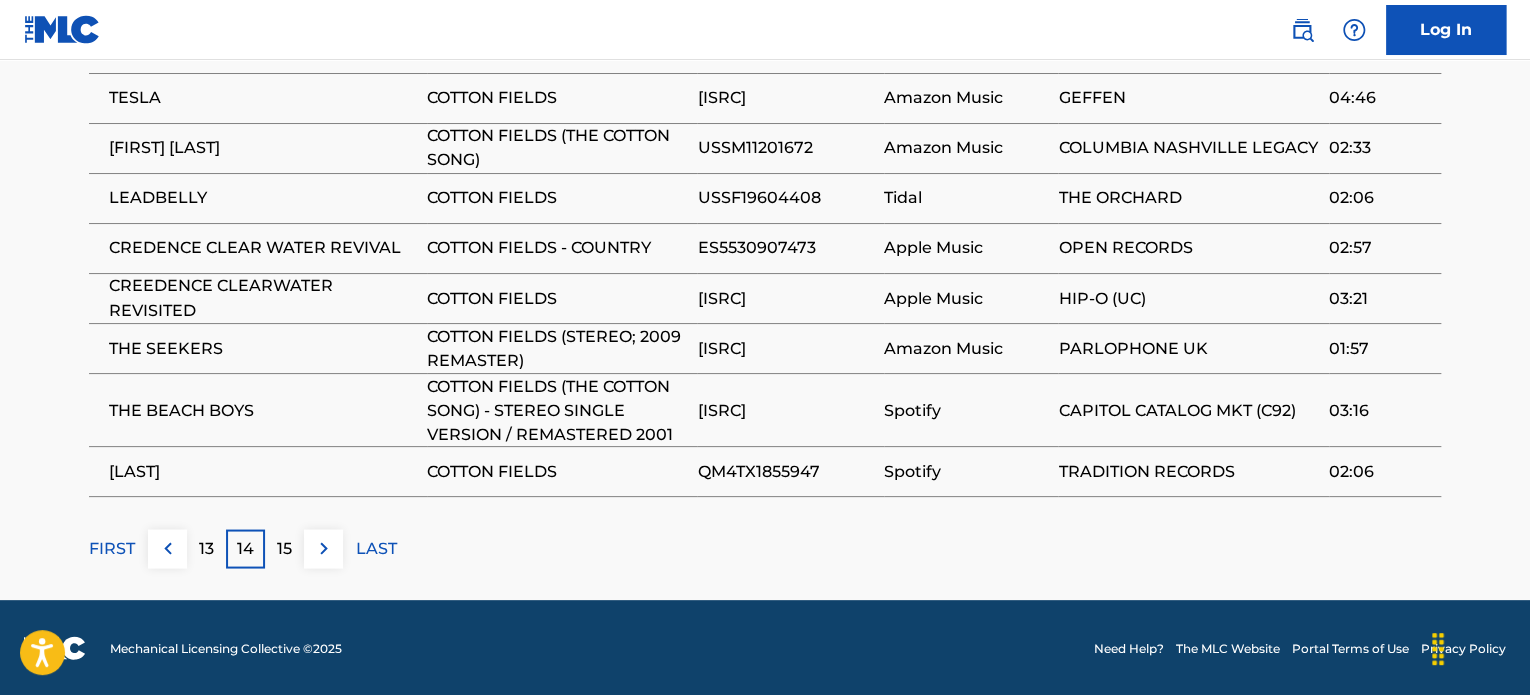 click on "15" at bounding box center [284, 548] 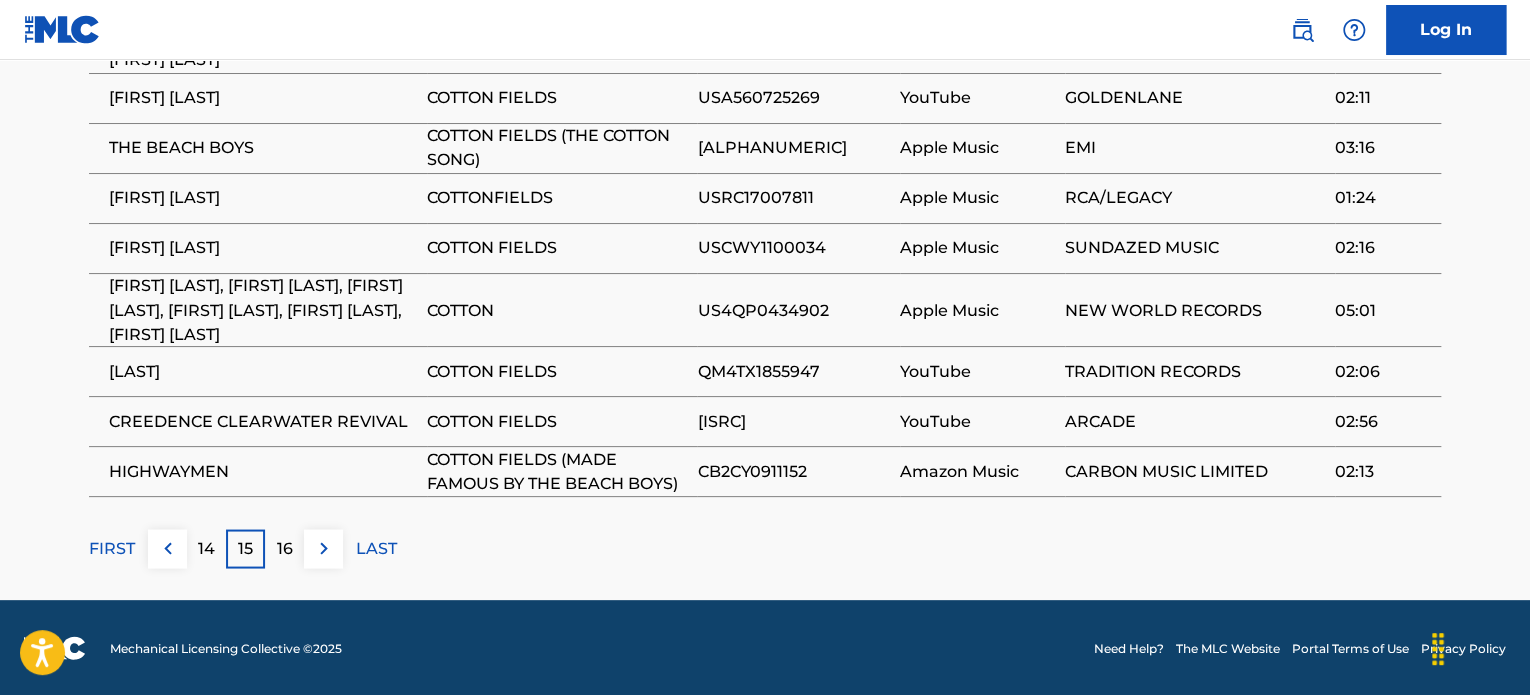 click on "16" at bounding box center [285, 548] 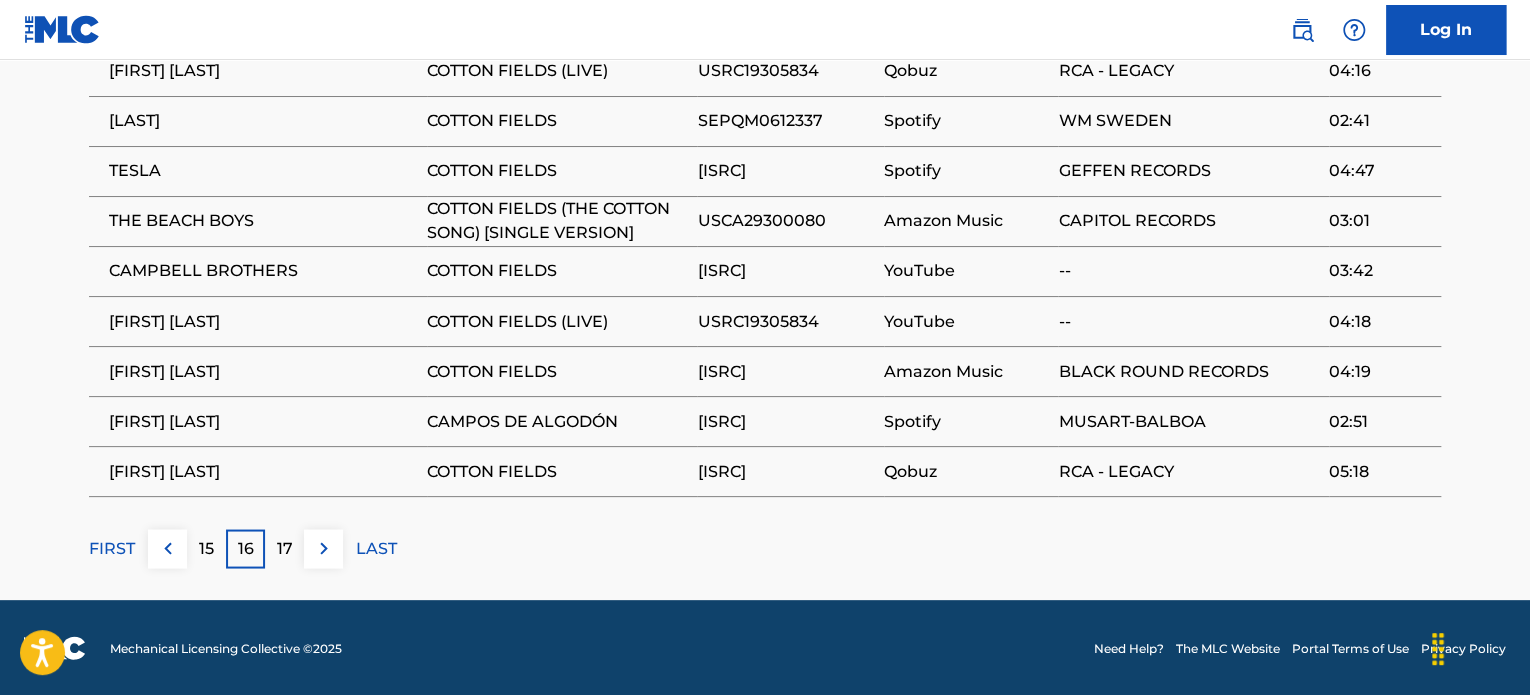 click on "17" at bounding box center (285, 548) 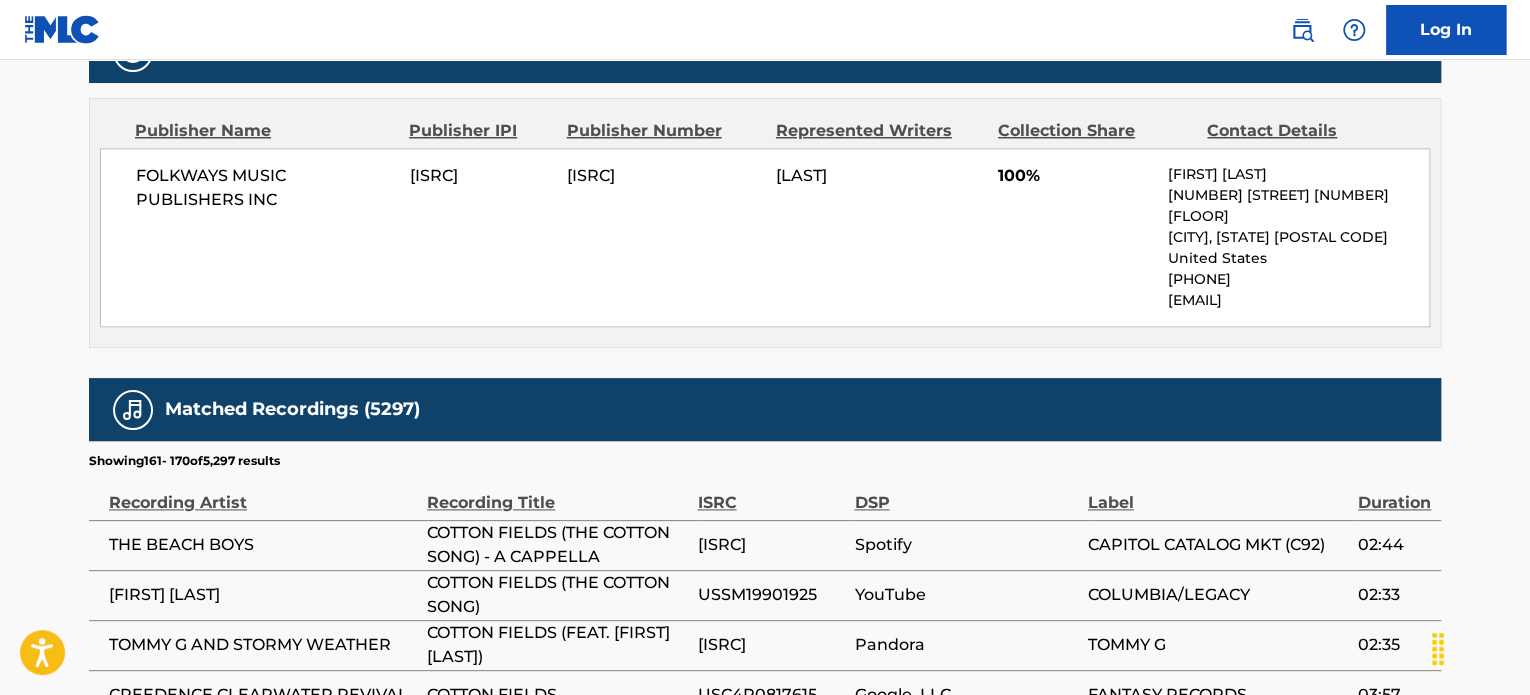 scroll, scrollTop: 1596, scrollLeft: 0, axis: vertical 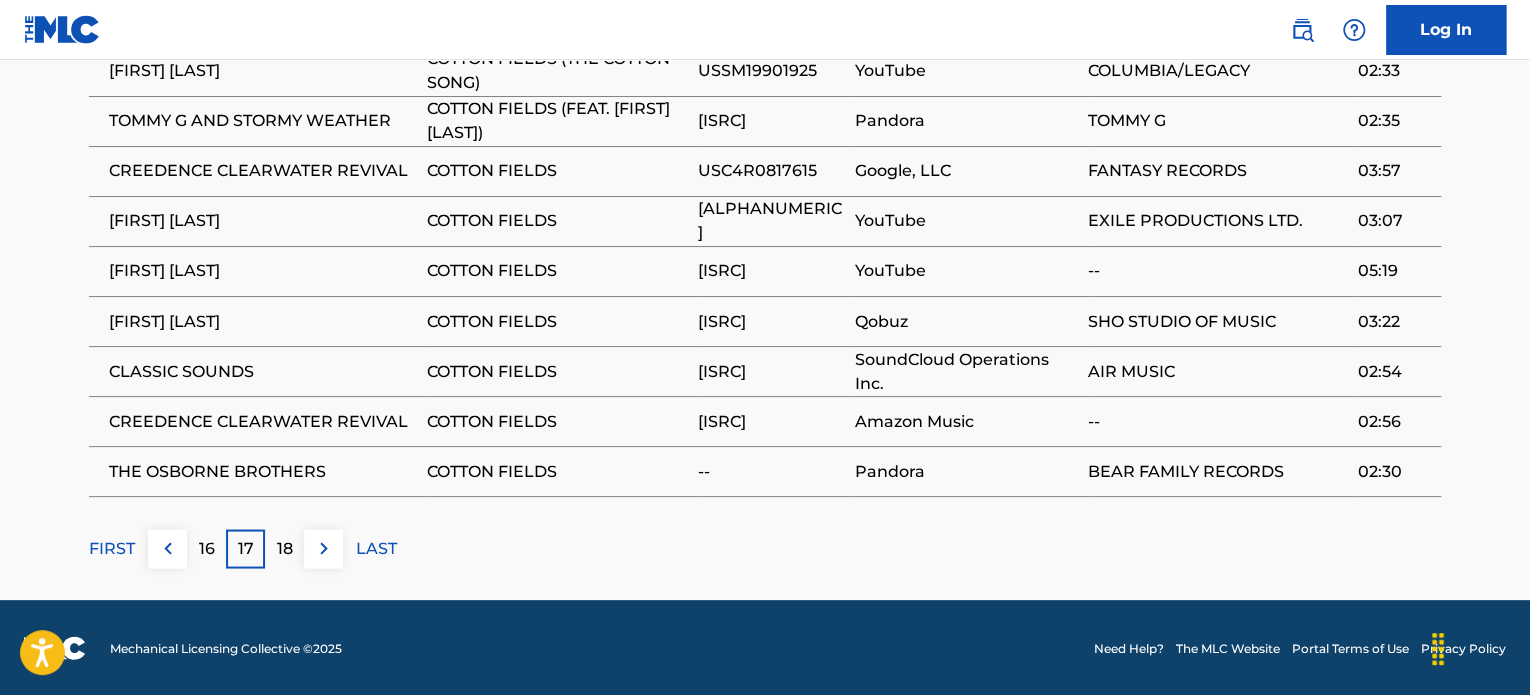 click on "18" at bounding box center (285, 548) 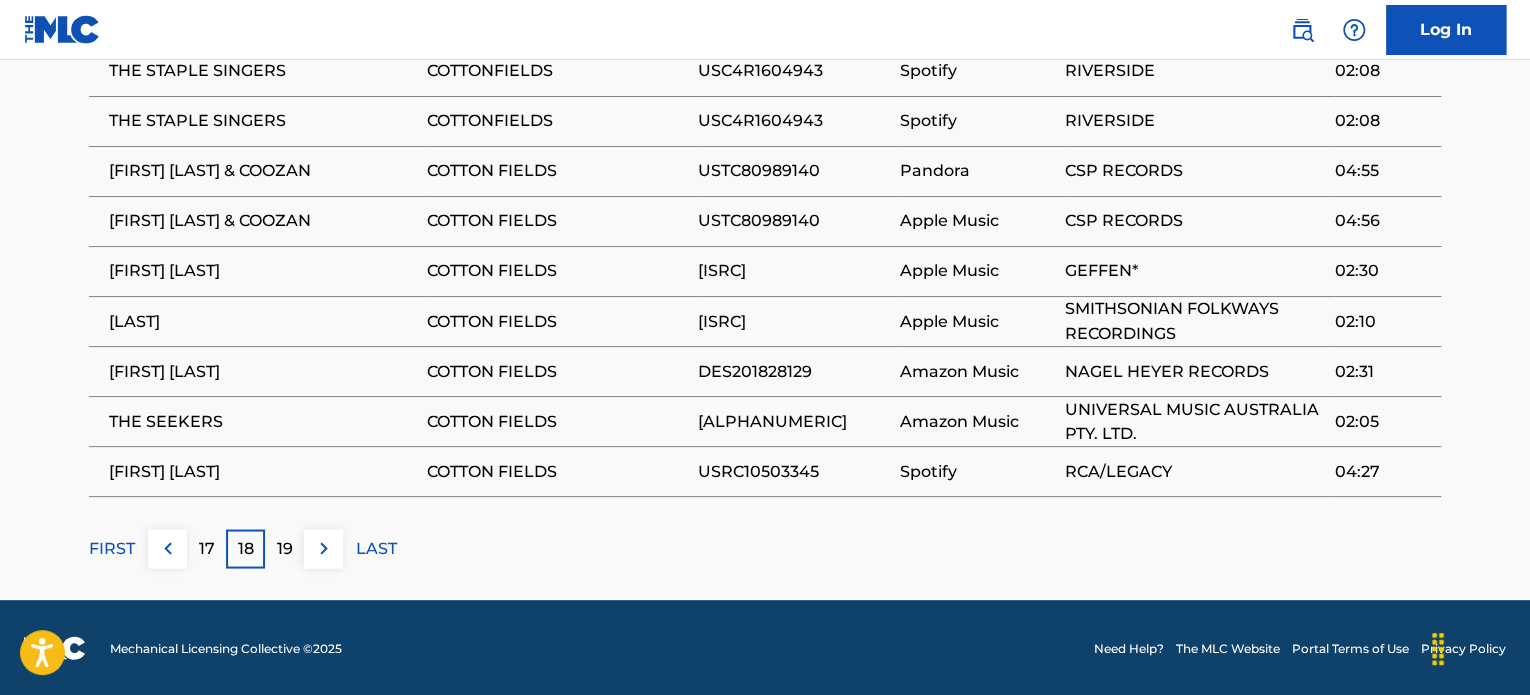 click on "19" at bounding box center [285, 548] 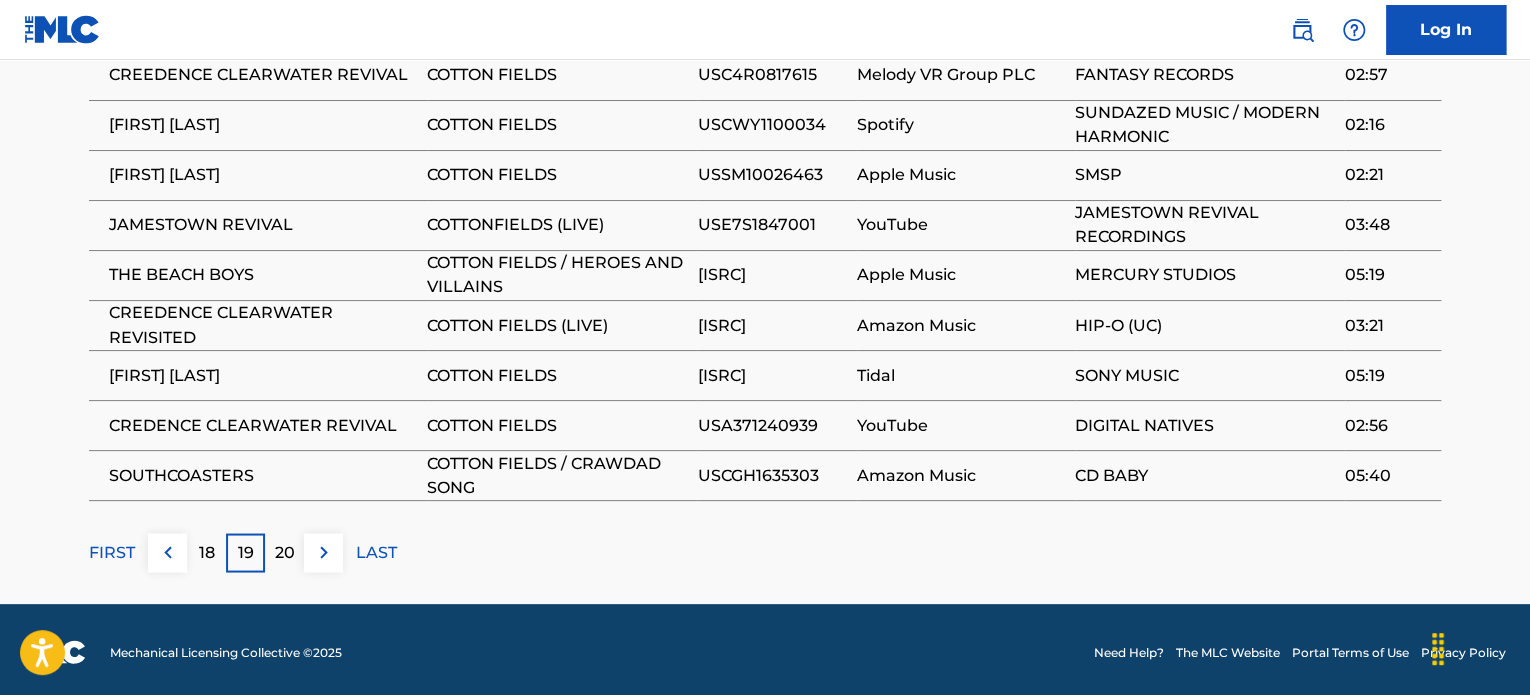 scroll, scrollTop: 1596, scrollLeft: 0, axis: vertical 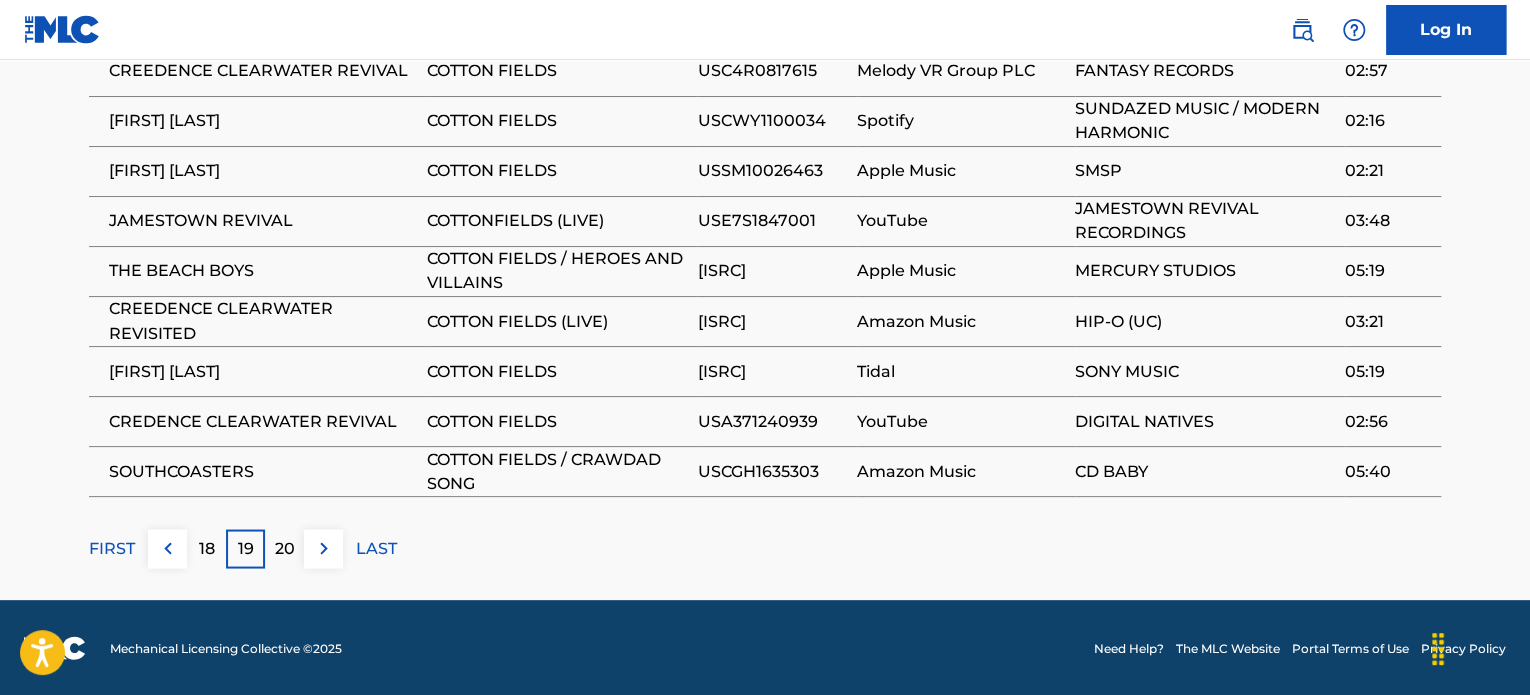 click on "20" at bounding box center [285, 548] 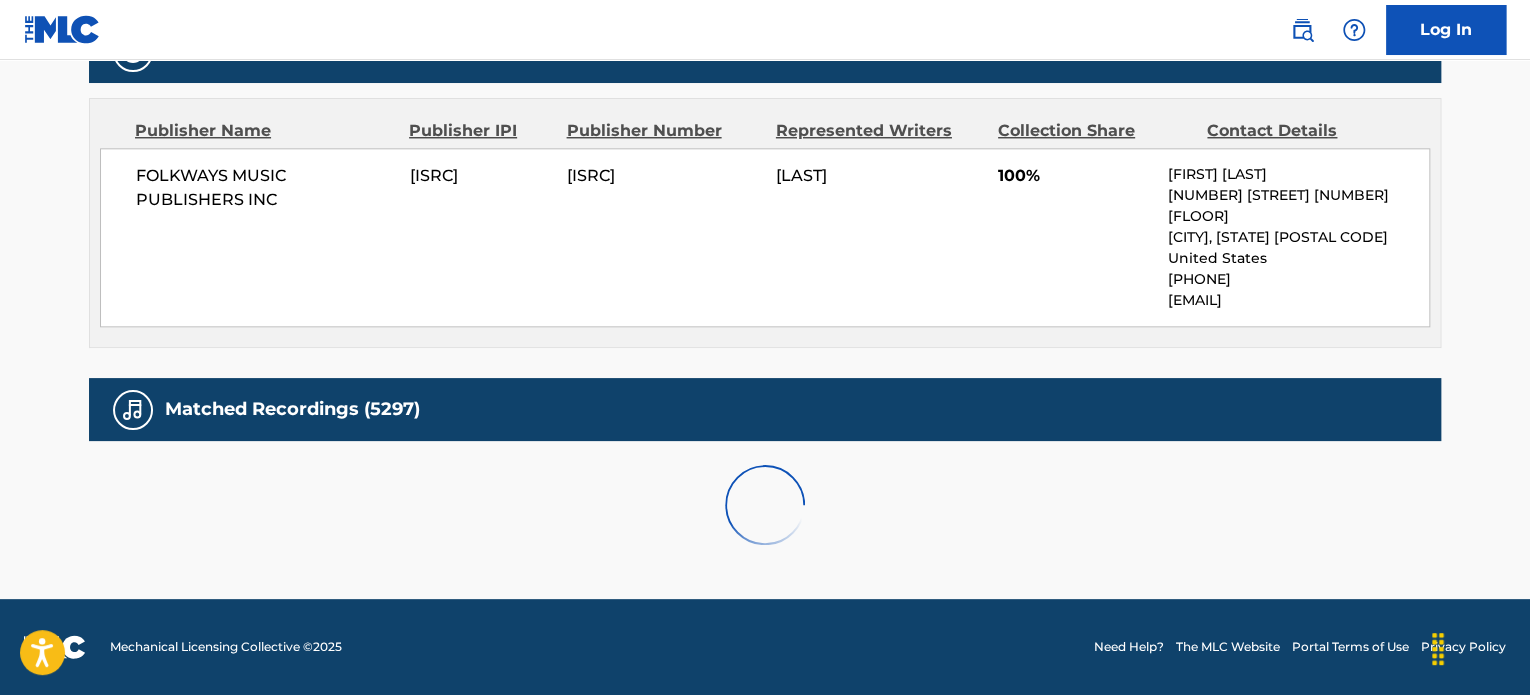 scroll, scrollTop: 1596, scrollLeft: 0, axis: vertical 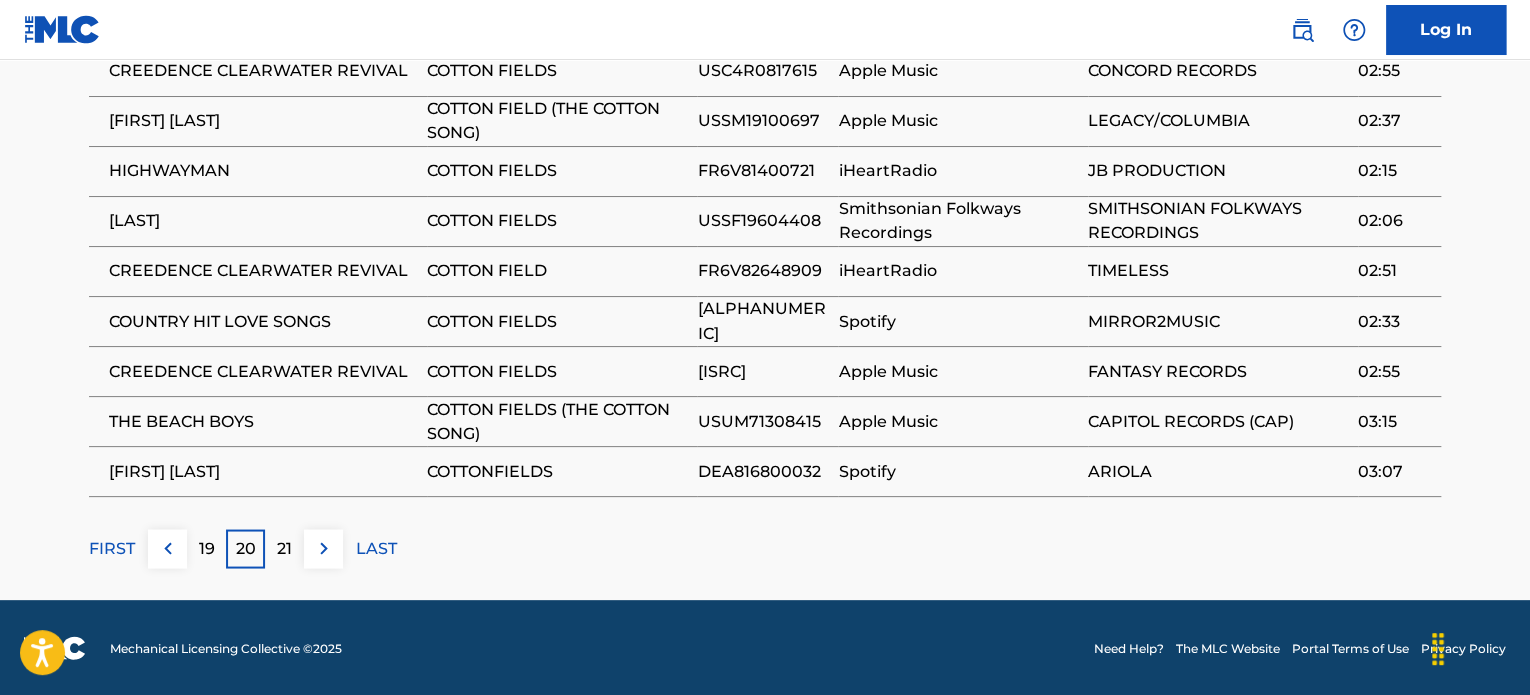 click on "21" at bounding box center [284, 548] 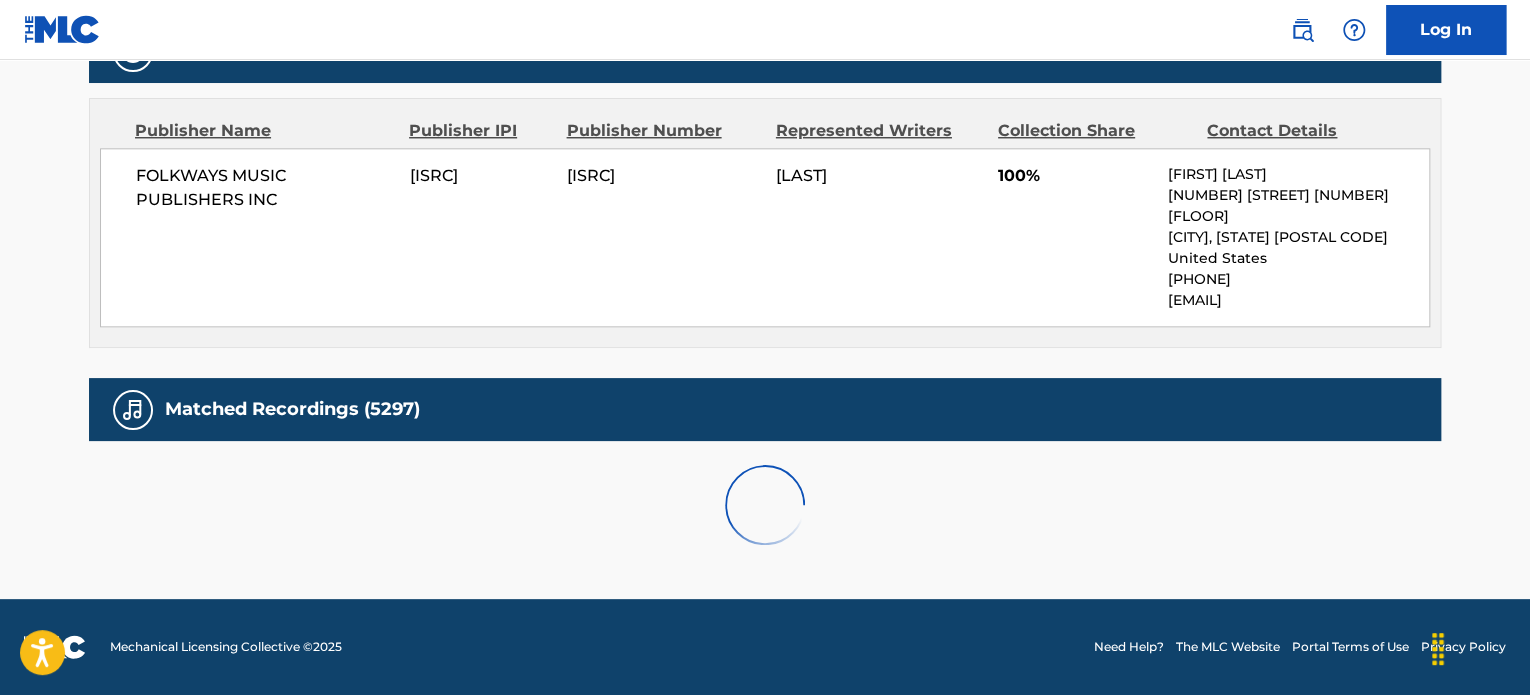 scroll, scrollTop: 1596, scrollLeft: 0, axis: vertical 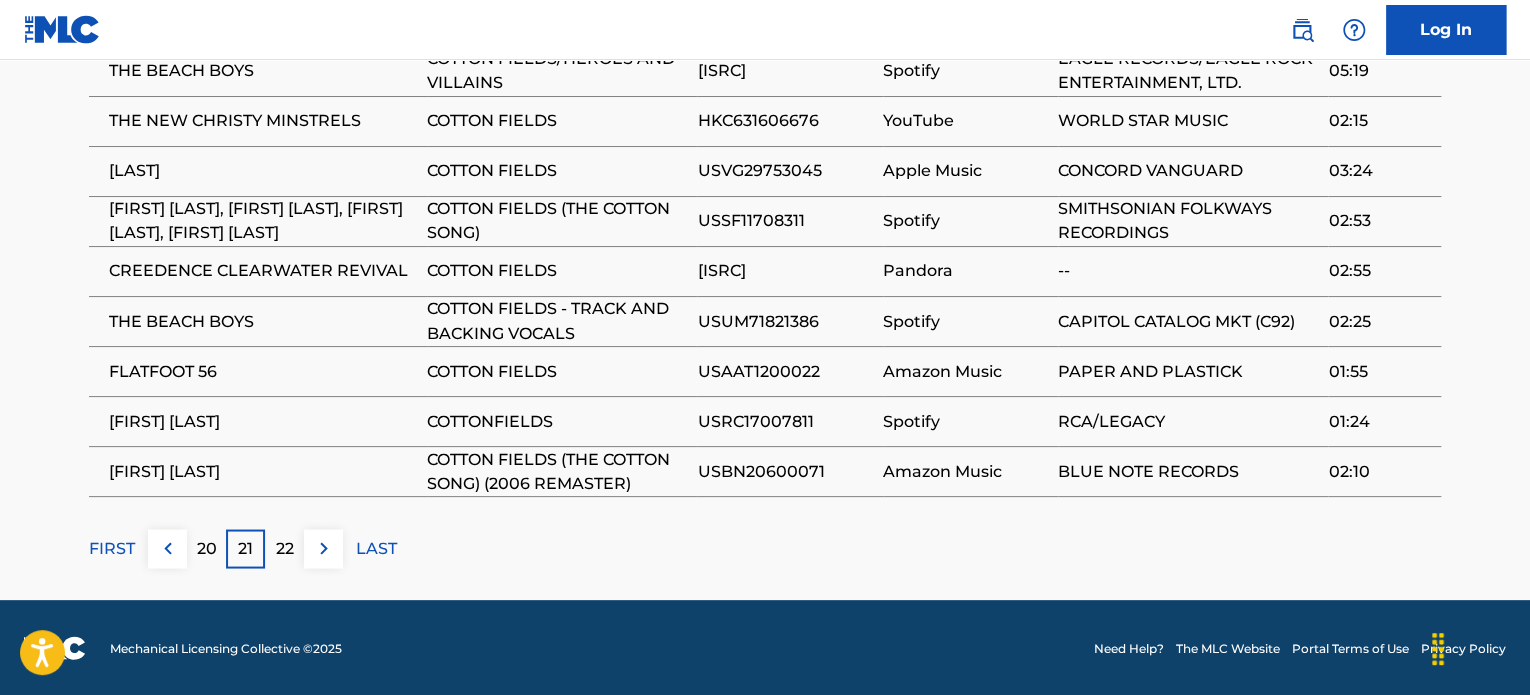 click on "Matched Recordings   (5297) Showing  201  -   210  of  5,297   results   Recording Artist Recording Title ISRC DSP Label Duration [FIRST] [LAST] COTTON FIELDS (REMASTERED) USRC10101312 YouTube -- 05:17 THE BEACH BOYS COTTON FIELDS/HEROES AND VILLAINS GBCBR0100596 Spotify EAGLE RECORDS/EAGLE ROCK ENTERTAINMENT, LTD. 05:19 THE NEW CHRISTY MINSTRELS COTTON FIELDS HKC631606676 YouTube WORLD STAR MUSIC 02:15 ODETTA COTTON FIELDS USVG29753045 Apple Music CONCORD VANGUARD 03:24 [FIRST] [LAST], [FIRST] [LAST], [FIRST] [LAST] COTTON FIELDS (THE COTTON SONG) USSF11708311 Spotify SMITHSONIAN FOLKWAYS RECORDINGS 02:53 CREEDENCE CLEARWATER REVIVAL COTTON FIELDS USFI86900062 Pandora -- 02:55 THE BEACH BOYS COTTON FIELDS - TRACK AND BACKING VOCALS USUM71821386 Spotify CAPITOL CATALOG MKT (C92) 02:25 FLATFOOT 56 COTTON FIELDS USAAT1200022 Amazon Music PAPER AND PLASTICK 01:55 [FIRST] [LAST] COTTONFIELDS USRC17007811 Spotify RCA/LEGACY 01:24 [FIRST] [LAST] COTTON FIELDS (THE COTTON SONG) (2006 REMASTER) 02:10" at bounding box center [765, 211] 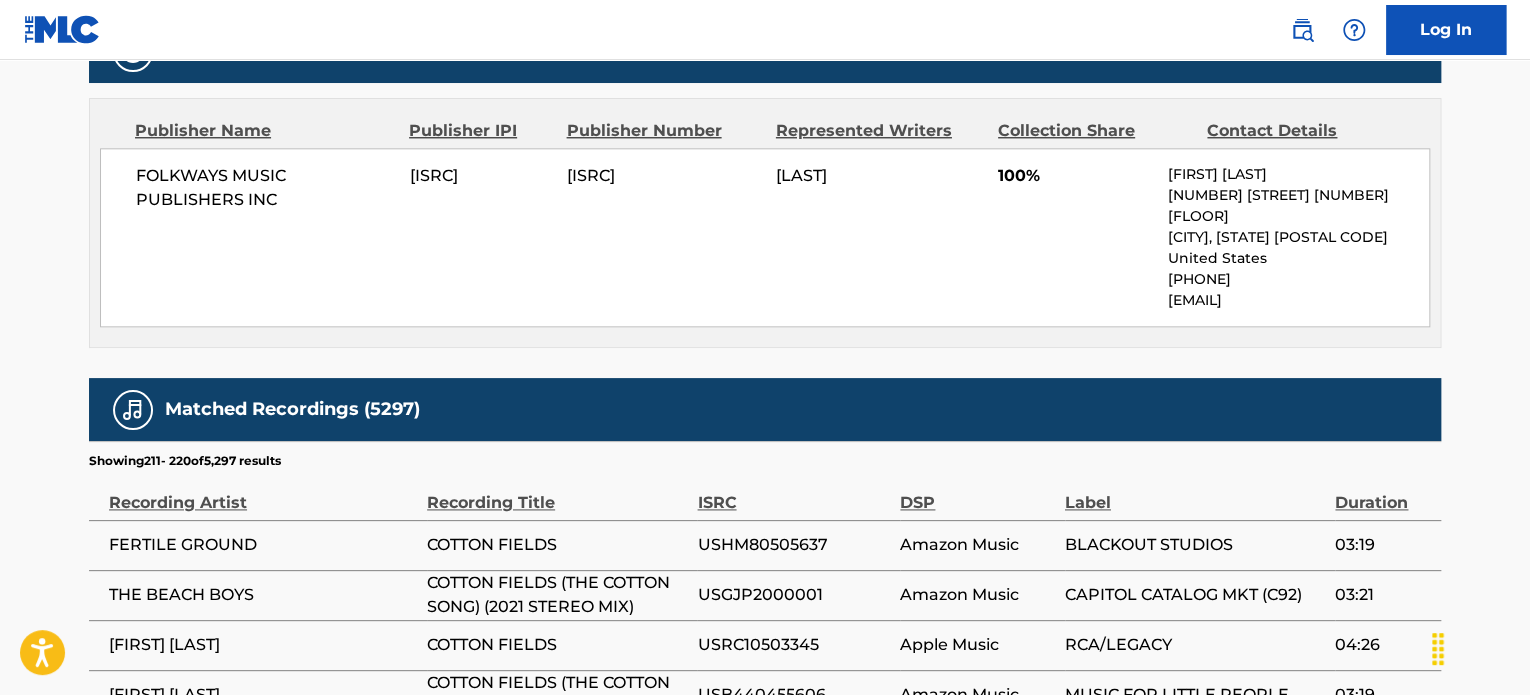 scroll, scrollTop: 1596, scrollLeft: 0, axis: vertical 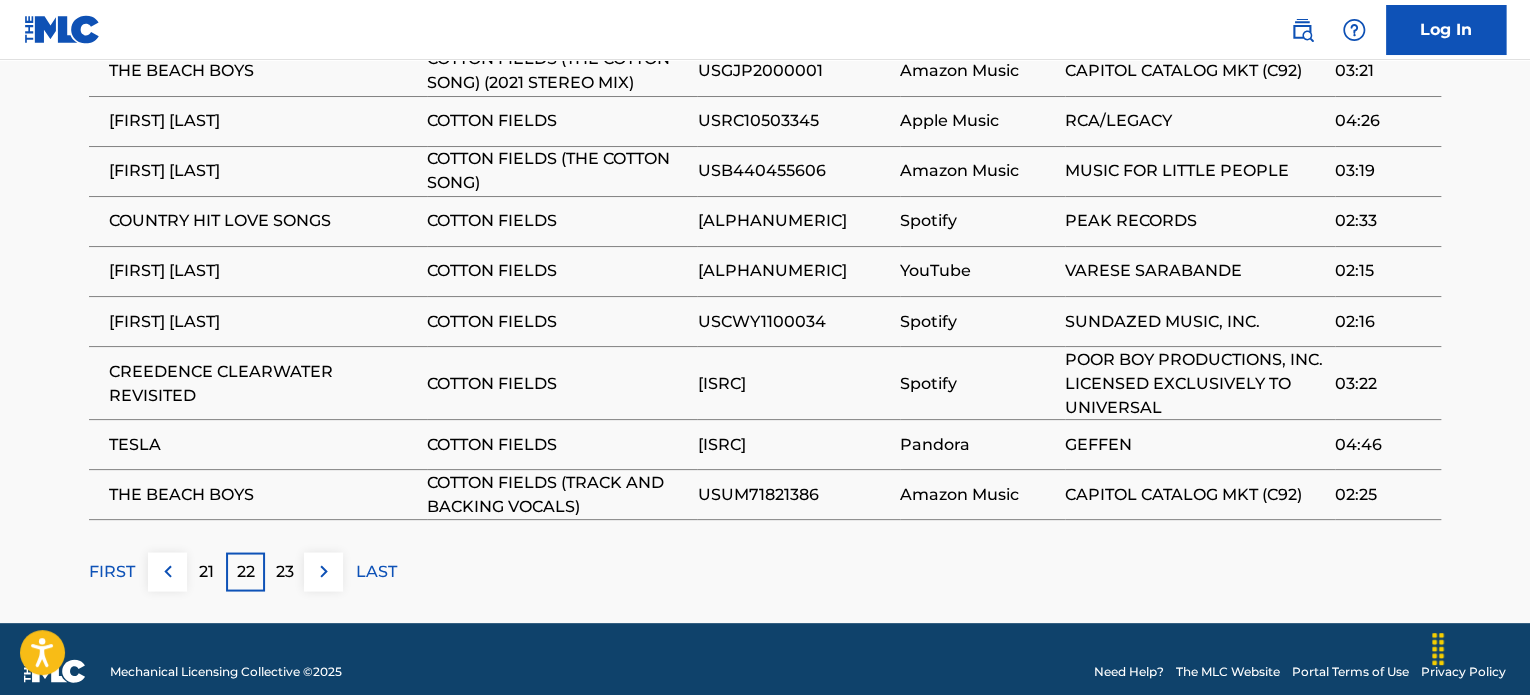 click on "23" at bounding box center (285, 571) 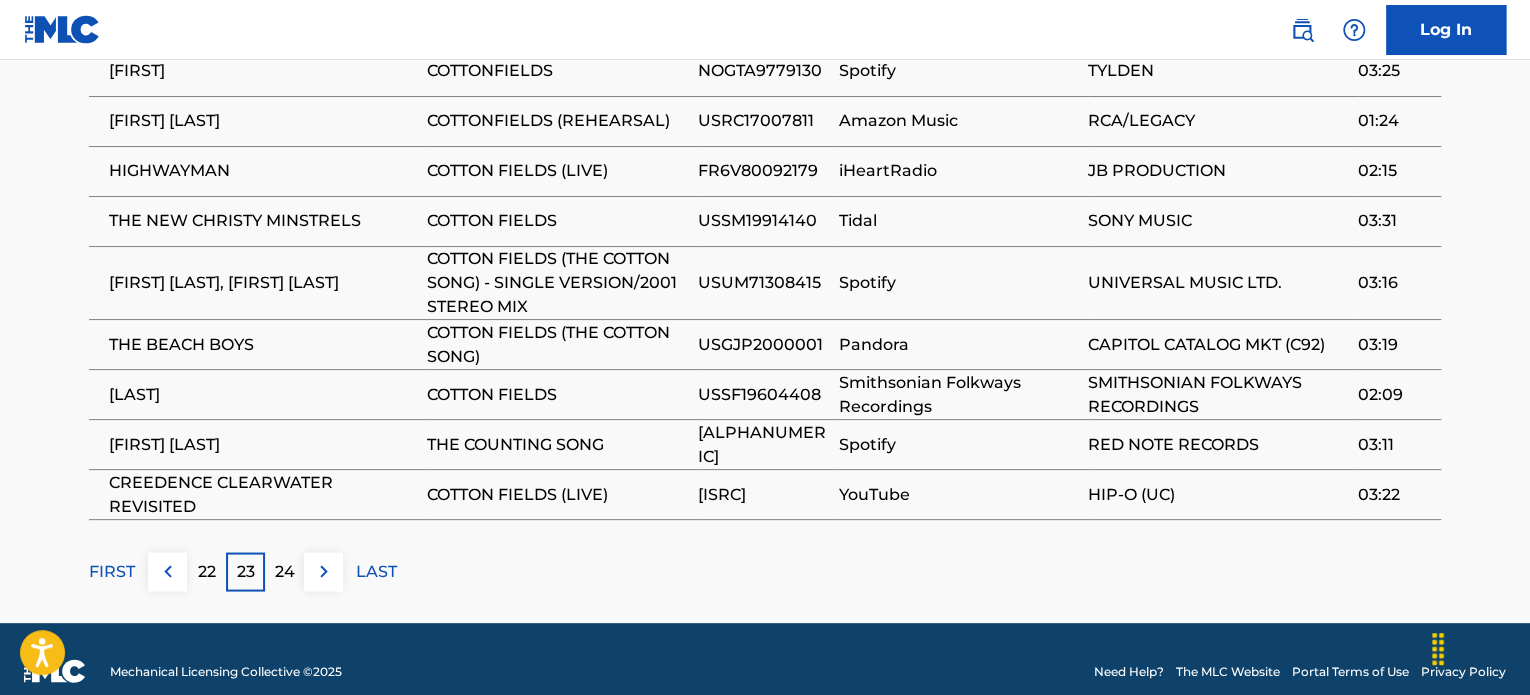 click on "24" at bounding box center (285, 571) 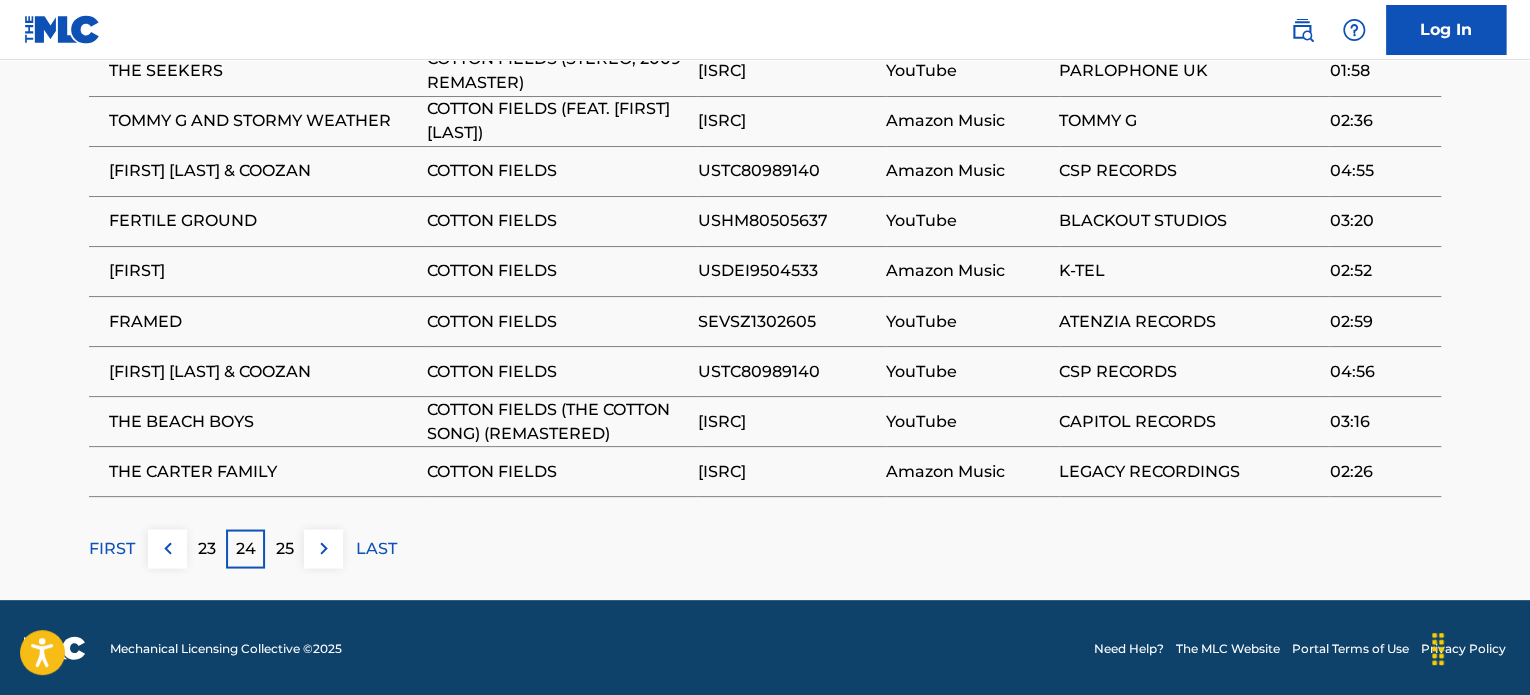 click on "25" at bounding box center (284, 548) 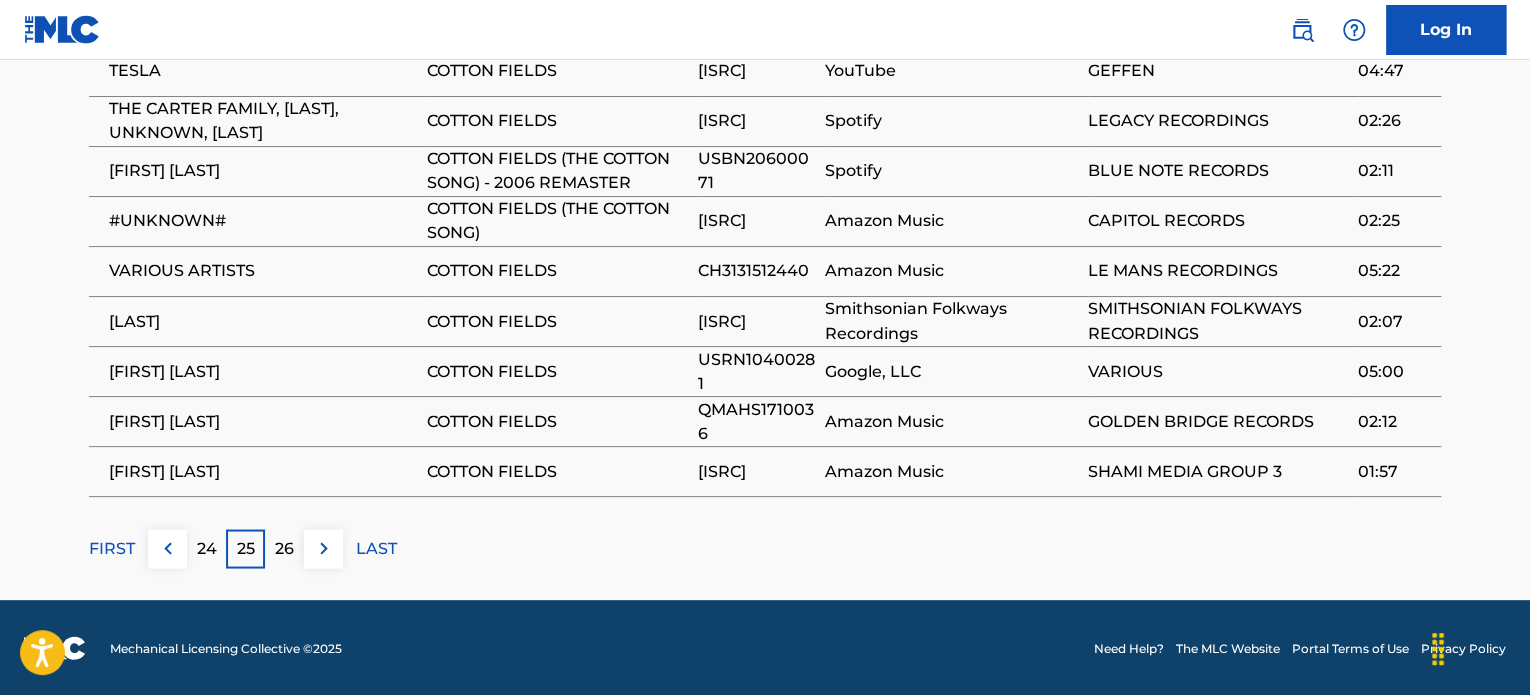 click on "26" at bounding box center [284, 548] 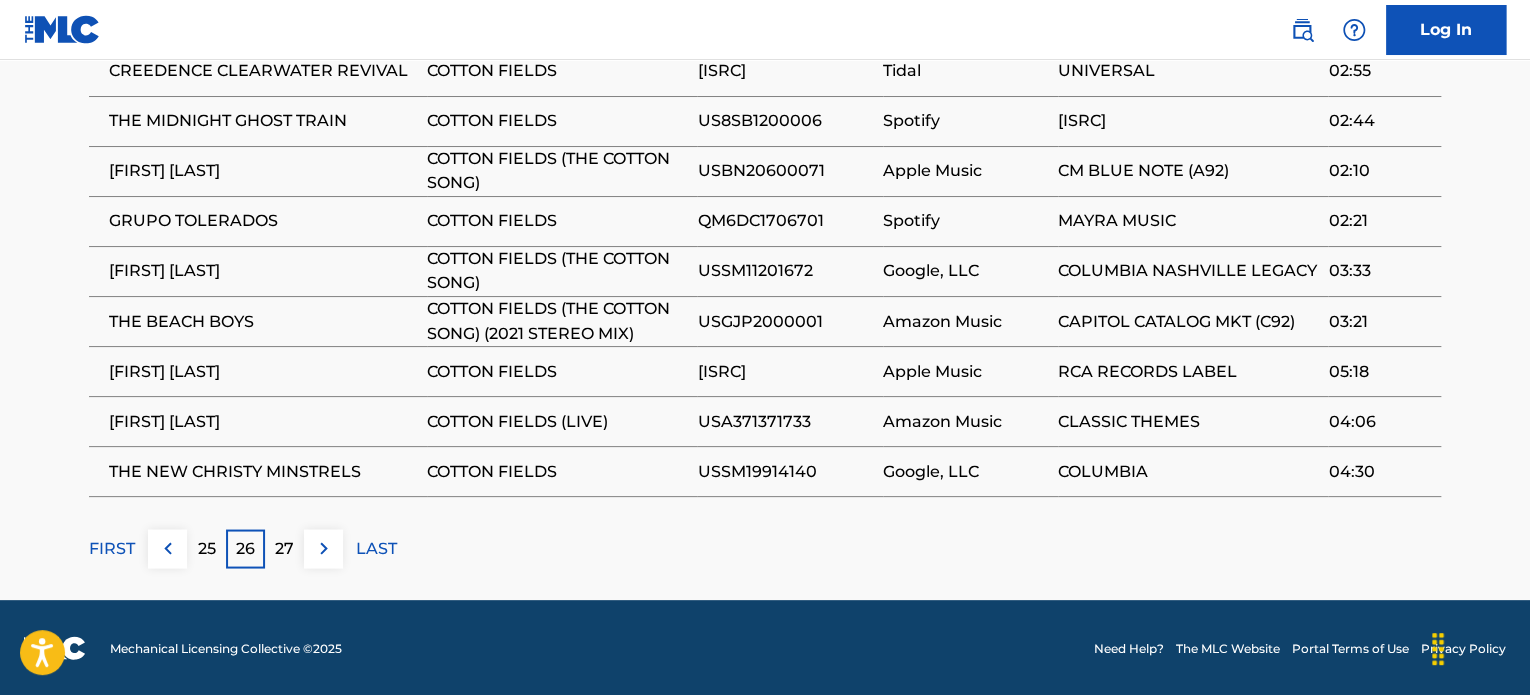 click on "27" at bounding box center (284, 548) 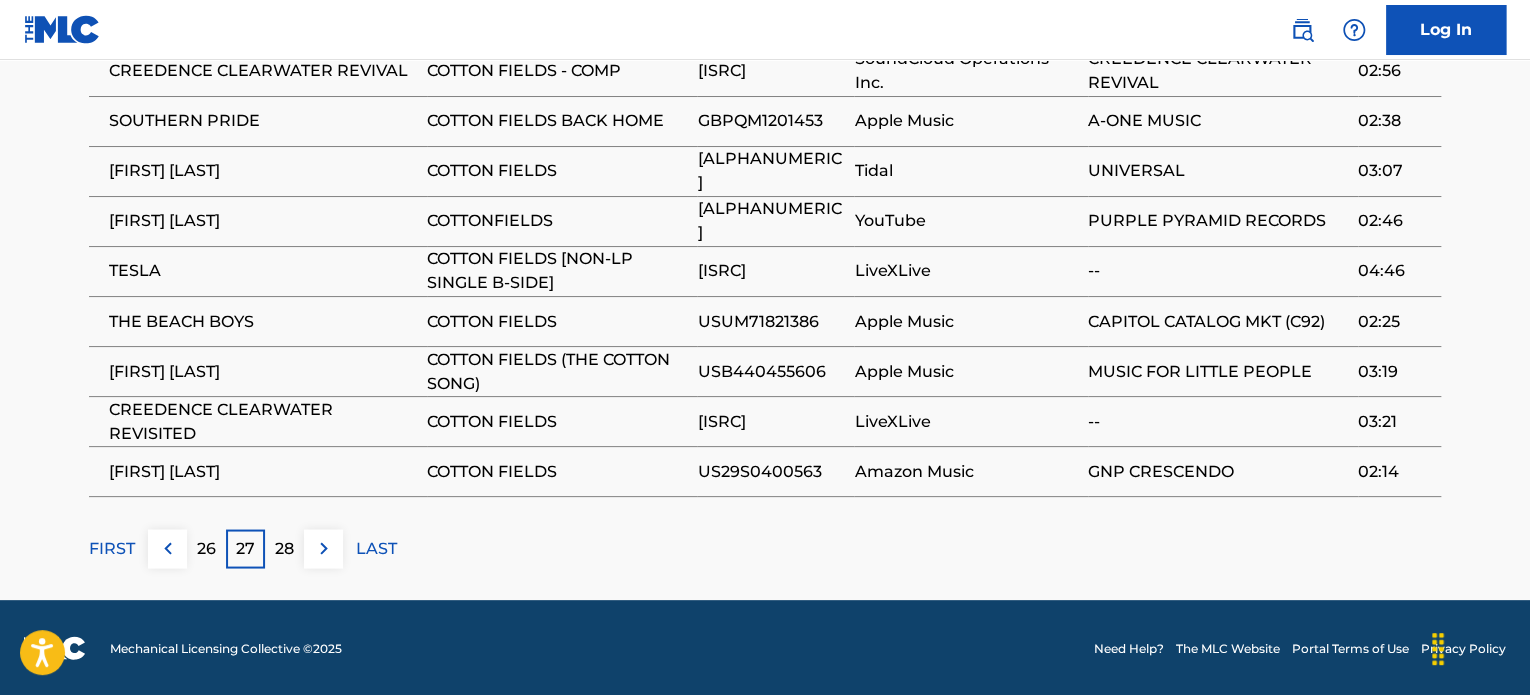 click on "28" at bounding box center [284, 548] 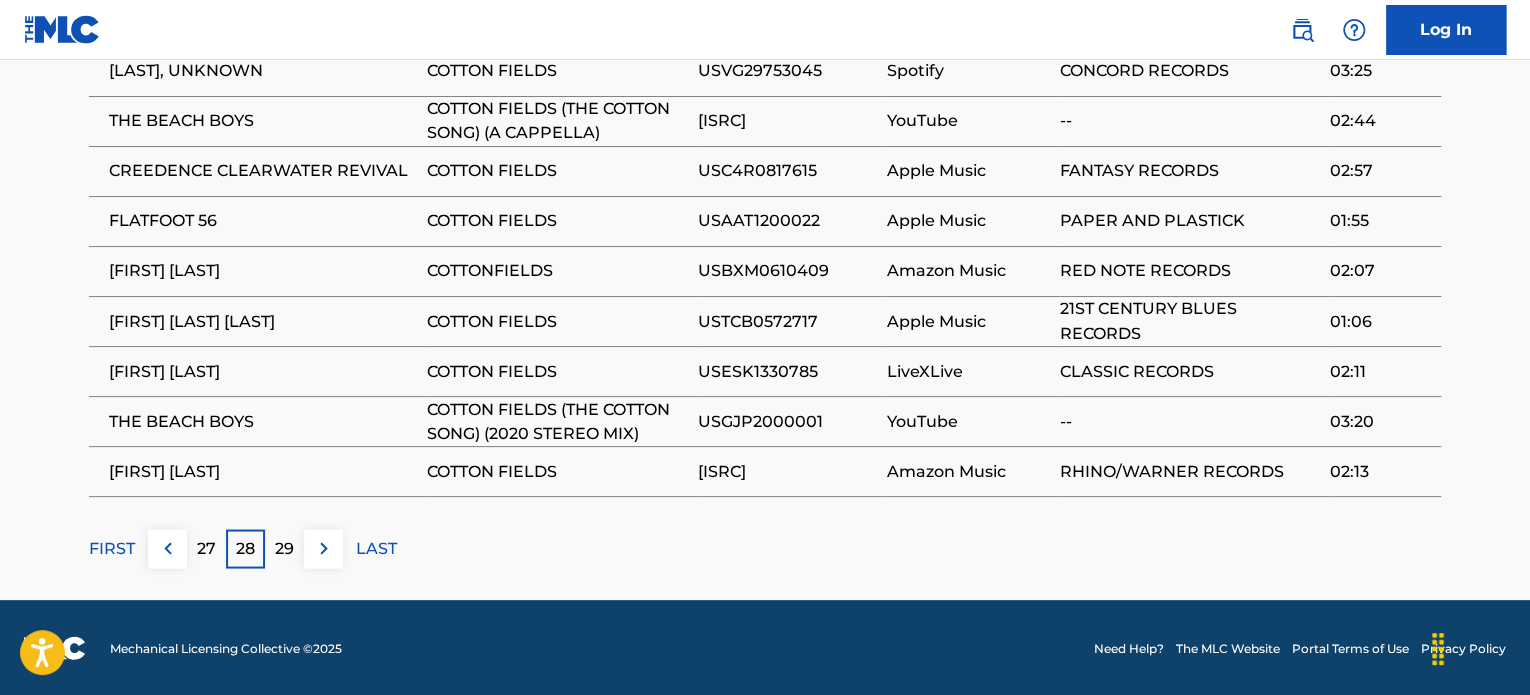 click on "29" at bounding box center [284, 548] 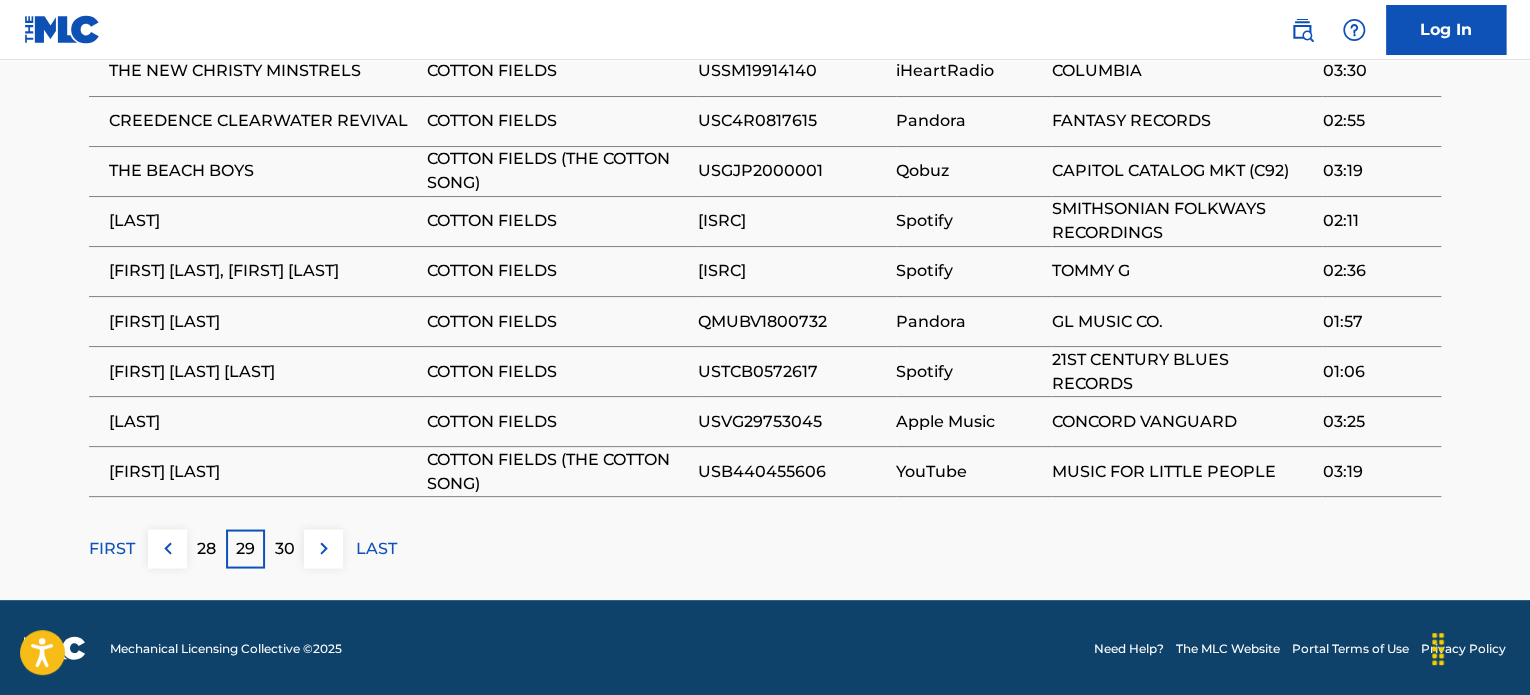 click on "30" at bounding box center [284, 548] 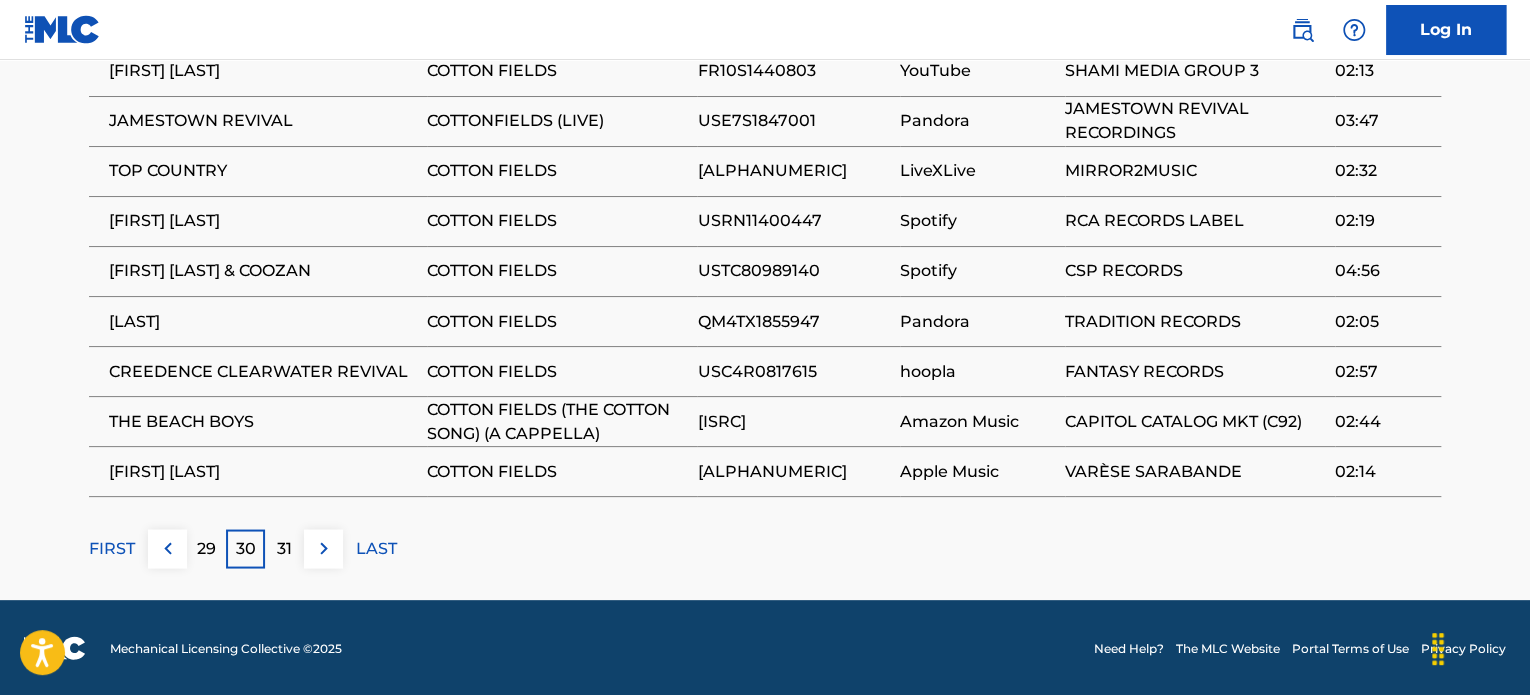 click on "31" at bounding box center [284, 548] 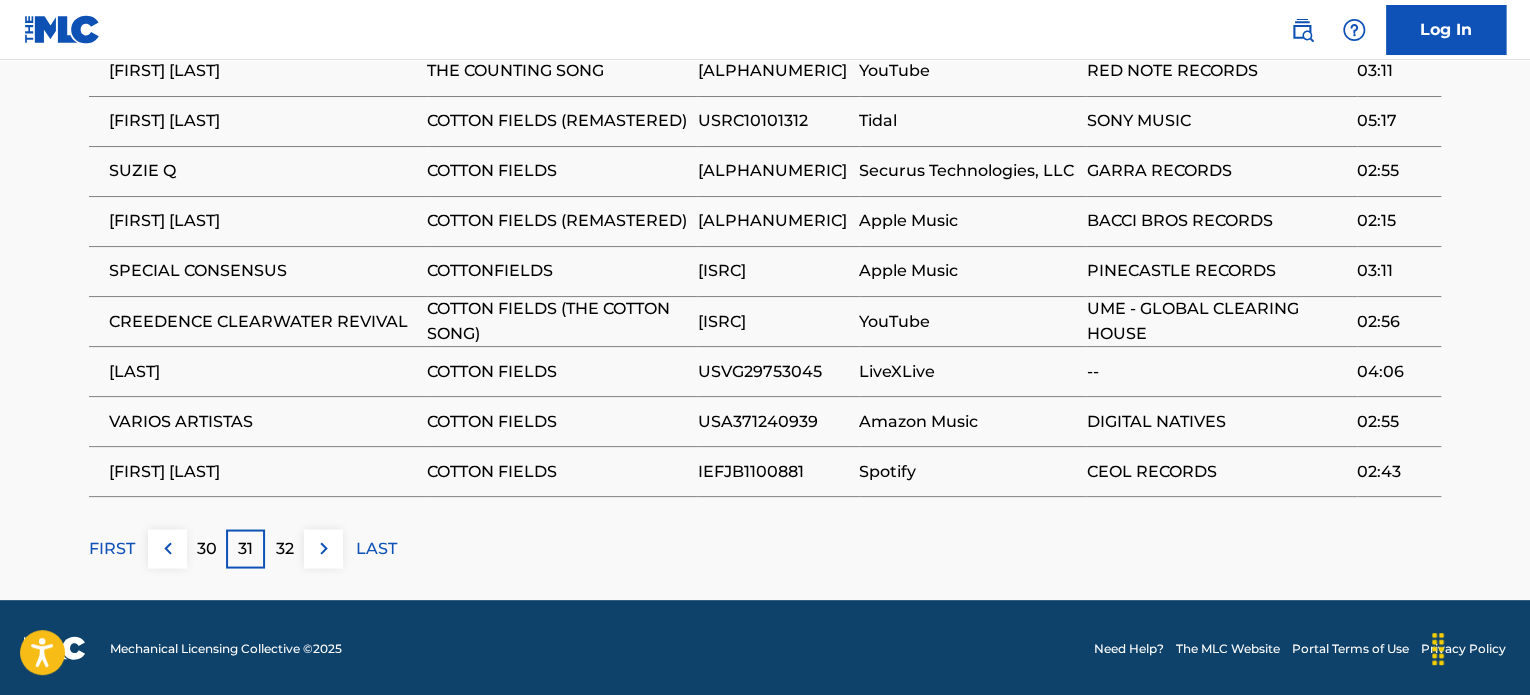 click on "32" at bounding box center [284, 548] 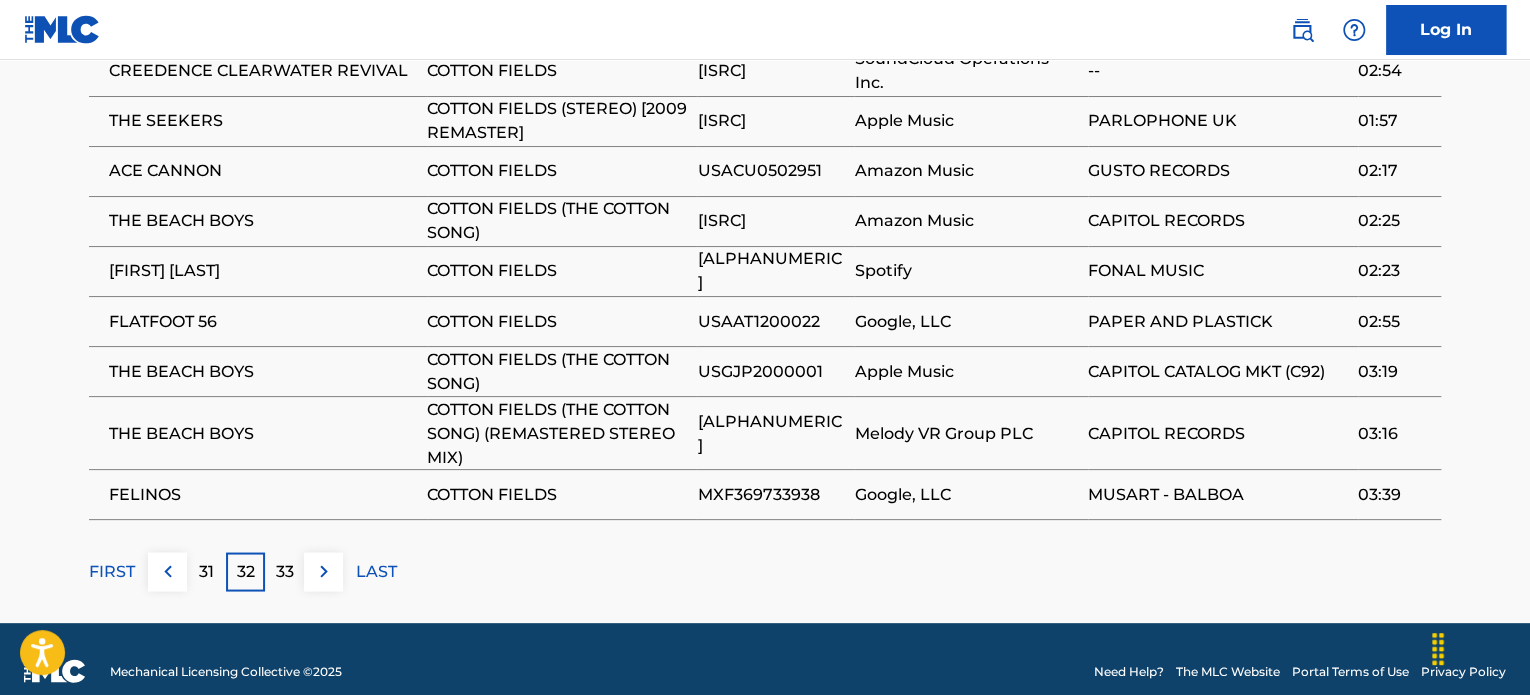 click on "33" at bounding box center (285, 571) 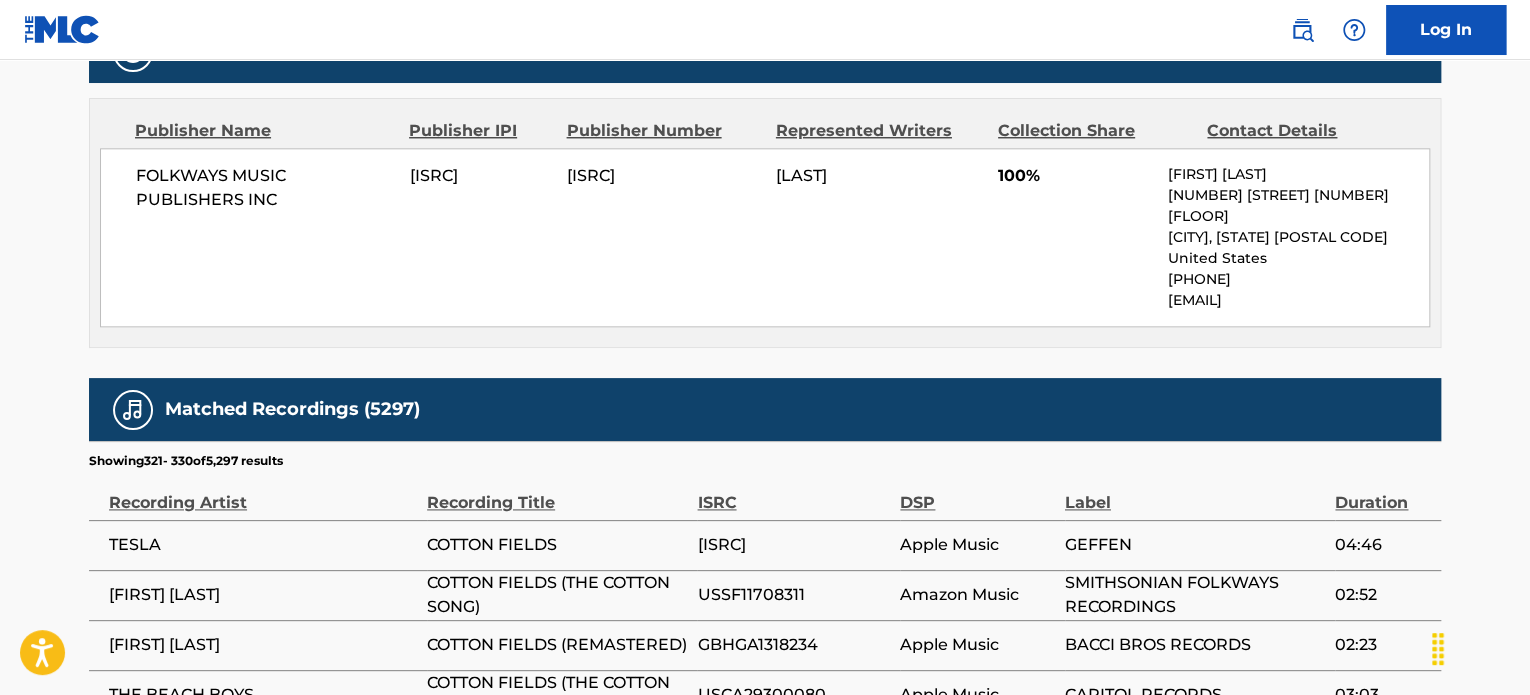 scroll, scrollTop: 1596, scrollLeft: 0, axis: vertical 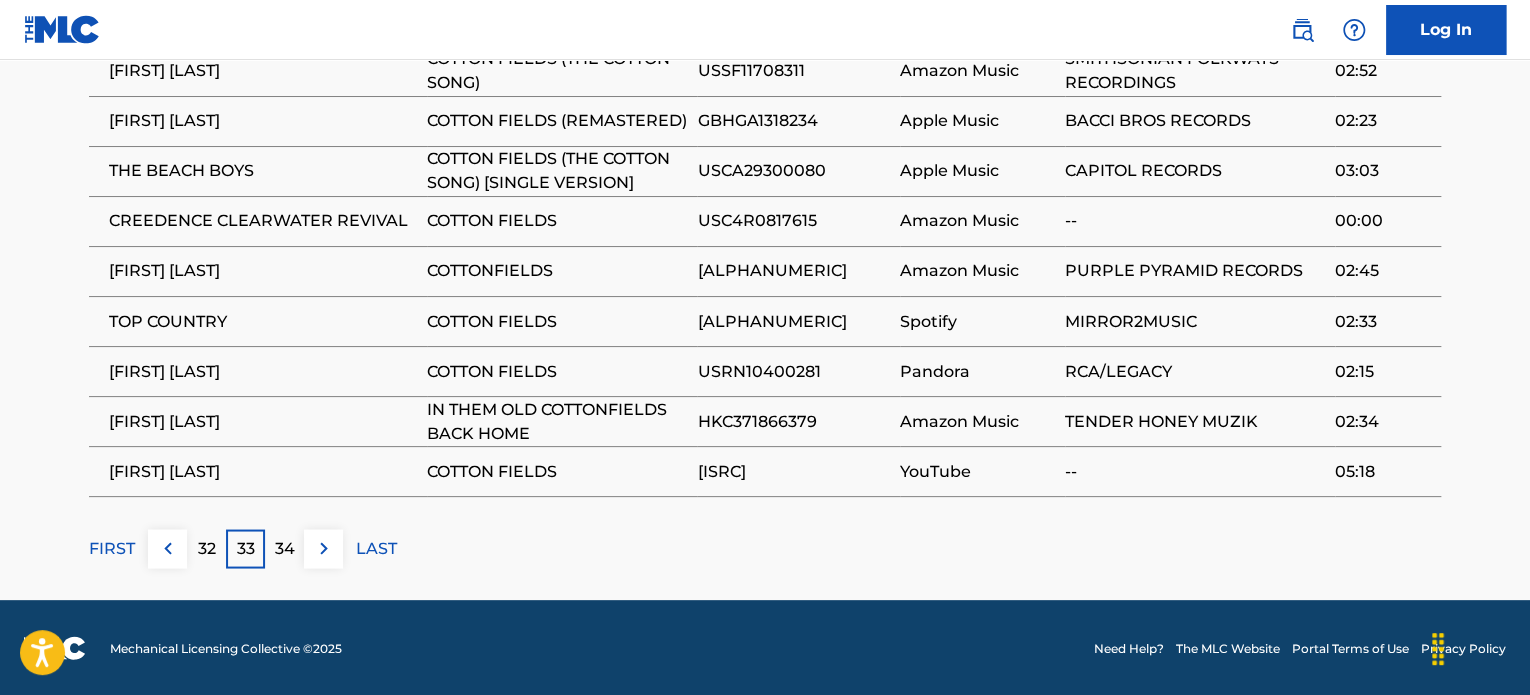 click on "34" at bounding box center (284, 548) 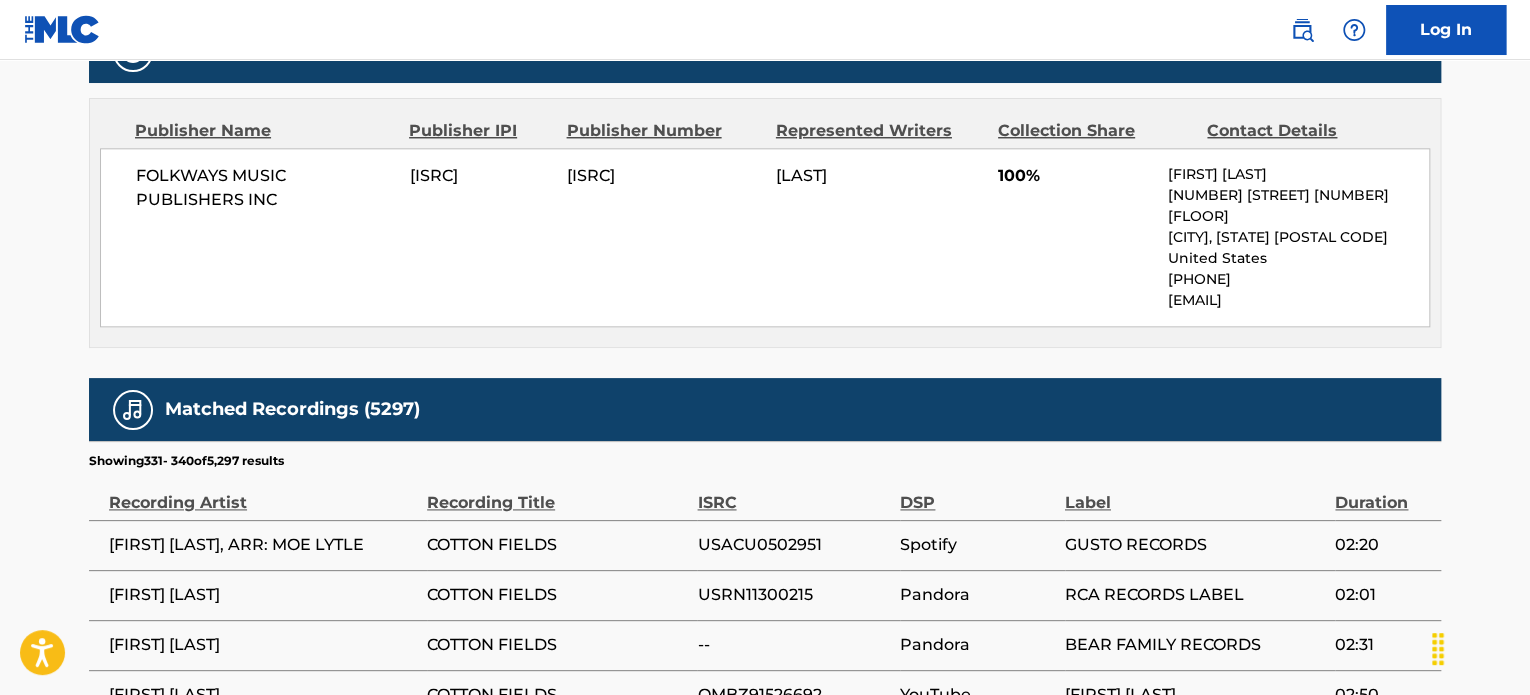 scroll, scrollTop: 1596, scrollLeft: 0, axis: vertical 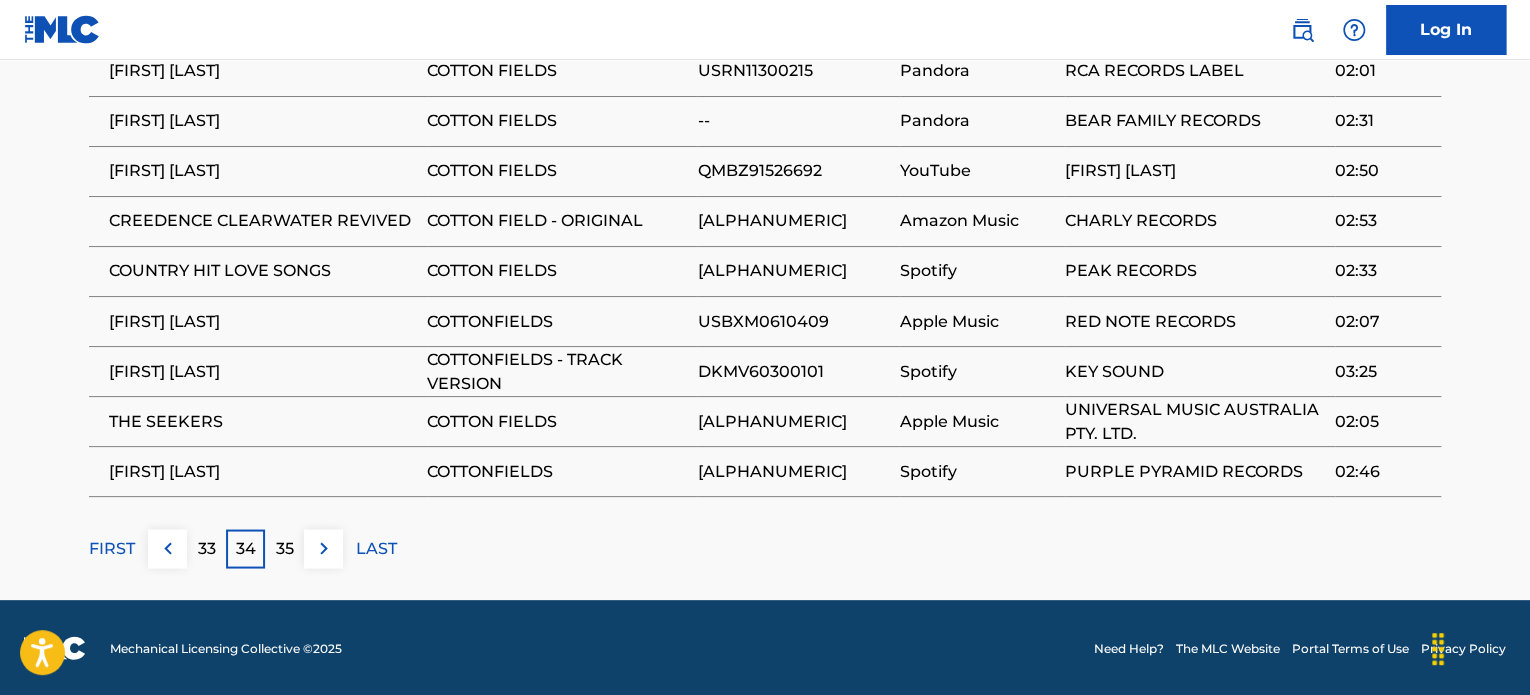 click on "LAST" at bounding box center (376, 548) 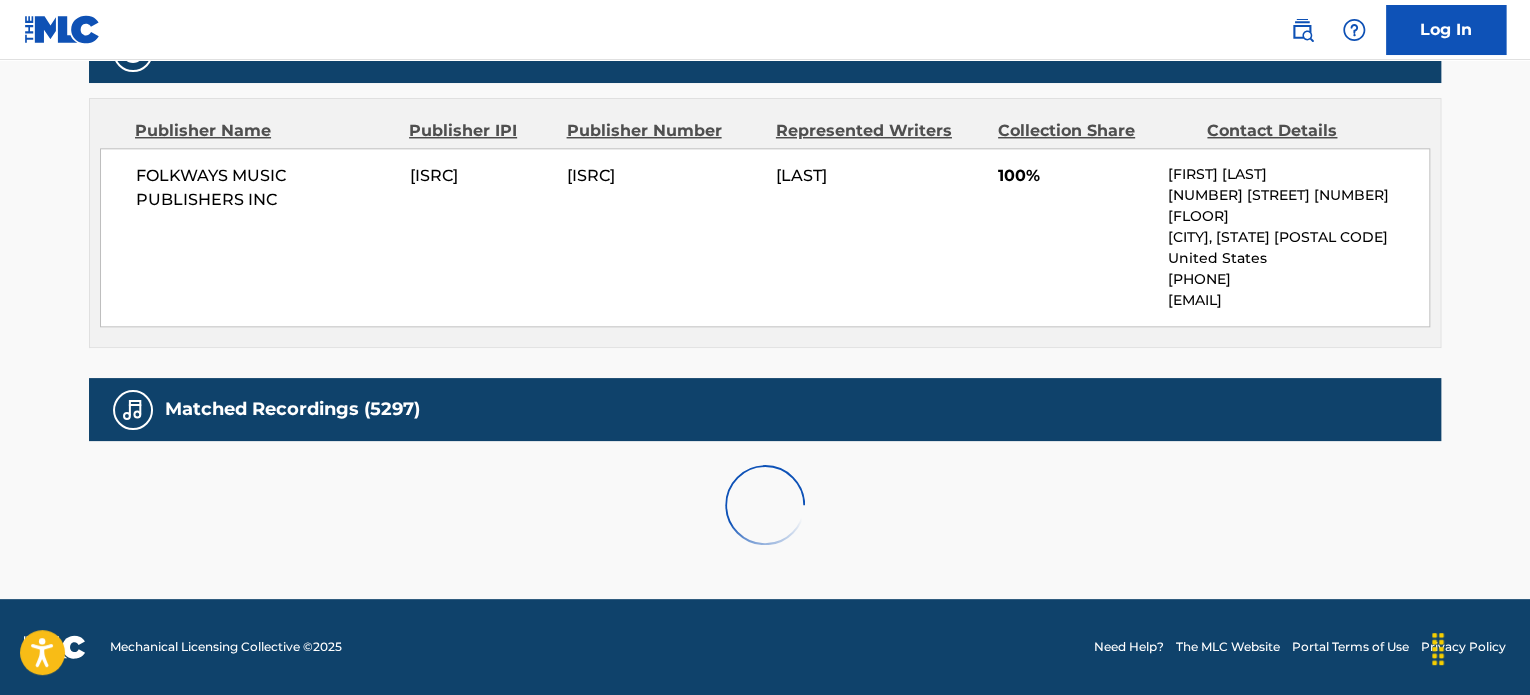 scroll, scrollTop: 1446, scrollLeft: 0, axis: vertical 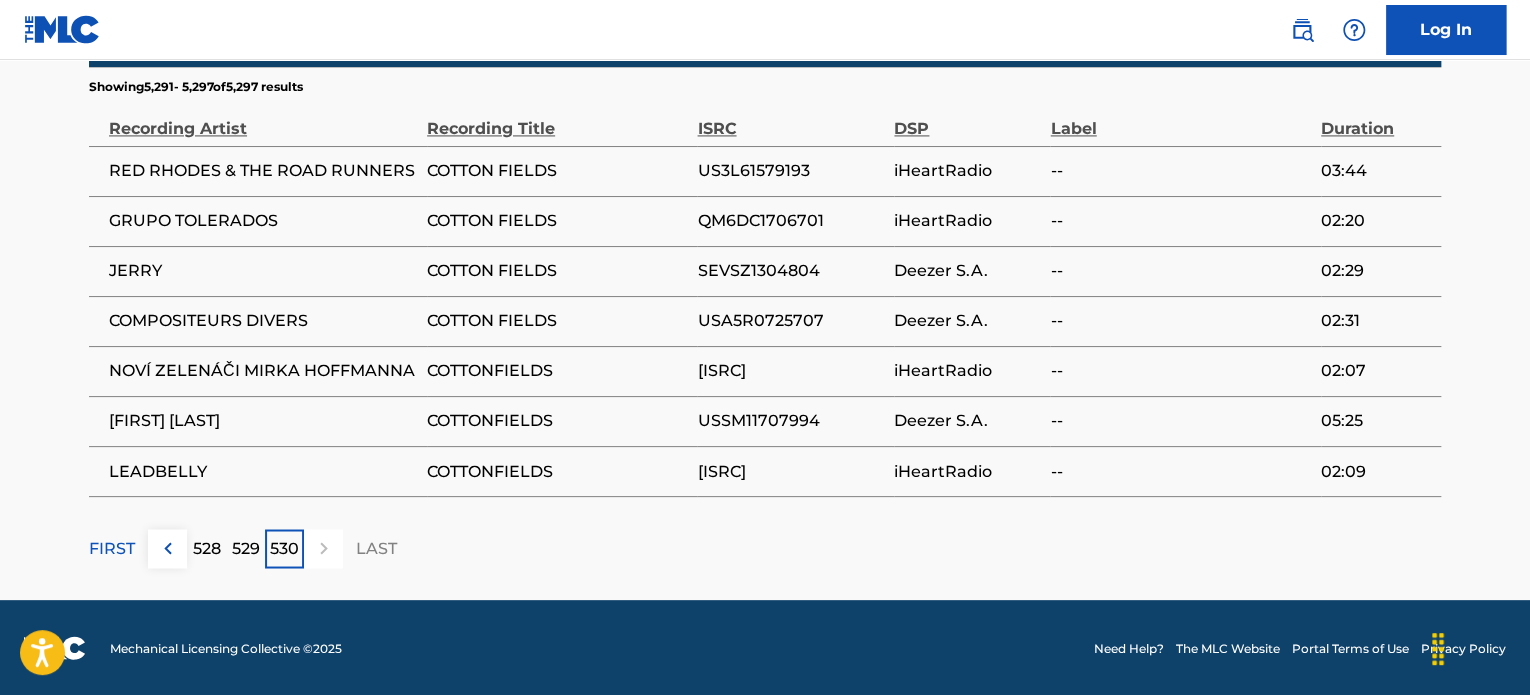 click at bounding box center [167, 548] 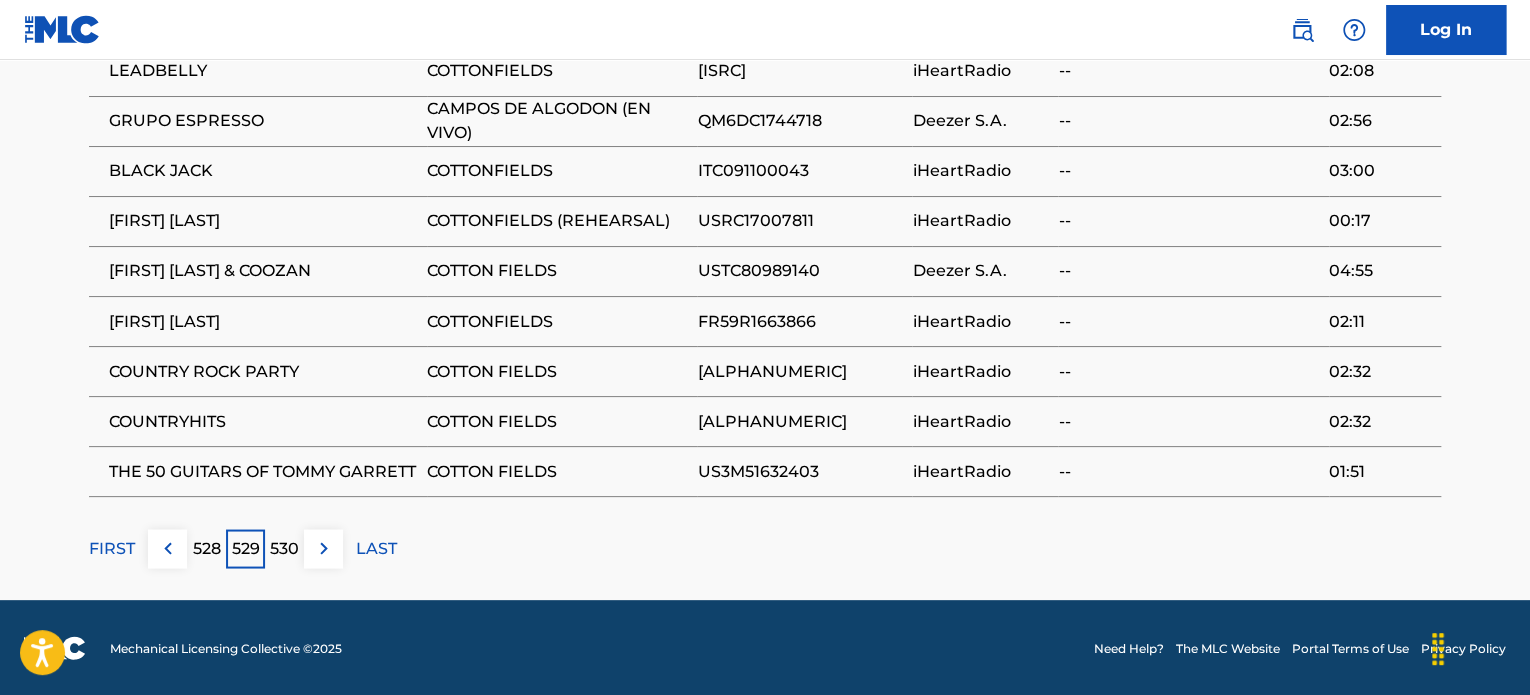 scroll, scrollTop: 1596, scrollLeft: 0, axis: vertical 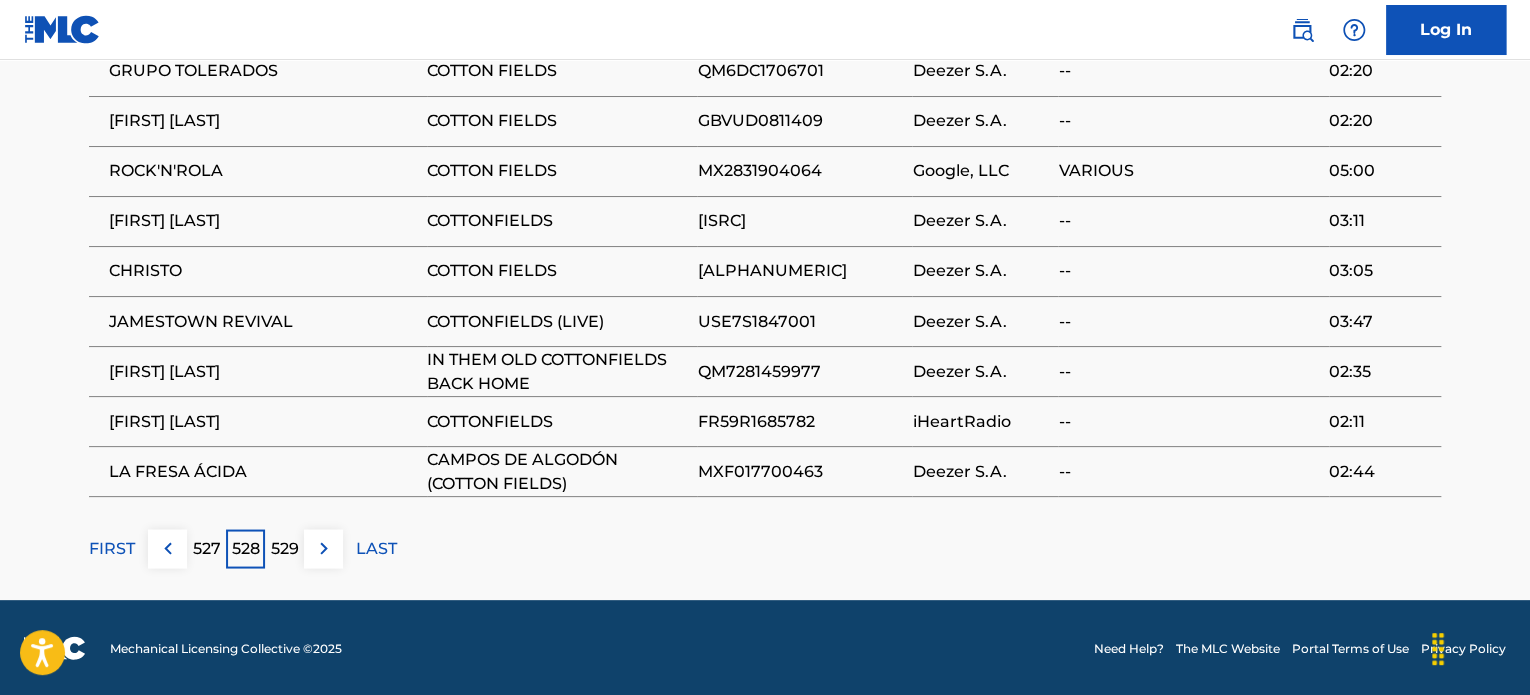 click at bounding box center [168, 548] 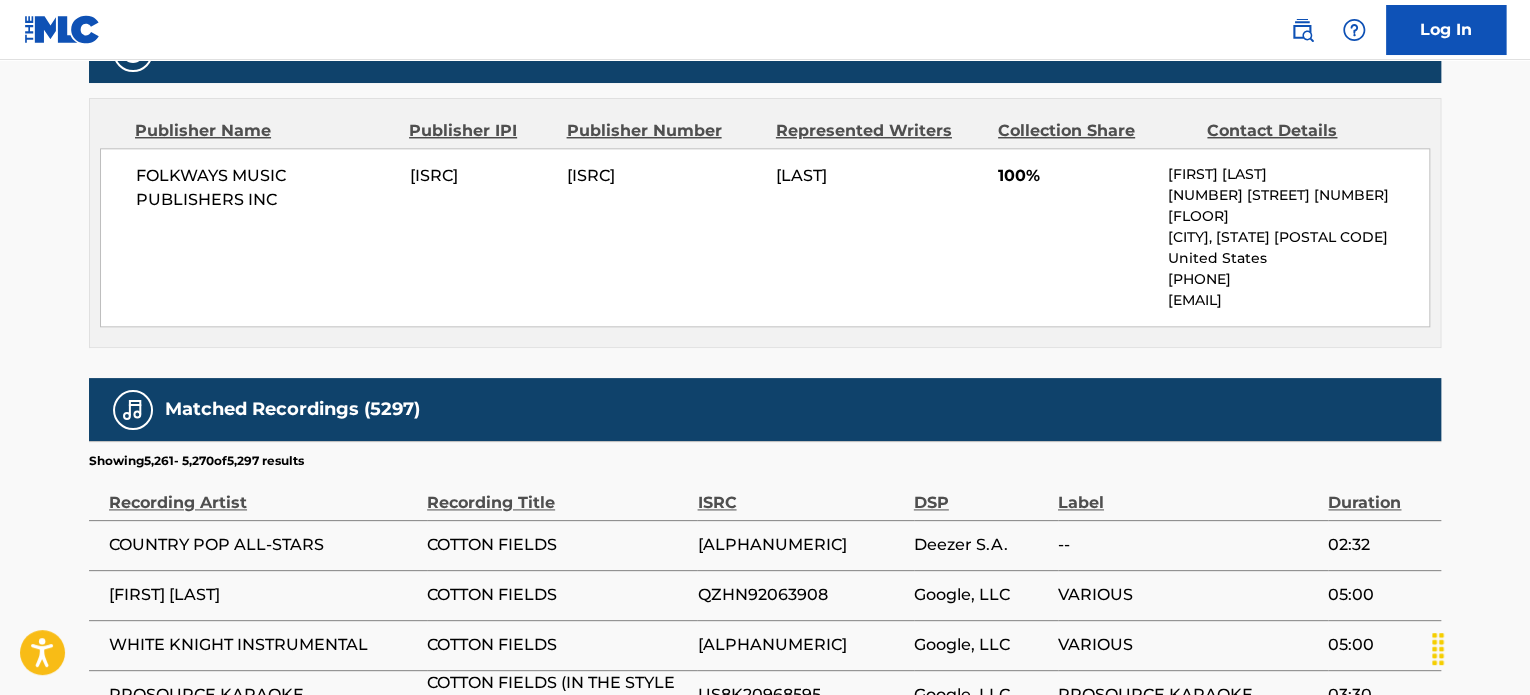 scroll, scrollTop: 1596, scrollLeft: 0, axis: vertical 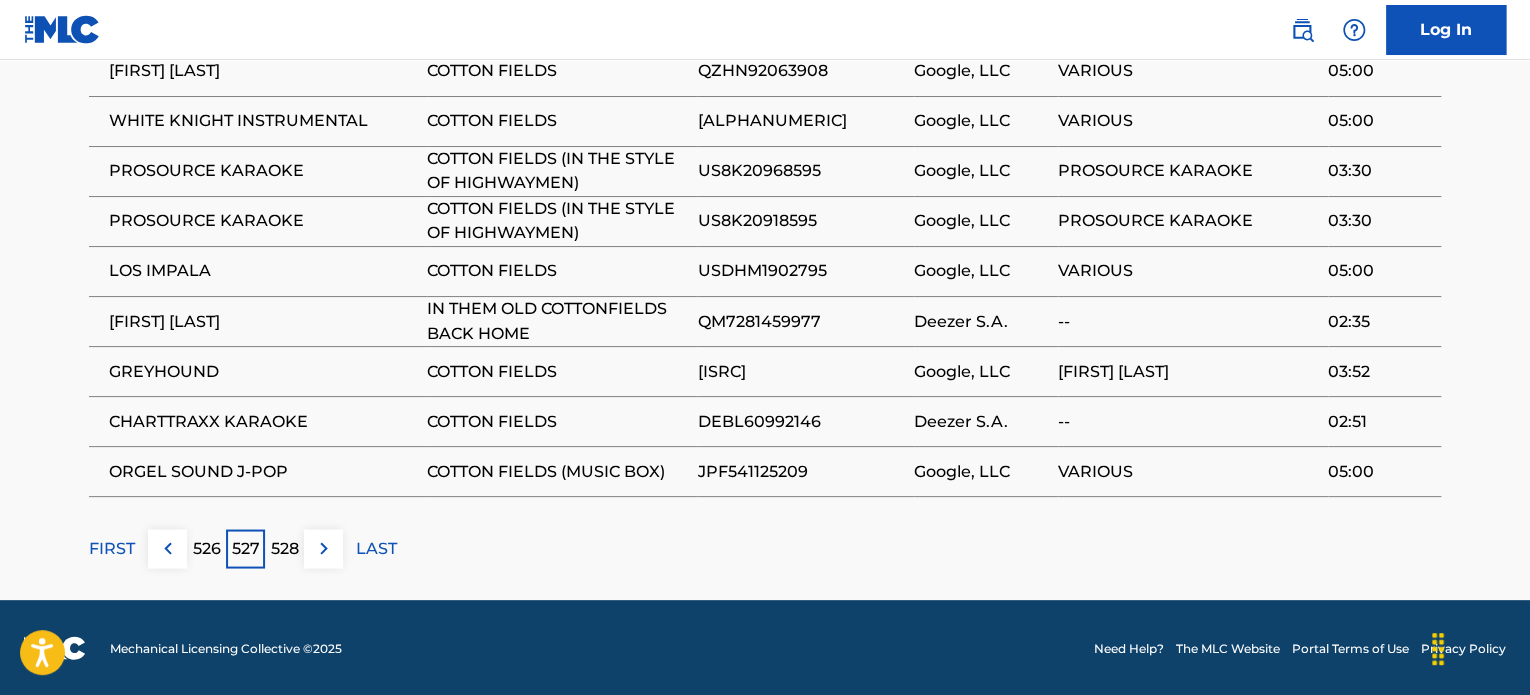 click at bounding box center (168, 548) 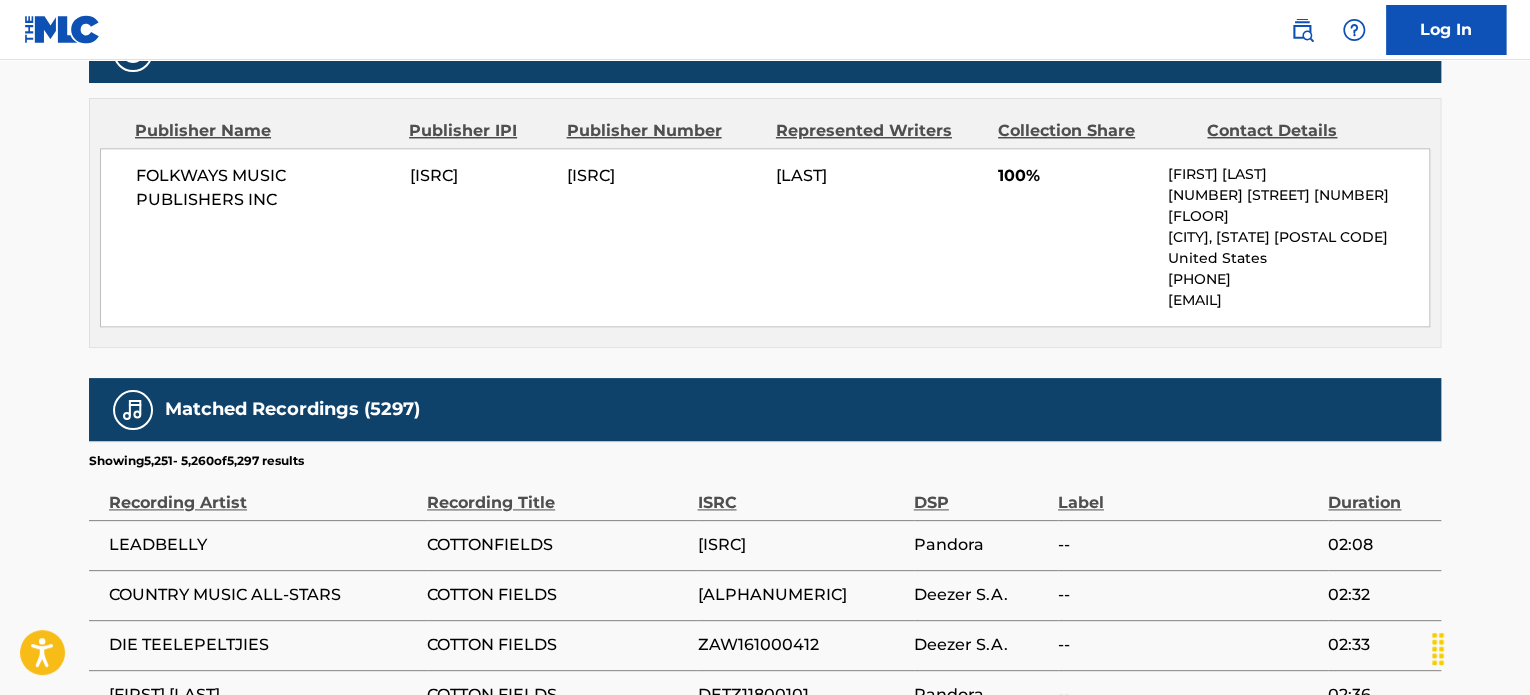scroll, scrollTop: 1596, scrollLeft: 0, axis: vertical 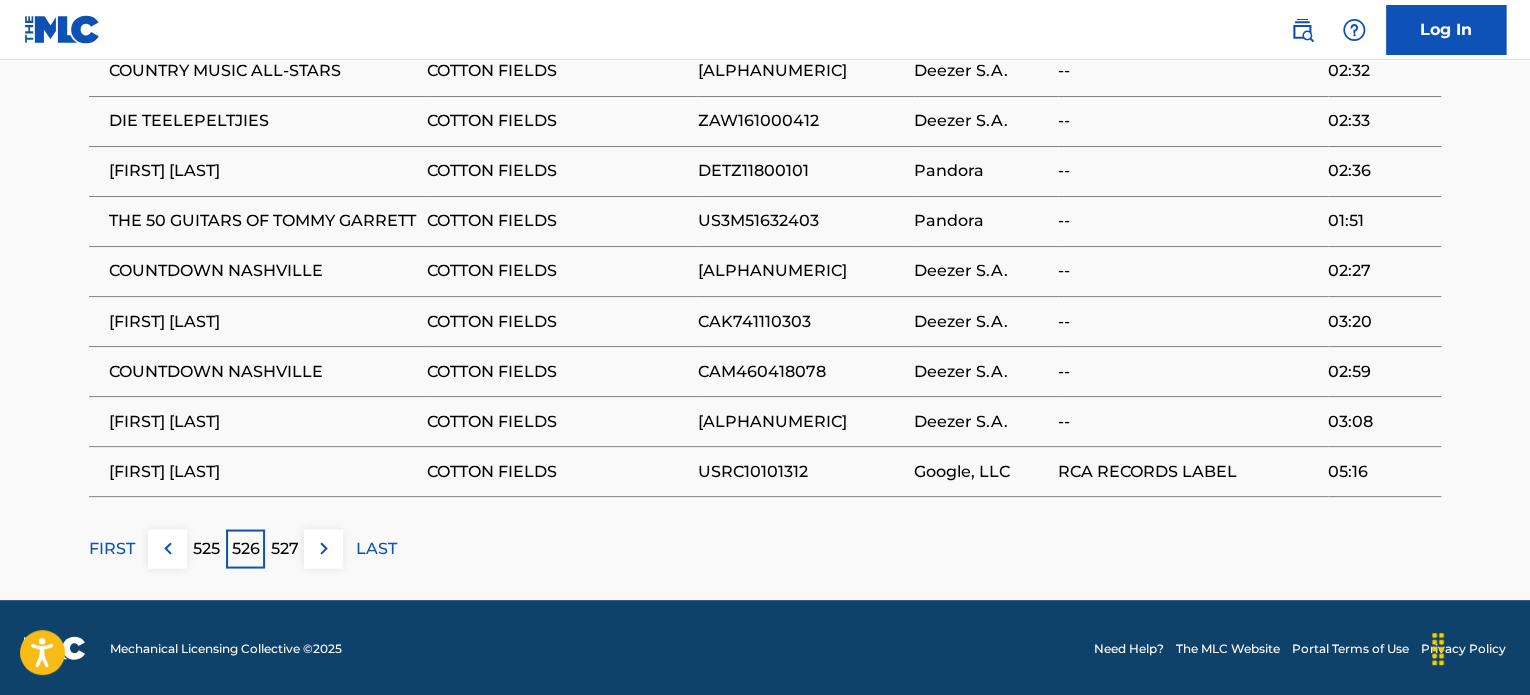 click at bounding box center [168, 548] 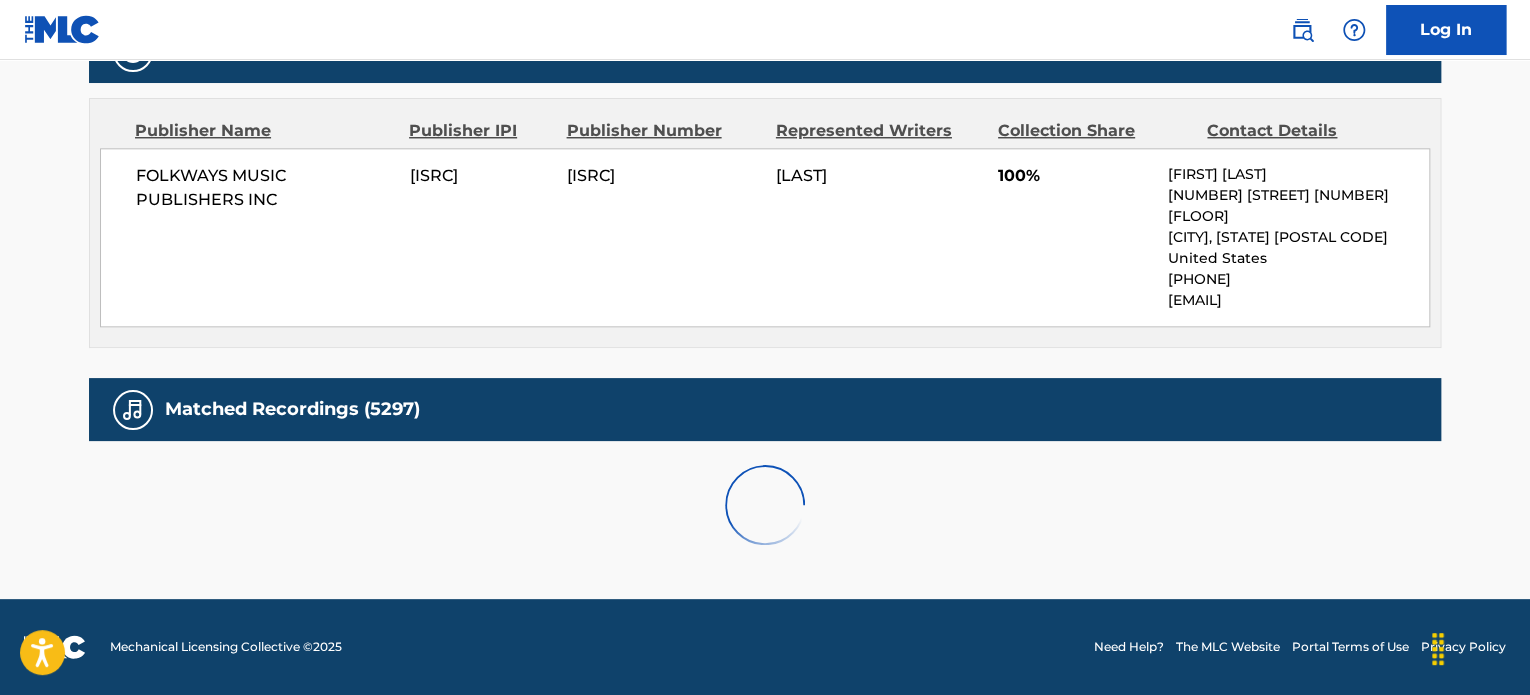scroll, scrollTop: 1596, scrollLeft: 0, axis: vertical 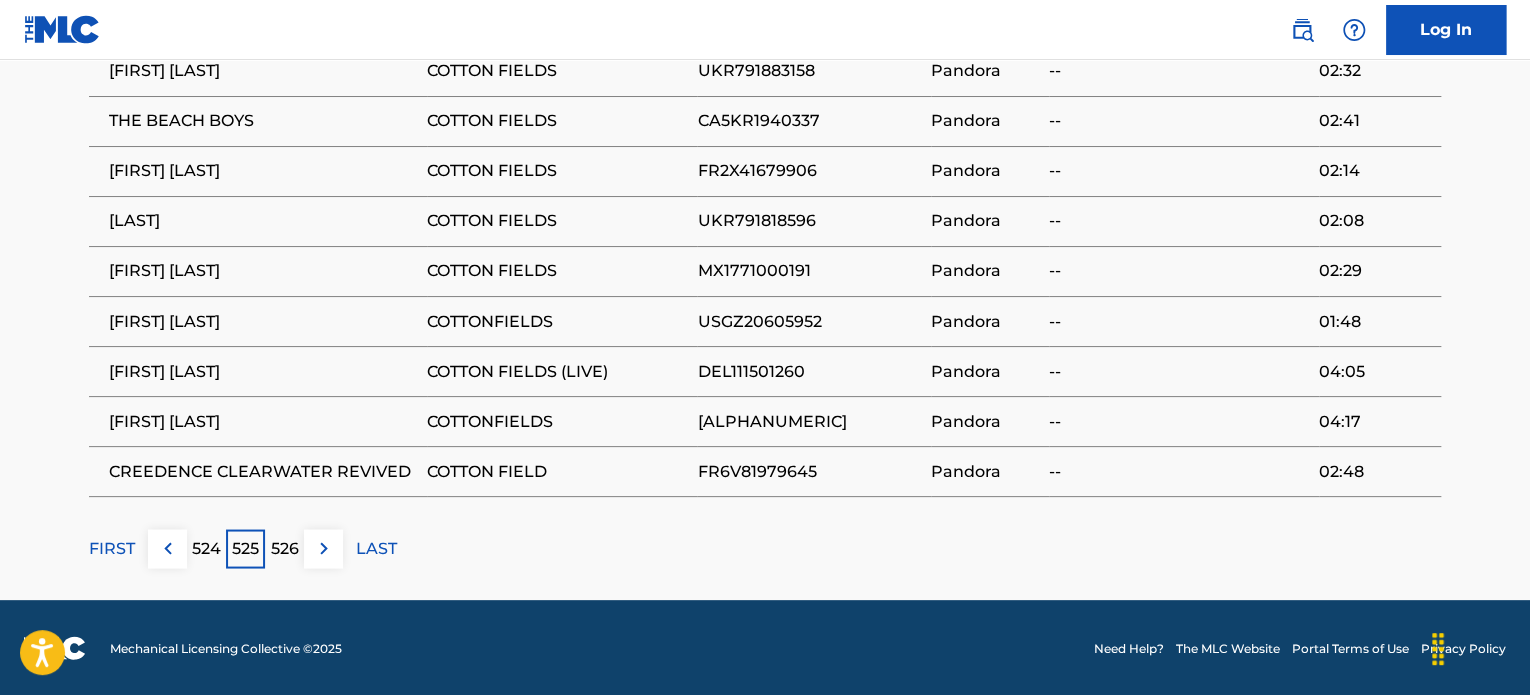 click at bounding box center [168, 548] 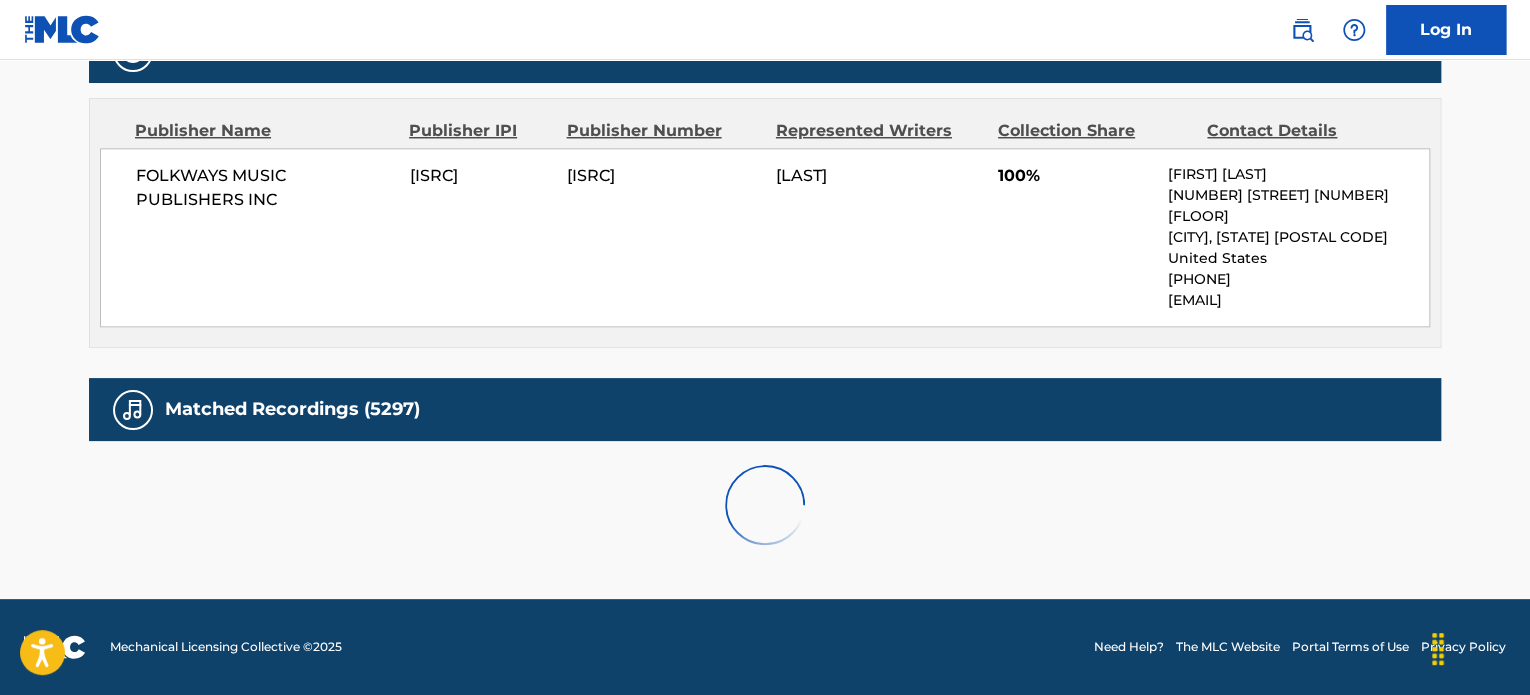 scroll, scrollTop: 1596, scrollLeft: 0, axis: vertical 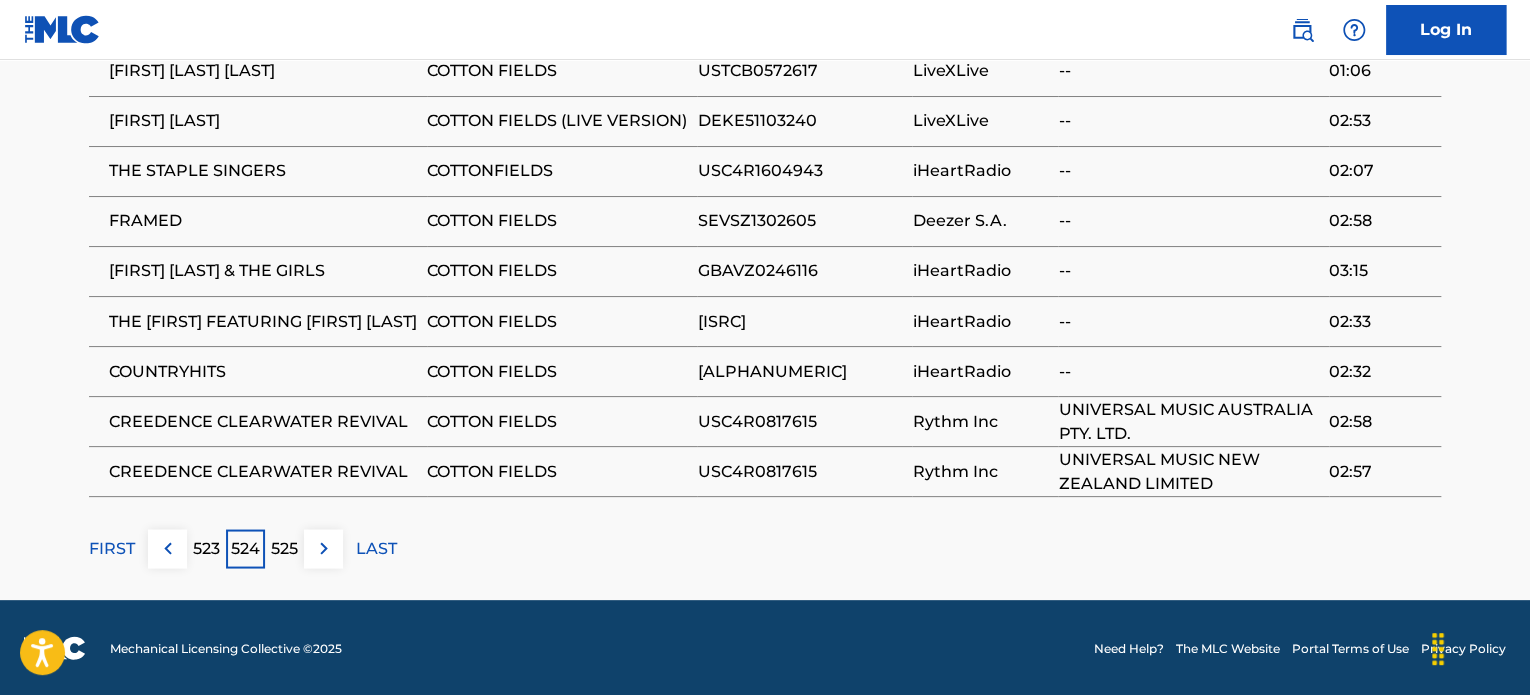 click at bounding box center [168, 548] 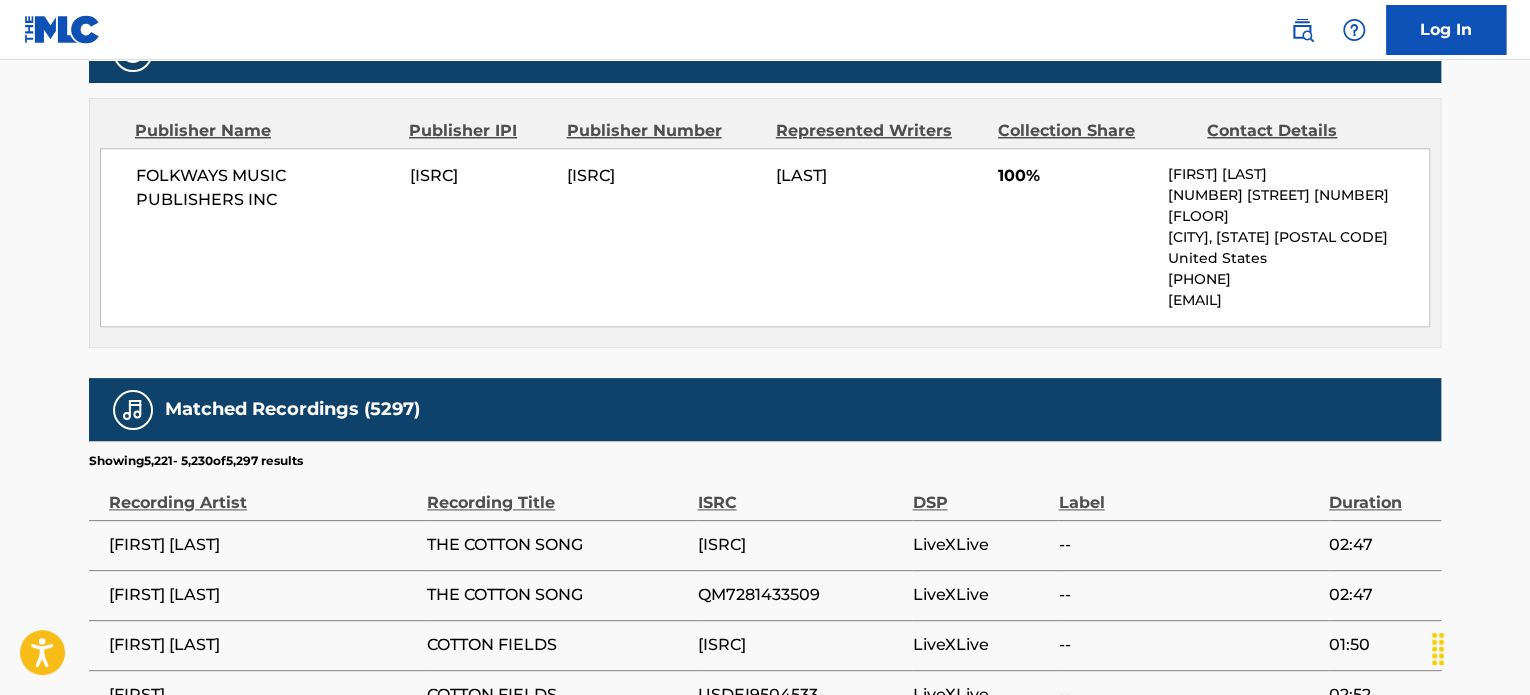 scroll, scrollTop: 1596, scrollLeft: 0, axis: vertical 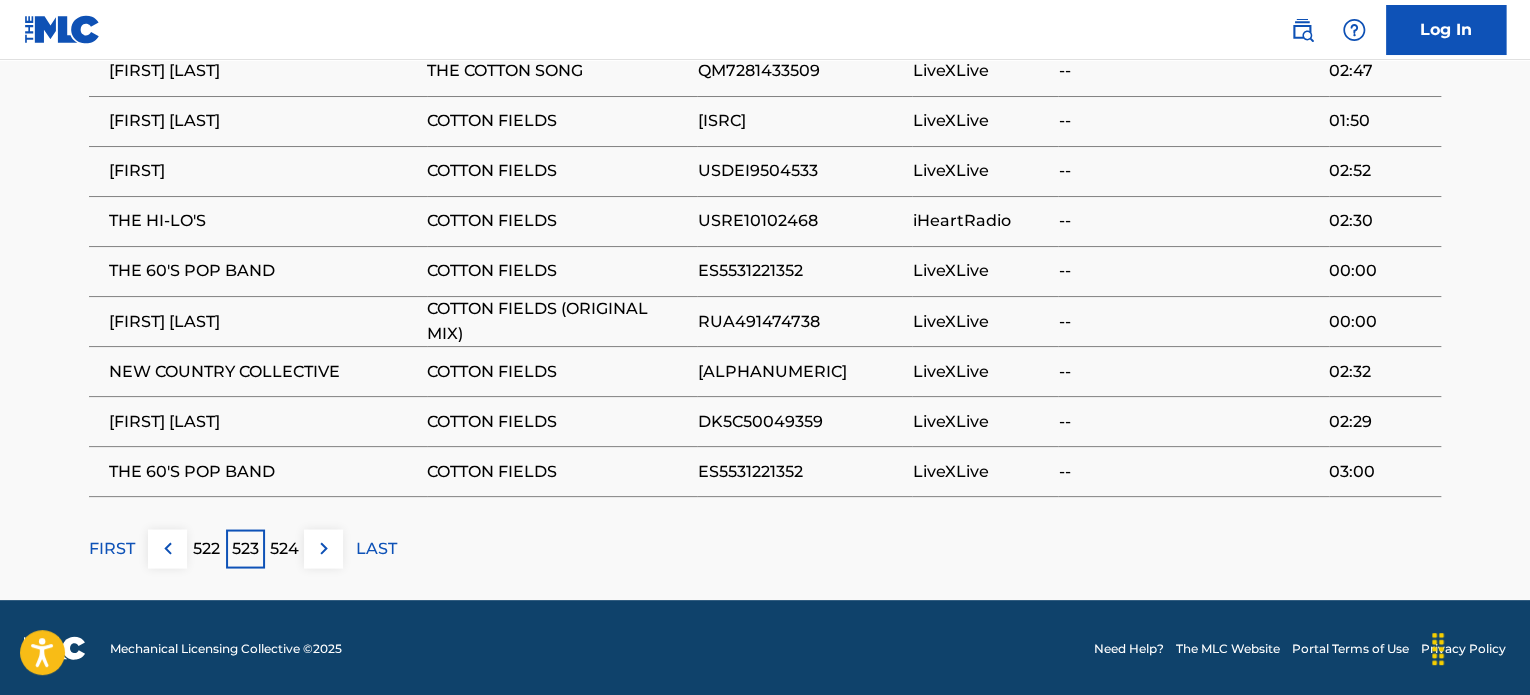 click at bounding box center [168, 548] 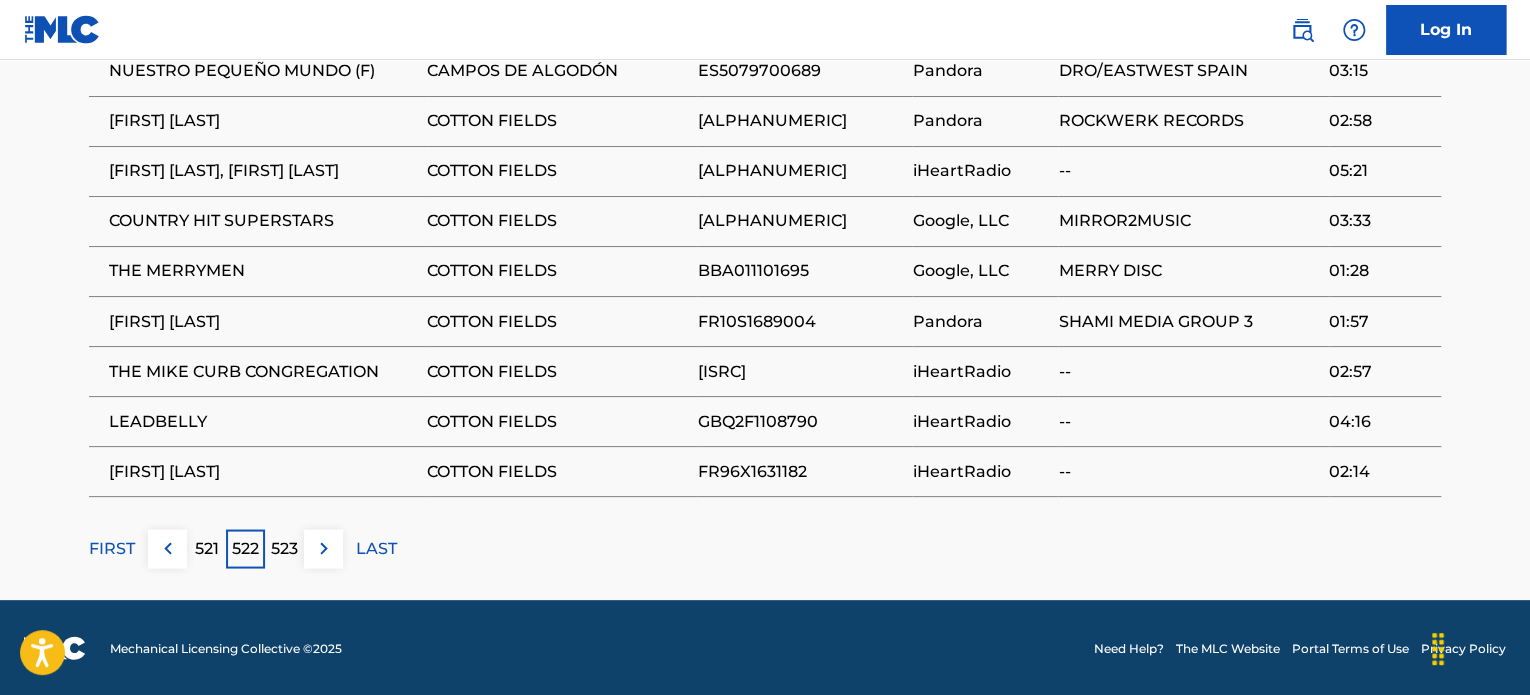 click at bounding box center [168, 548] 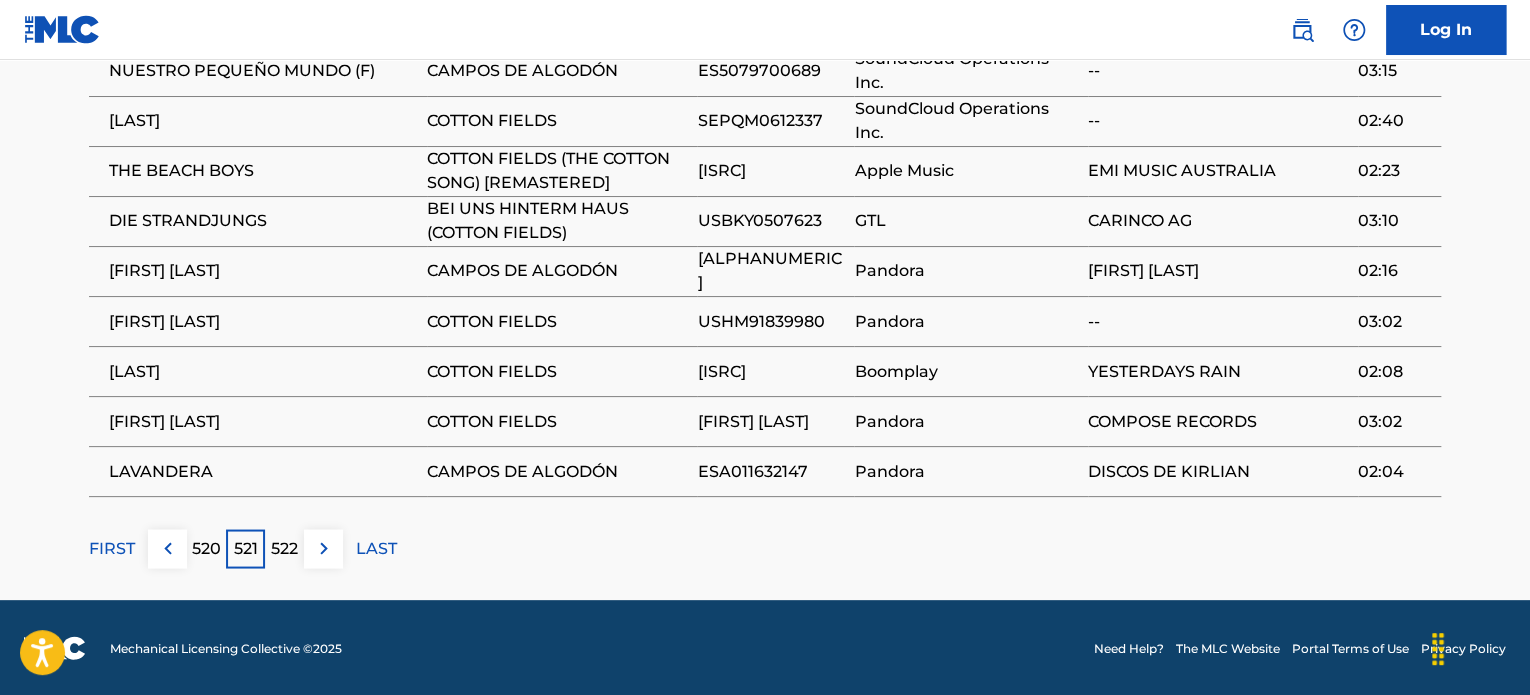 click at bounding box center [168, 548] 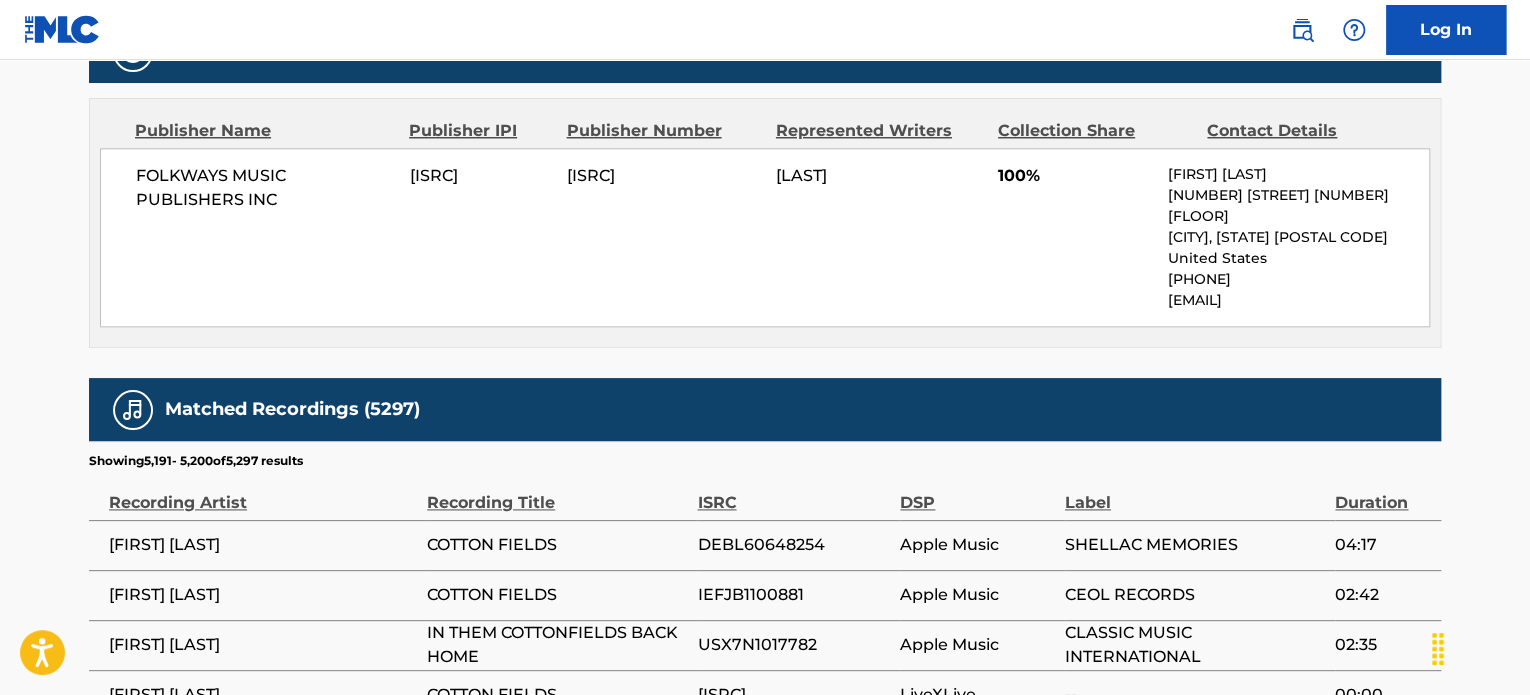 scroll, scrollTop: 1596, scrollLeft: 0, axis: vertical 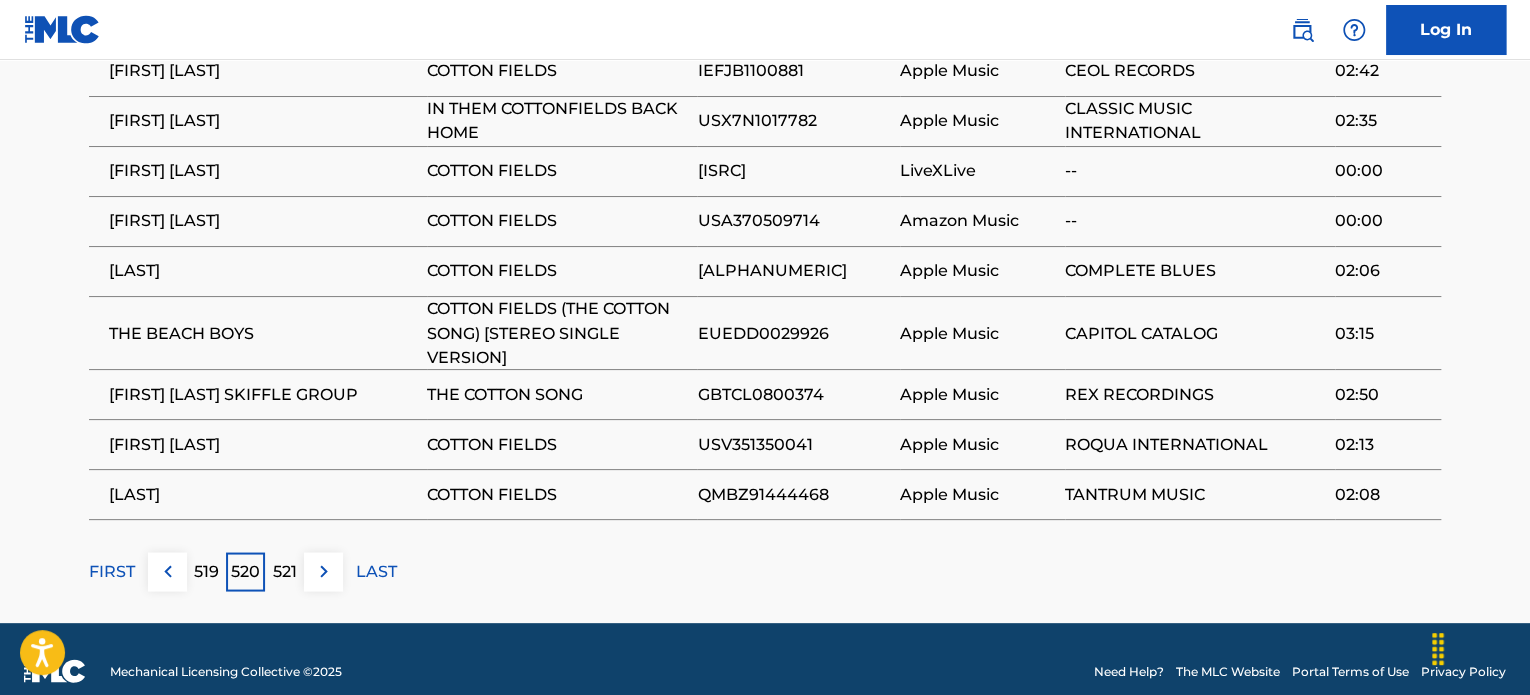 click at bounding box center (168, 571) 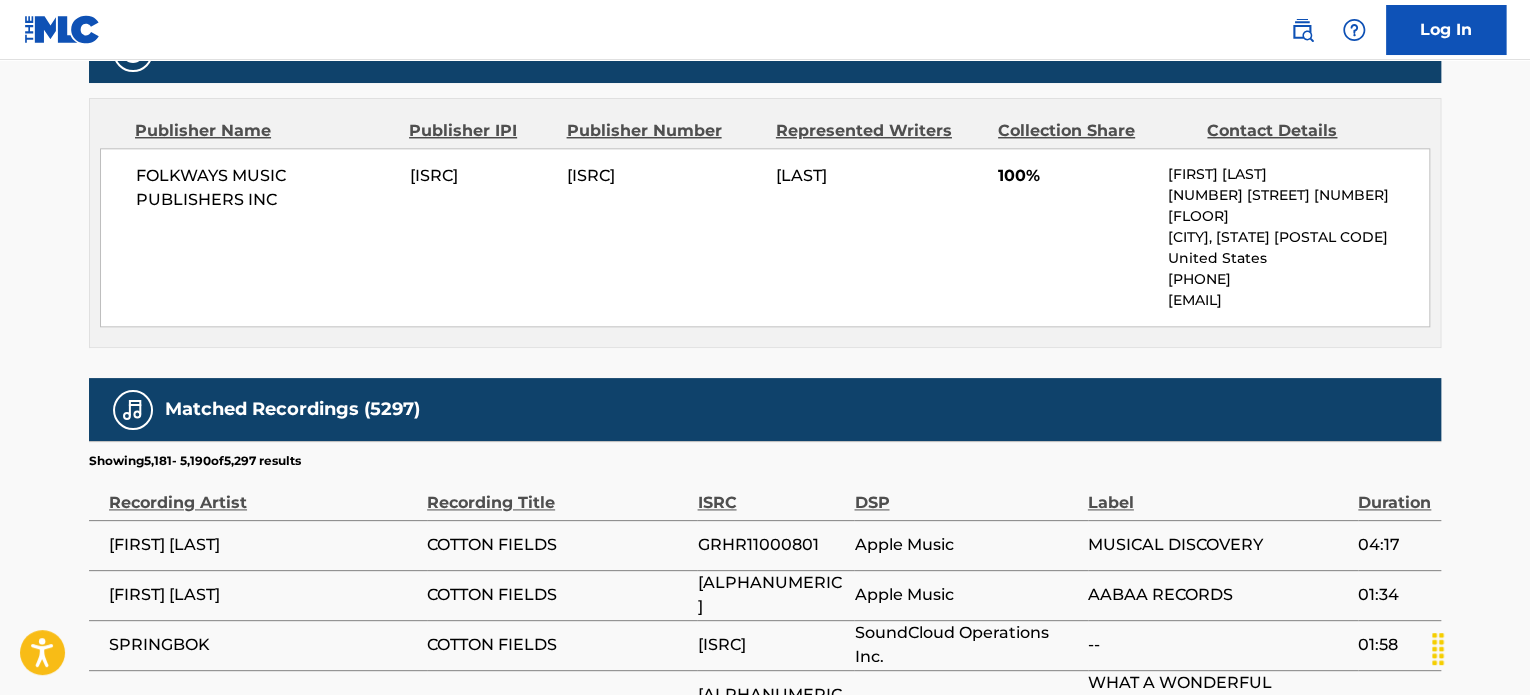 scroll, scrollTop: 1596, scrollLeft: 0, axis: vertical 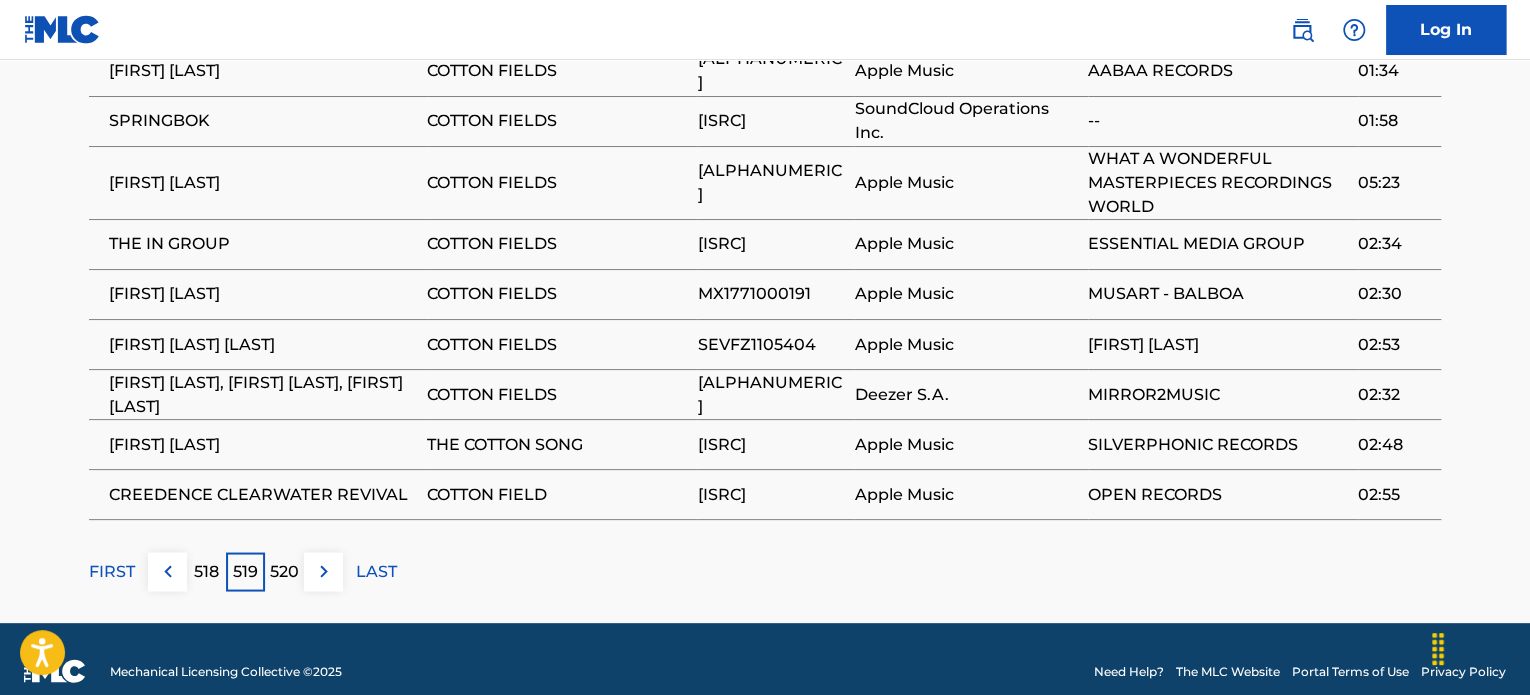 click on "Matched Recordings   (5297) Showing  5,181  -   5,190  of  5,297   results   Recording Artist Recording Title ISRC DSP Label Duration [FIRST] [LAST] COTTON FIELDS GRHR11000801 Apple Music MUSICAL DISCOVERY 04:17 [FIRST] [LAST] COTTON FIELDS DEBB90900728 Apple Music AABAA RECORDS 01:34 SPRINGBOK COTTON FIELDS ZAZ661205792 SoundCloud Operations Inc. -- 01:58 [FIRST] [LAST] COTTON FIELDS FR6V81829306 Apple Music WHAT A WONDERFUL MASTERPIECES RECORDINGS WORLD 05:23 THE IN GROUP COTTON FIELDS USGZ20825295 Apple Music ESSENTIAL MEDIA GROUP 02:34 [FIRST] [LAST] COTTON FIELDS MX1771000191 Apple Music MUSART - BALBOA 02:30 [FIRST] [LAST] [LAST] COTTON FIELDS SEVFZ1105404 Apple Music HANS EDLER MUSIC AB 02:53 [FIRST] [LAST], [FIRST] [LAST], [FIRST] [LAST] COTTON FIELDS GBPS81528204 Deezer S.A. MIRROR2MUSIC 02:32 [FIRST] [LAST] THE COTTON SONG USV351487100 Apple Music SILVERPHONIC RECORDS 02:48 CREEDENCE CLEARWATER REVIVAL COTTON FIELD USA371684677 Apple Music OPEN RECORDS 02:55 FIRST 518 519 520 LAST" at bounding box center [765, 222] 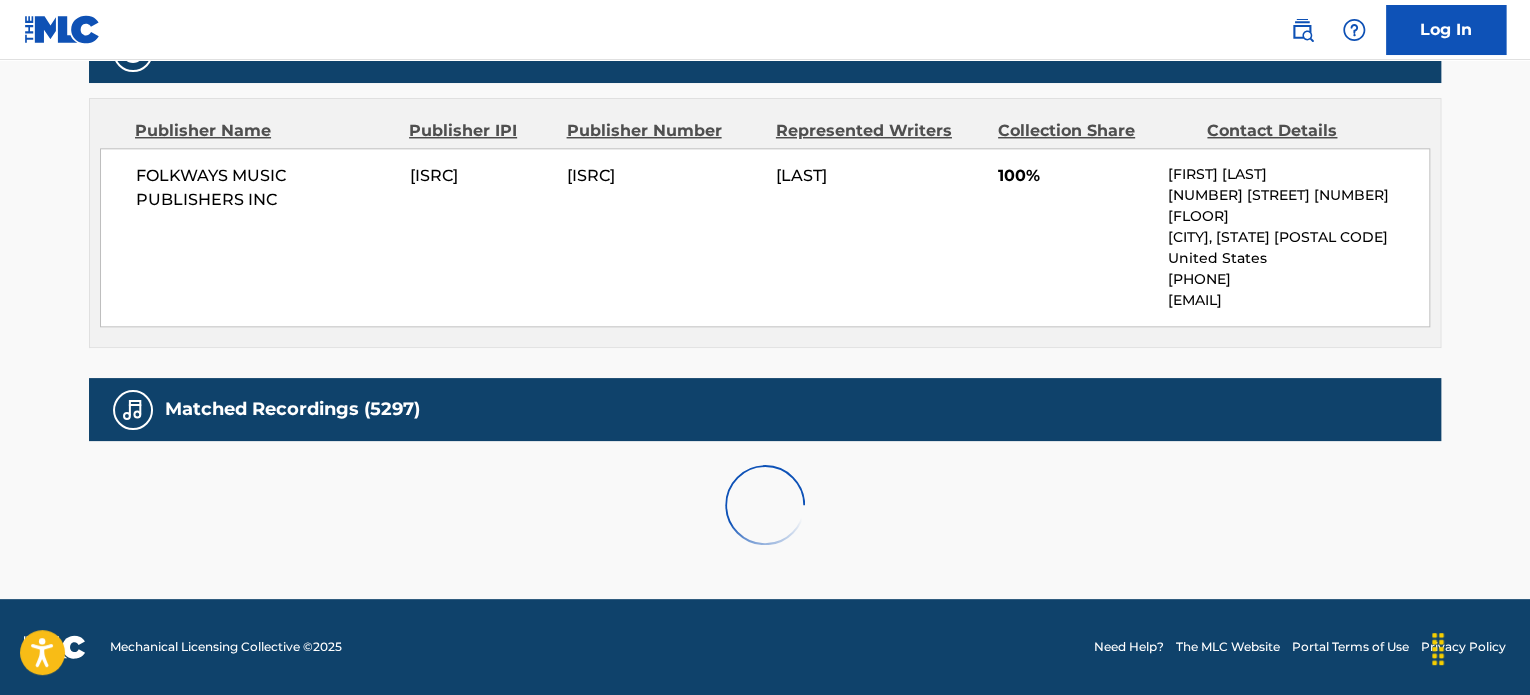 scroll, scrollTop: 1596, scrollLeft: 0, axis: vertical 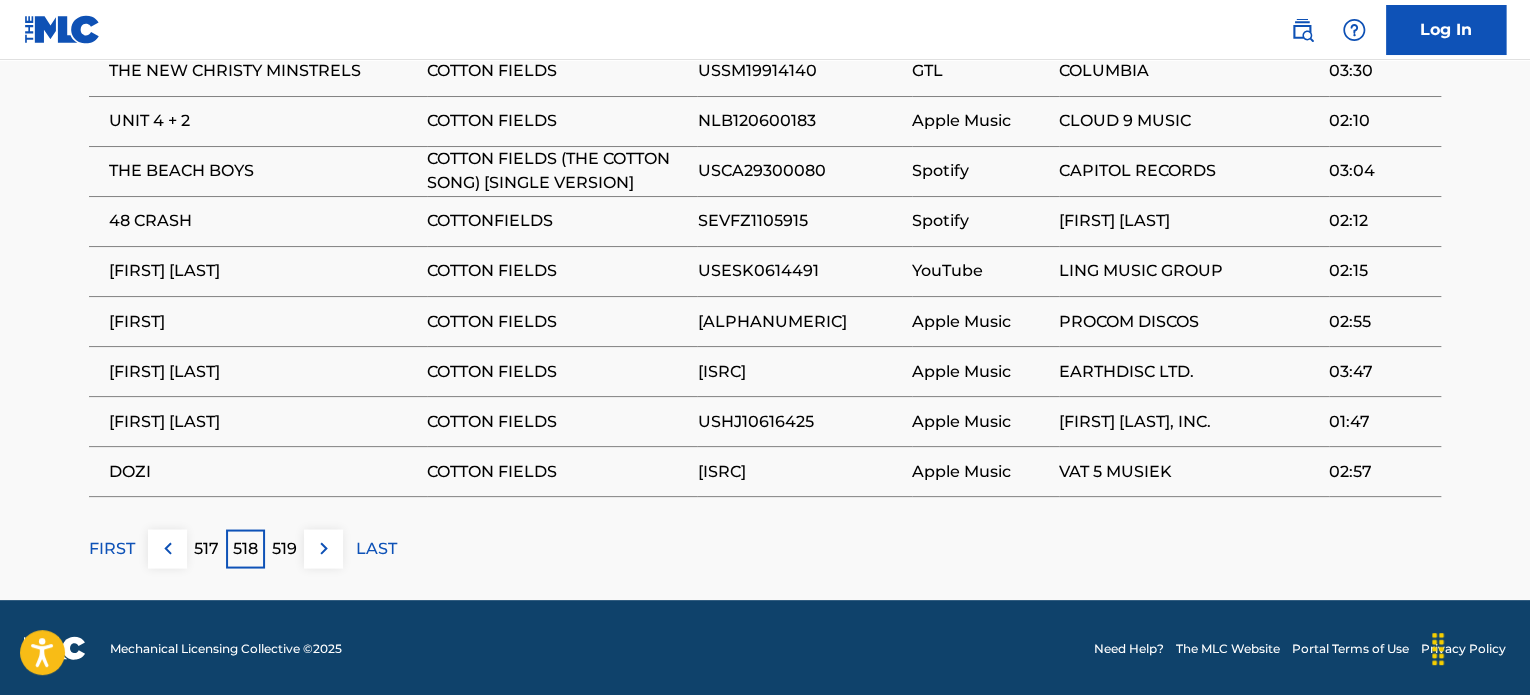 click on "< Back to public search results Copy work link COTTON FIELDS (THE COTTON SONG)<0xC2 >    Work Detail   Member Work Identifier -- MLC Song Code C69120 ISWC T0708811760 Duration --:-- Language English Alternative Titles Alternative Title Alternative Title Type Language CUANDO ERA UN JOVENCITO (COTTON FIELDS) Generic Alternative Title -- CAMPOS DE ALGODON Original Title Translated Spanish Writers   (1) Writer Name Writer IPI Writer Role [LAST] -- Composer Publishers   (1) Total shares:  100 % Publisher Name Publisher IPI Publisher Number Represented Writers Collection Share Contact Details FOLKWAYS MUSIC PUBLISHERS INC 00010456722 P9319E [LAST] 100% [FIRST] [LAST] 266 W. 37th Street 17th Floor,  New York, New York 10107 United States +1-212-5949795 sarahs@troessexmusic.com Total shares:  100 % Matched Recordings   (5297) Showing  5,171  -   5,180  of  5,297   results   Recording Artist Recording Title ISRC DSP Label Duration [FIRST] [LAST] COTTON FIELDS -- GTL  WHITE HAWK MUSIC 03:22 COTTON FIELDS" at bounding box center (765, -468) 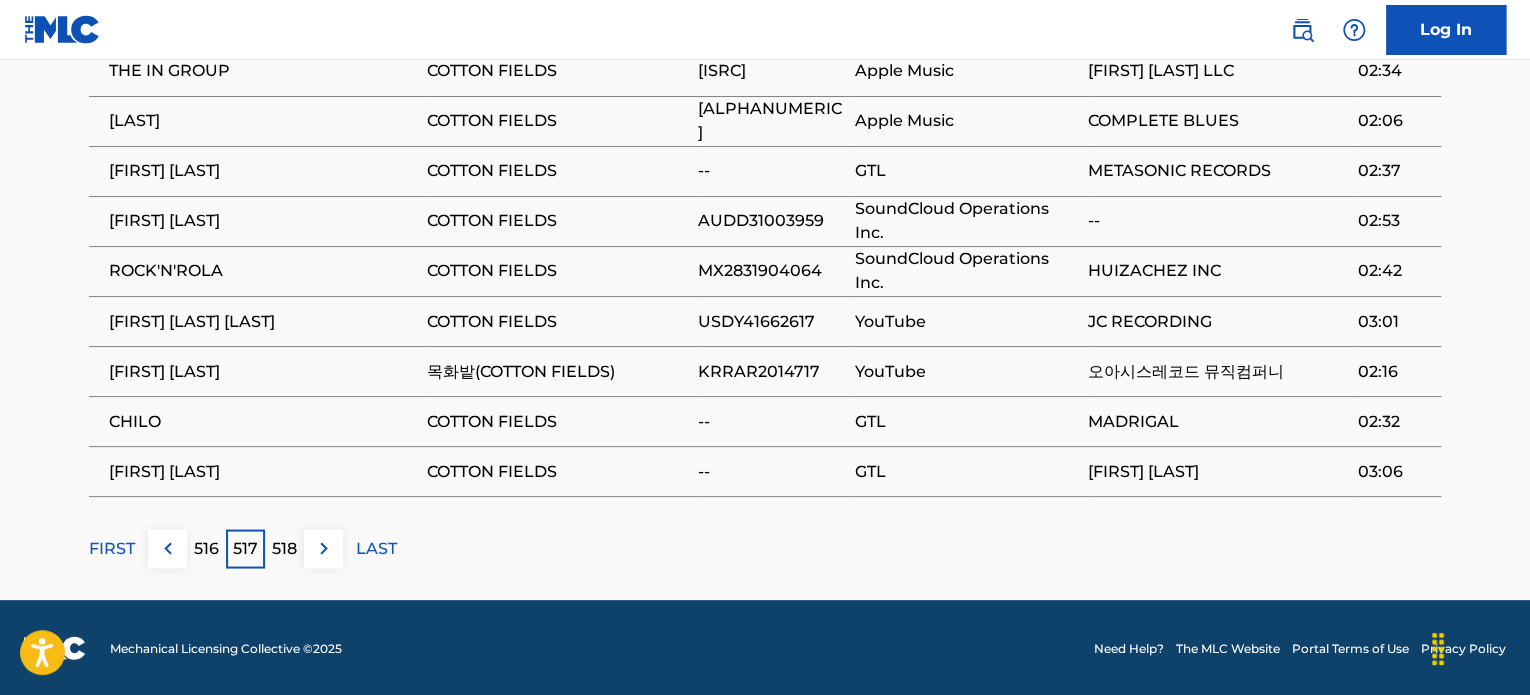 click at bounding box center [168, 548] 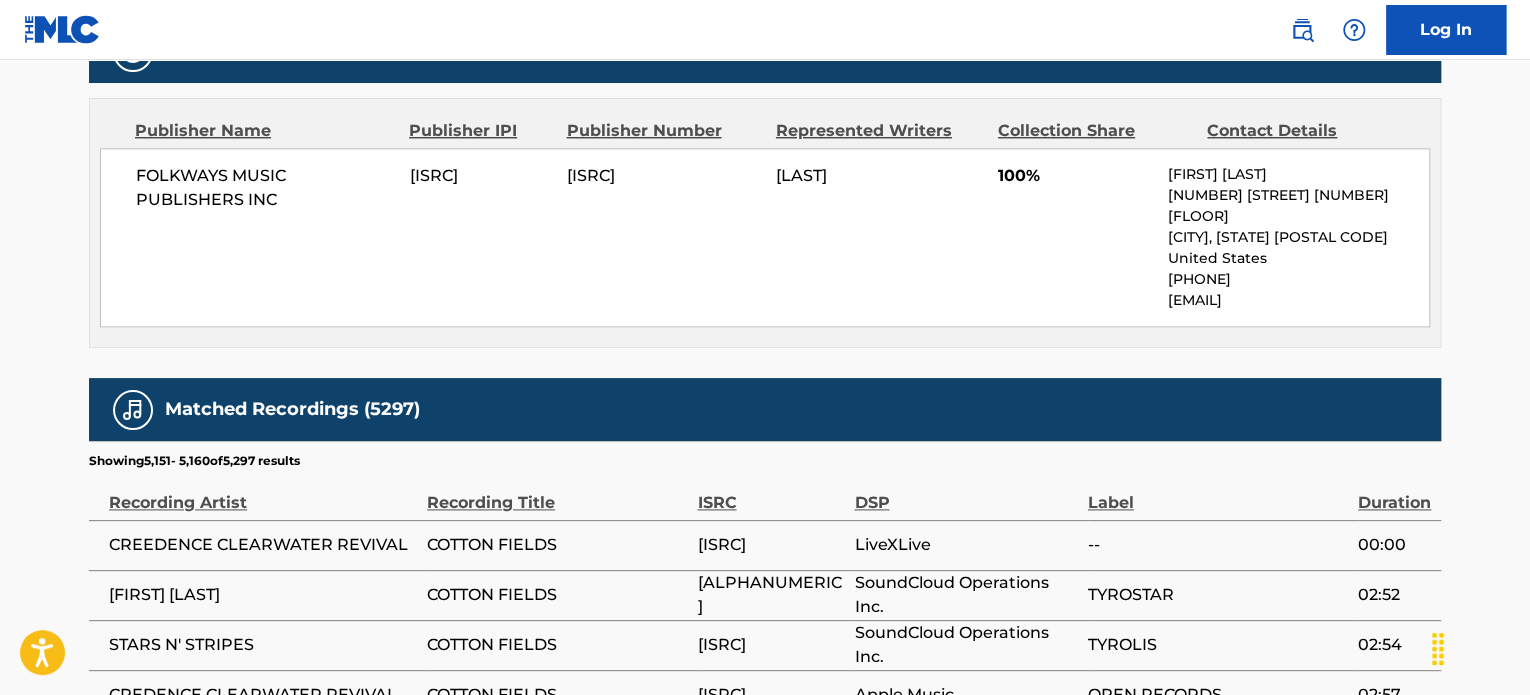 scroll, scrollTop: 1596, scrollLeft: 0, axis: vertical 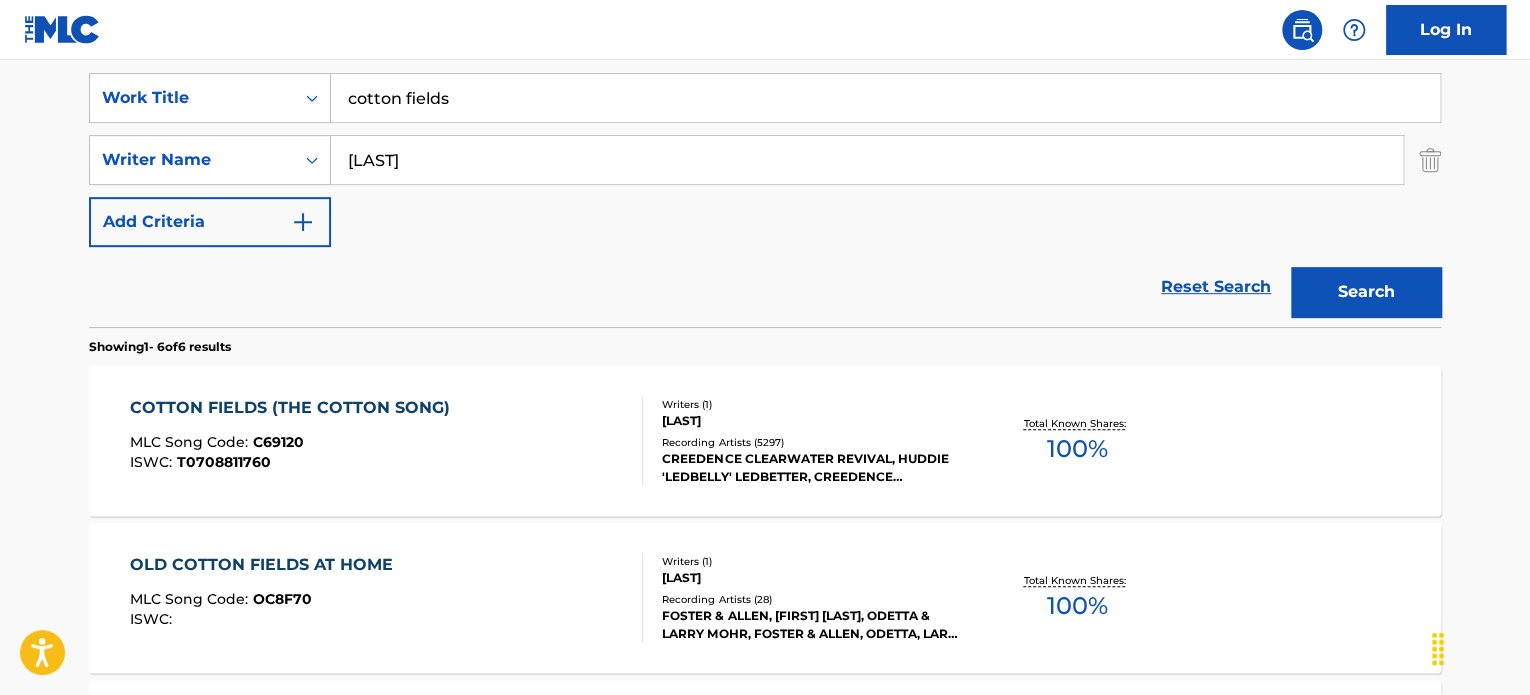 click on "[LAST]" at bounding box center (867, 160) 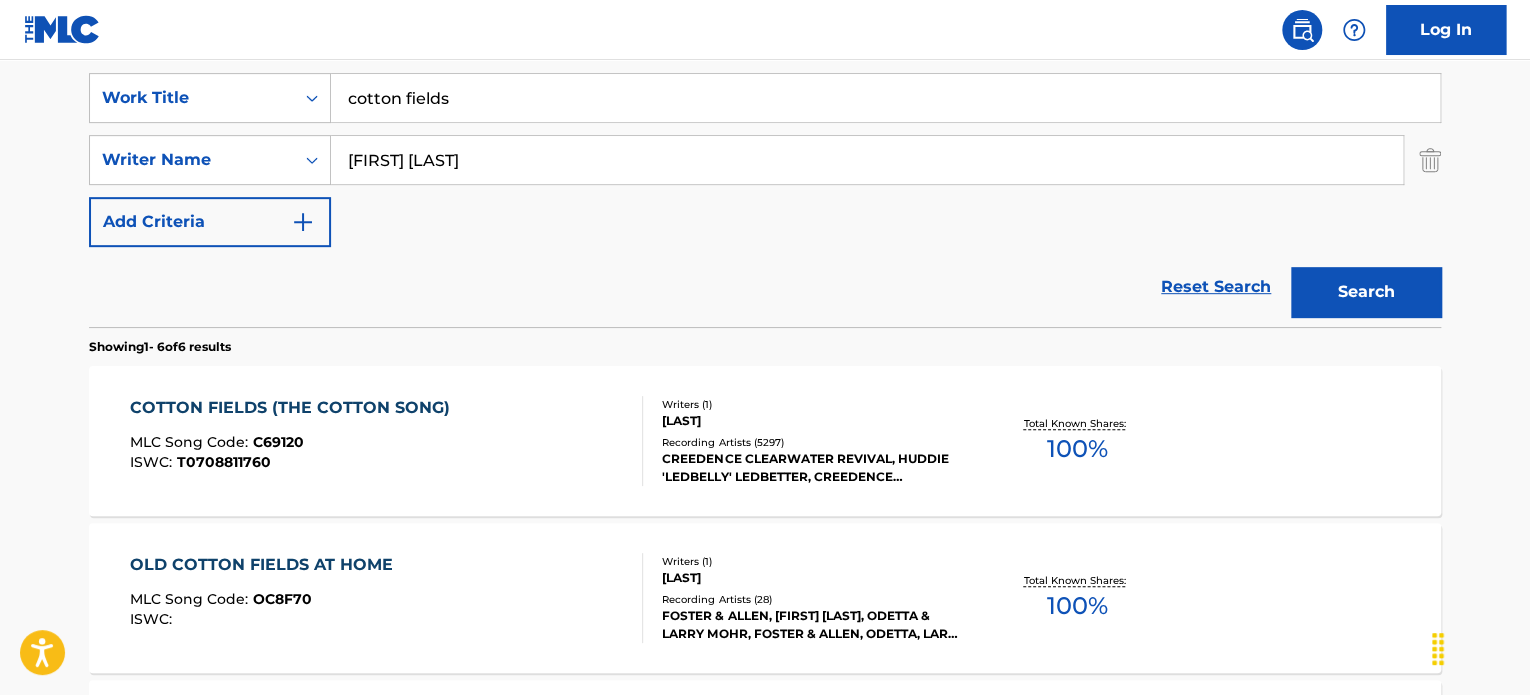 type on "[FIRST] [LAST]" 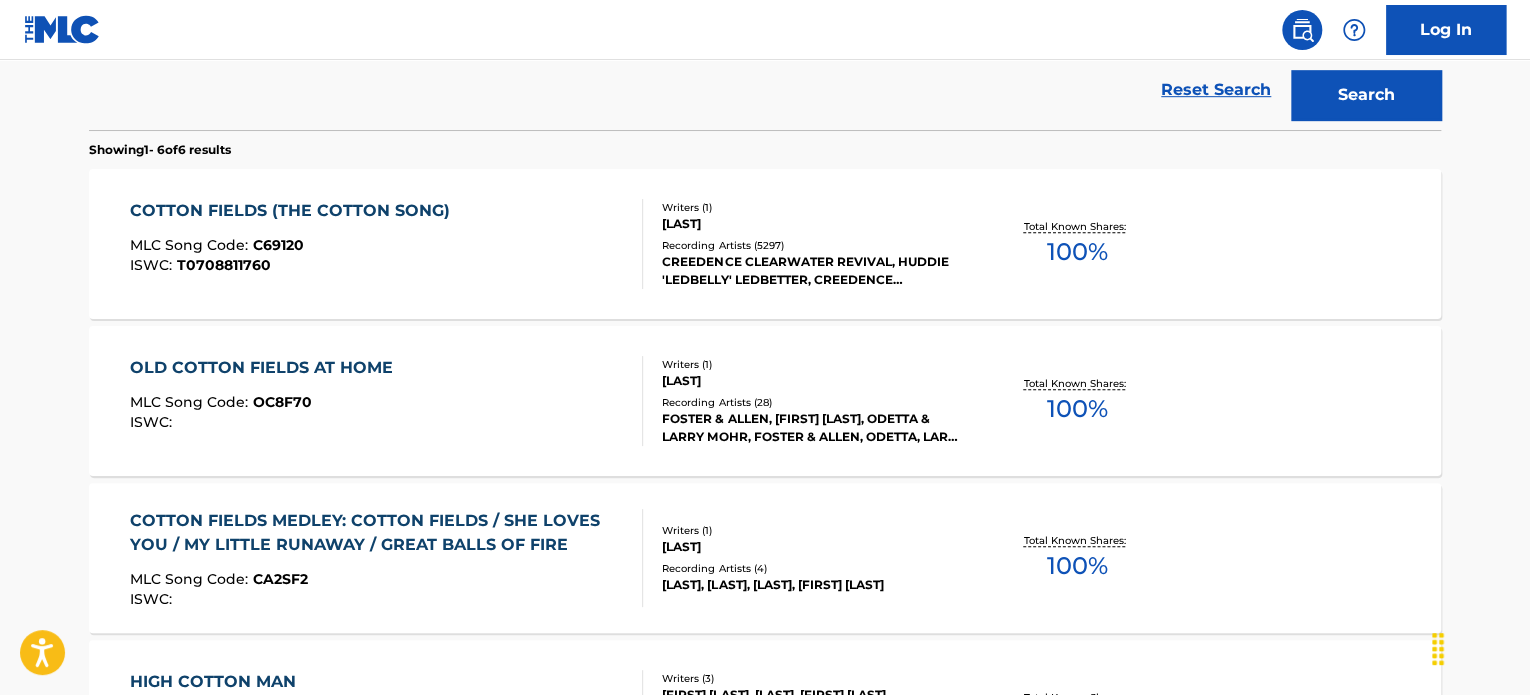 scroll, scrollTop: 572, scrollLeft: 0, axis: vertical 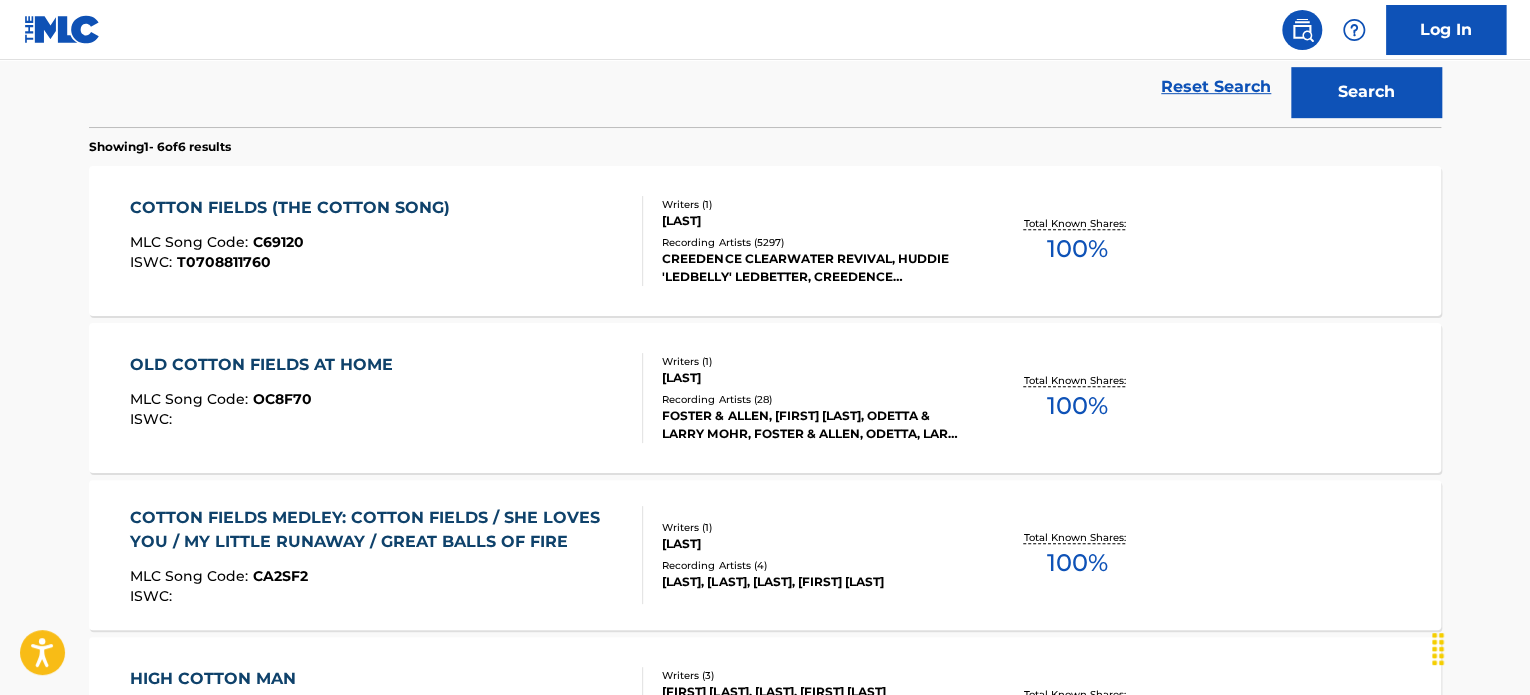 click on "FOSTER & ALLEN, [FIRST] [LAST], ODETTA & LARRY MOHR, FOSTER & ALLEN, ODETTA, LARRY MOHR" at bounding box center [813, 425] 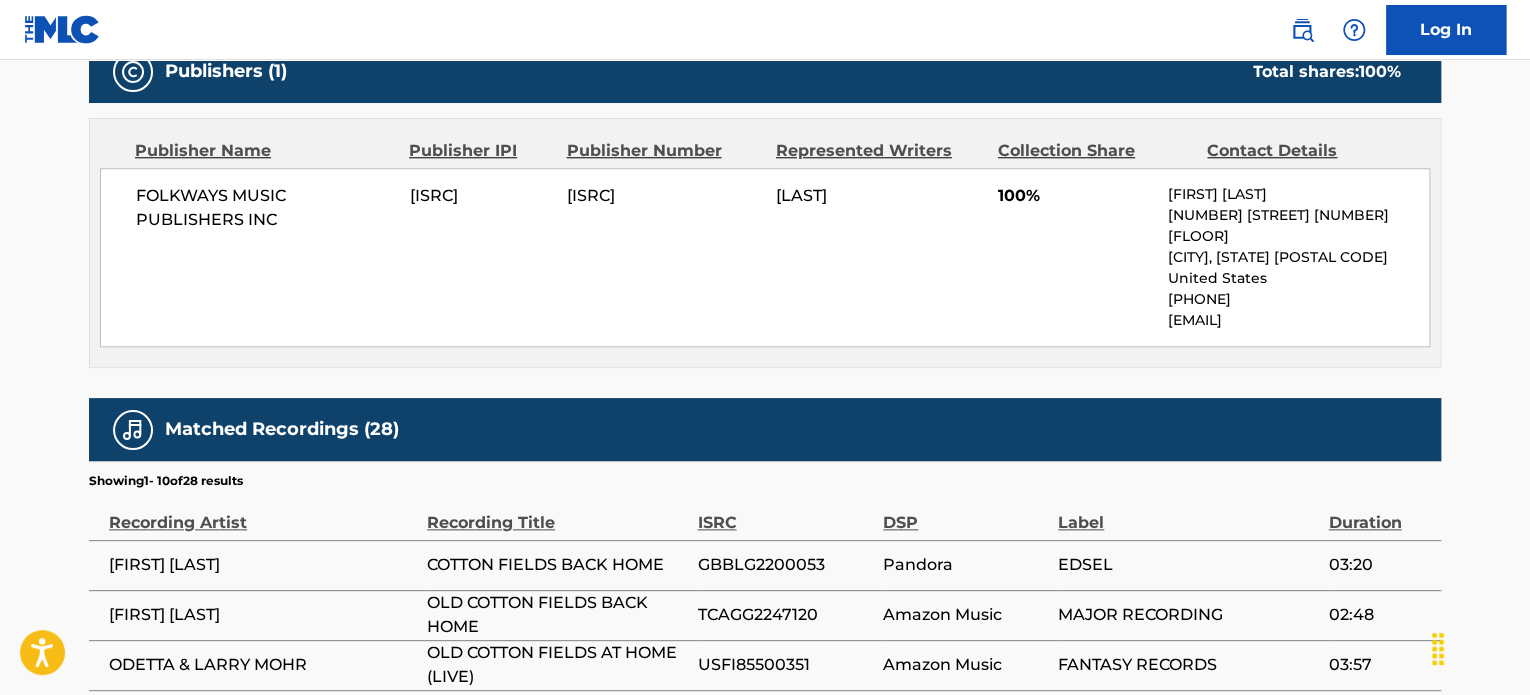 scroll, scrollTop: 1000, scrollLeft: 0, axis: vertical 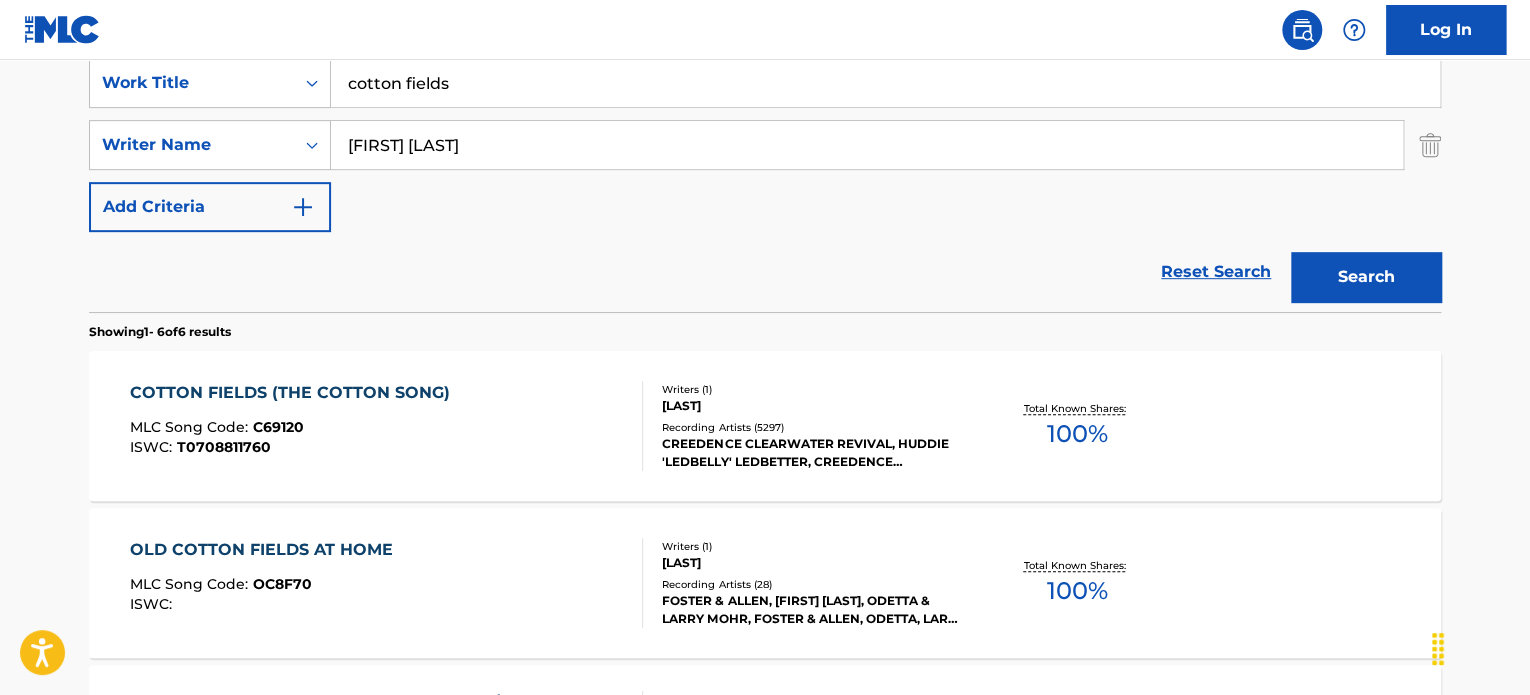 click on "COTTON FIELDS (THE COTTON SONG) MLC Song Code : C69120 ISWC : T0708811760 Writers ( 1 ) HUDDIE LEDBETTER Recording Artists ( 5297 ) CREEDENCE CLEARWATER REVIVAL, HUDDIE 'LEDBELLY' LEDBETTER, CREEDENCE CLEARWATER REVIVAL, CREEDENCE CLEARWATER REVIVAL, CREEDENCE CLEARWATER REVIVAL, CREEDENCE CLEARWATER REVIVAL Total Known Shares: 100 %" at bounding box center [765, 426] 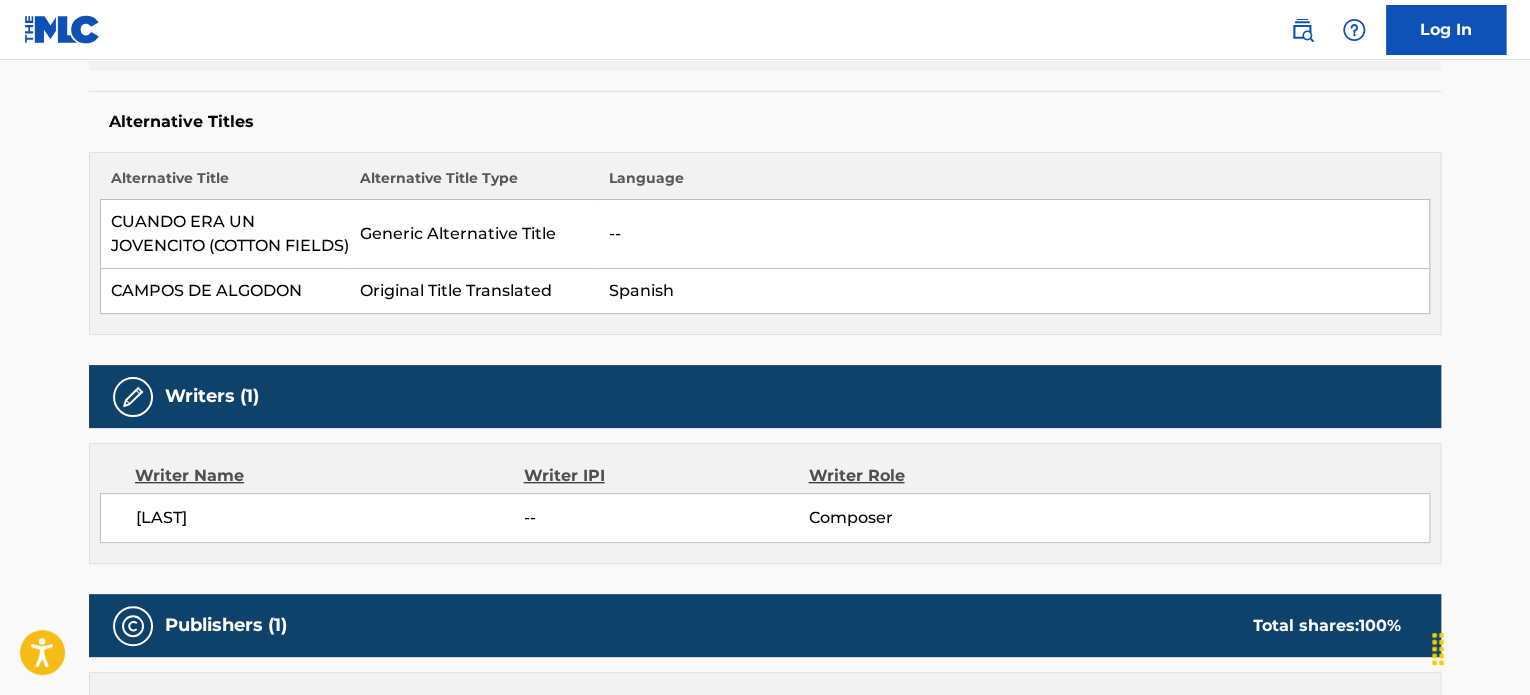 scroll, scrollTop: 0, scrollLeft: 0, axis: both 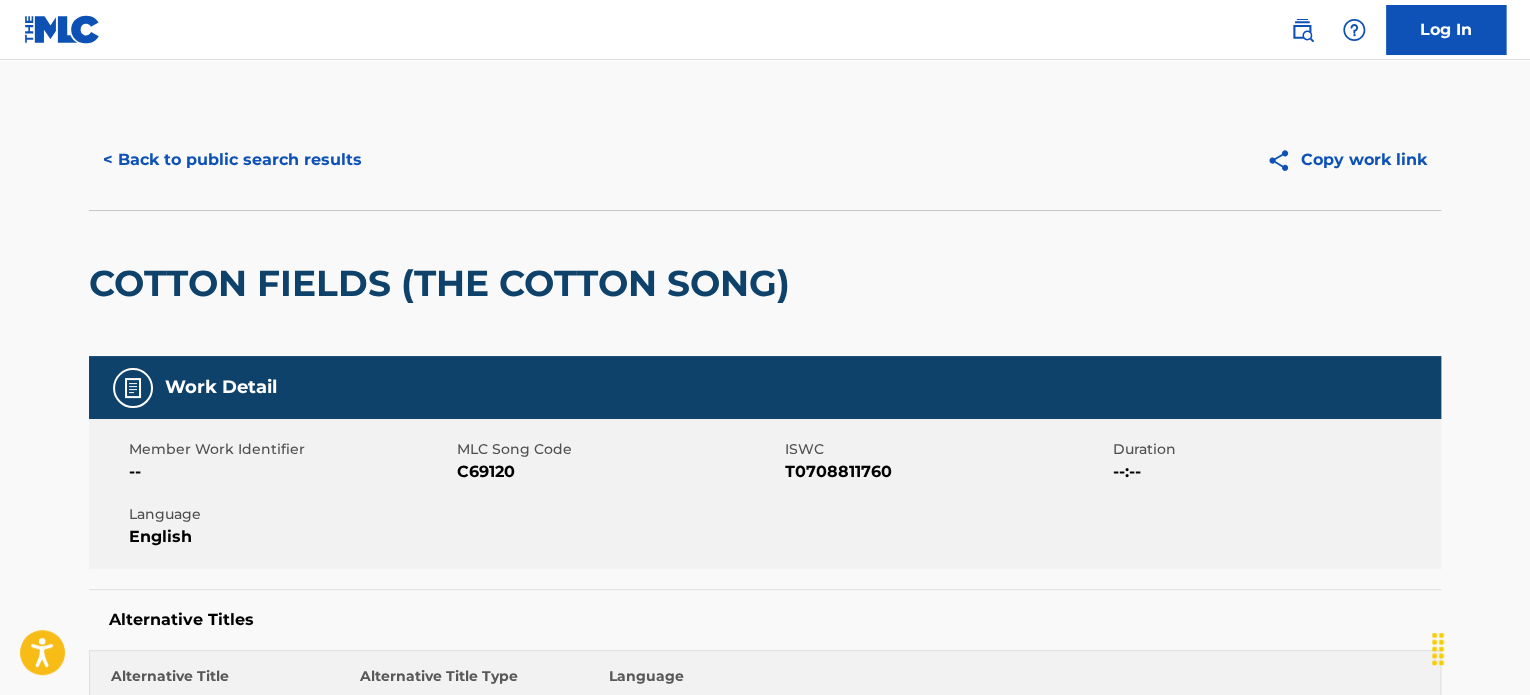 click on "< Back to public search results" at bounding box center (232, 160) 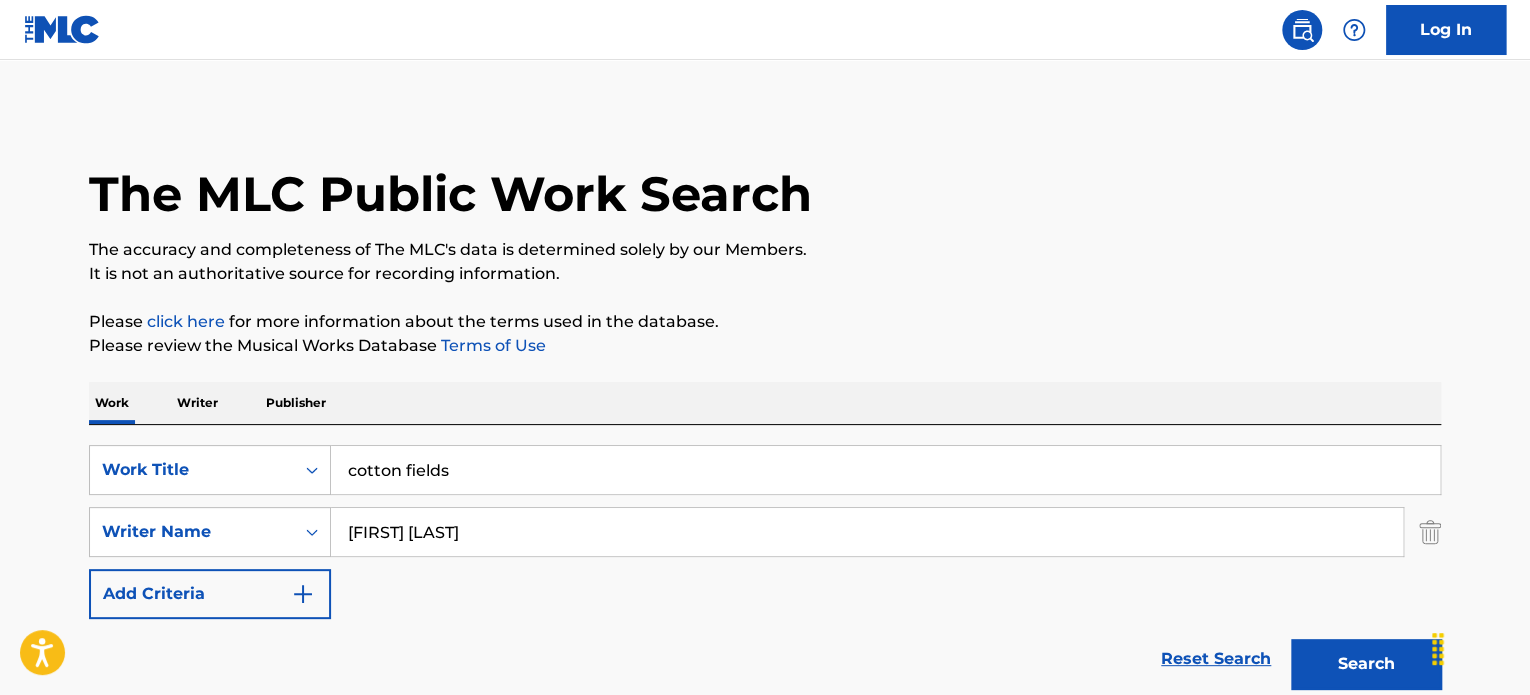 scroll, scrollTop: 387, scrollLeft: 0, axis: vertical 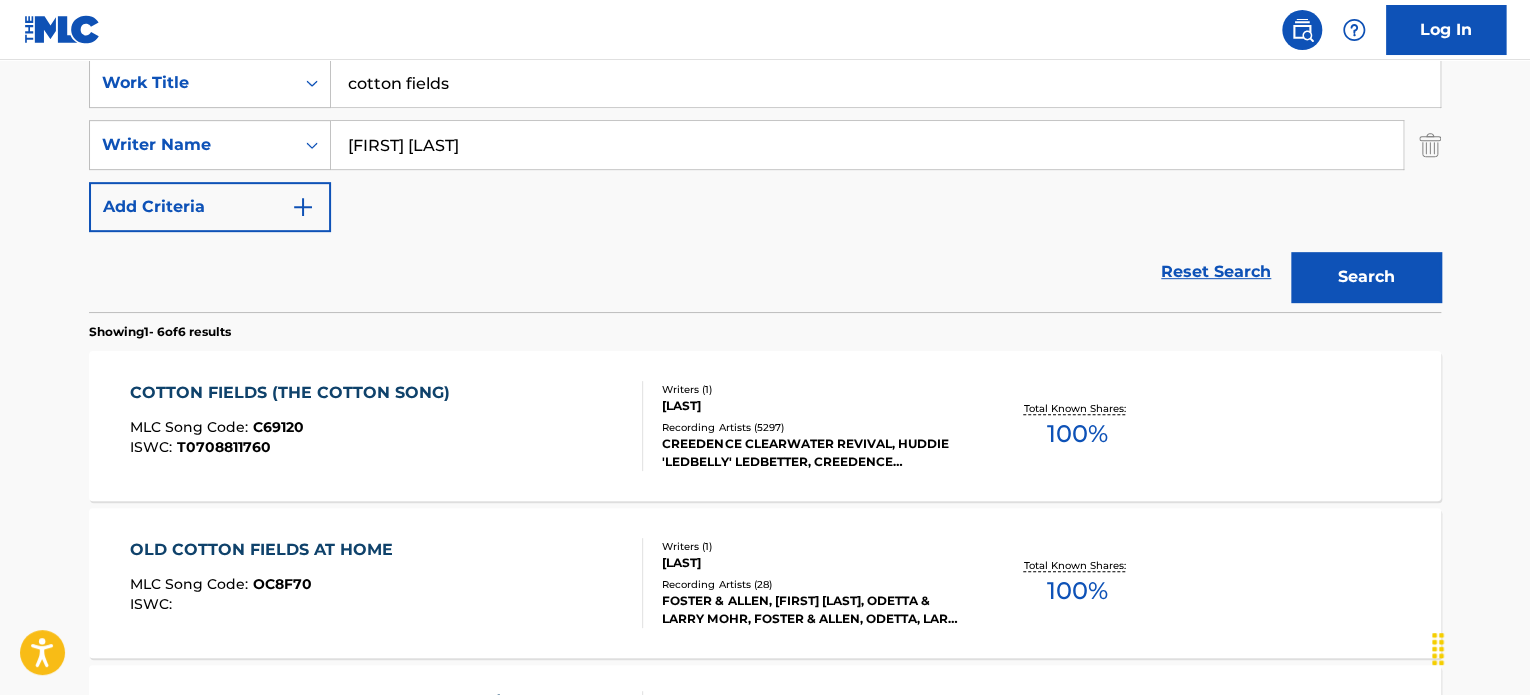click on "[FIRST] [LAST]" at bounding box center [867, 145] 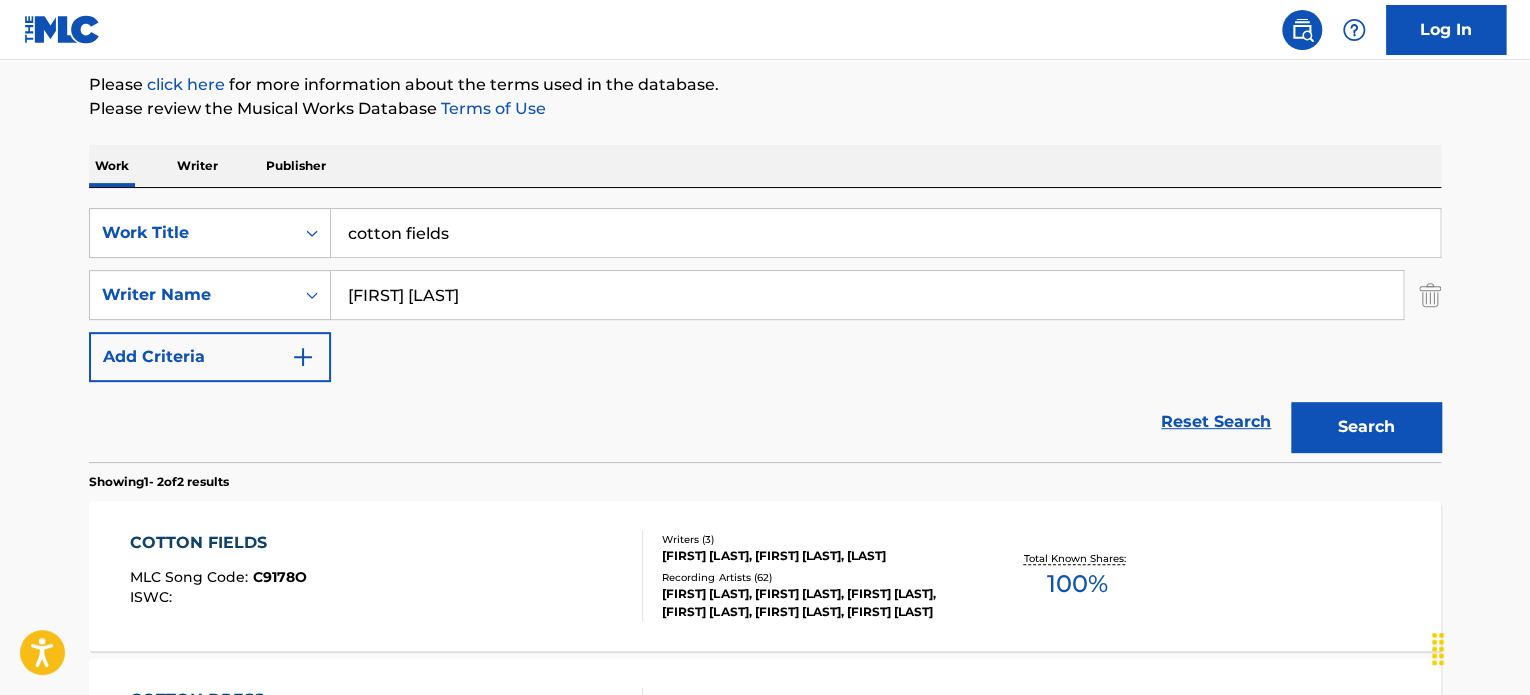 scroll, scrollTop: 387, scrollLeft: 0, axis: vertical 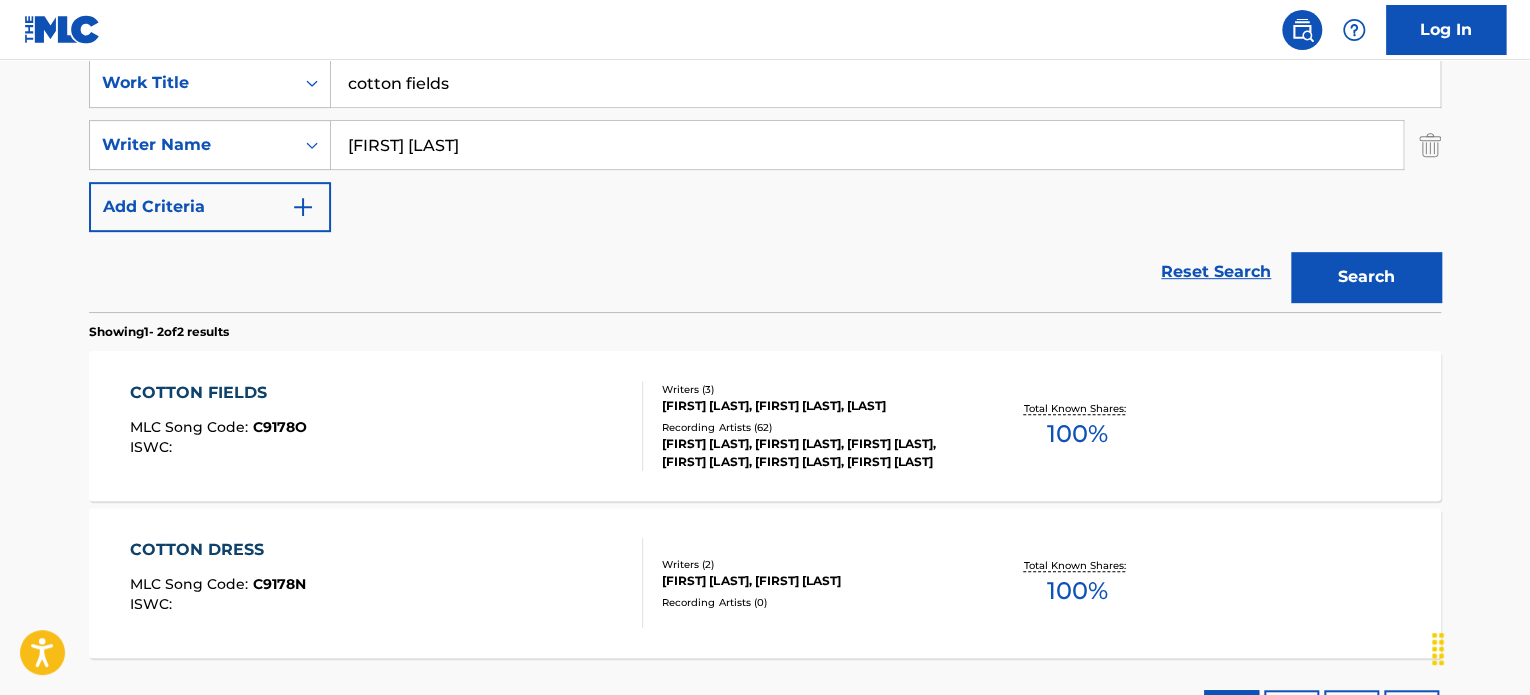 click on "[FIRST] [LAST], [FIRST] [LAST], [LAST]" at bounding box center (813, 406) 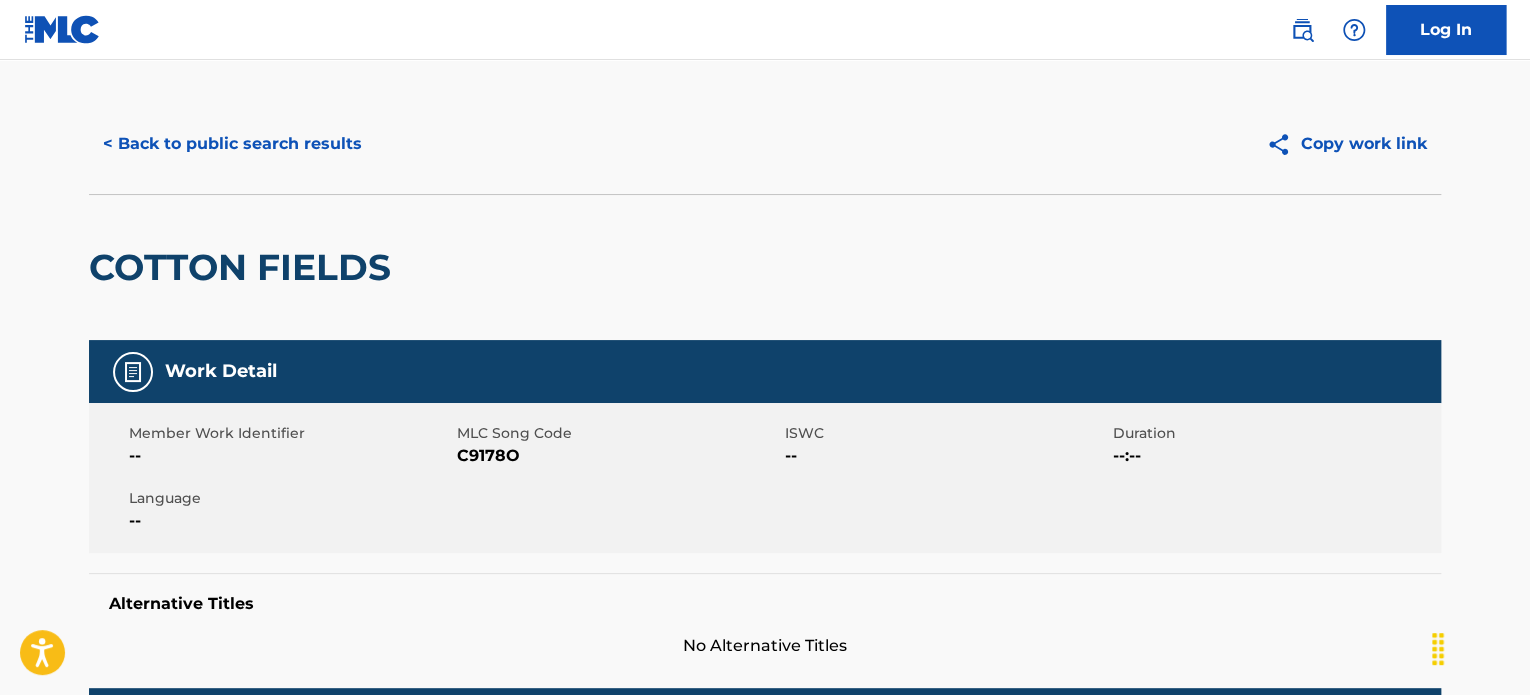 scroll, scrollTop: 0, scrollLeft: 0, axis: both 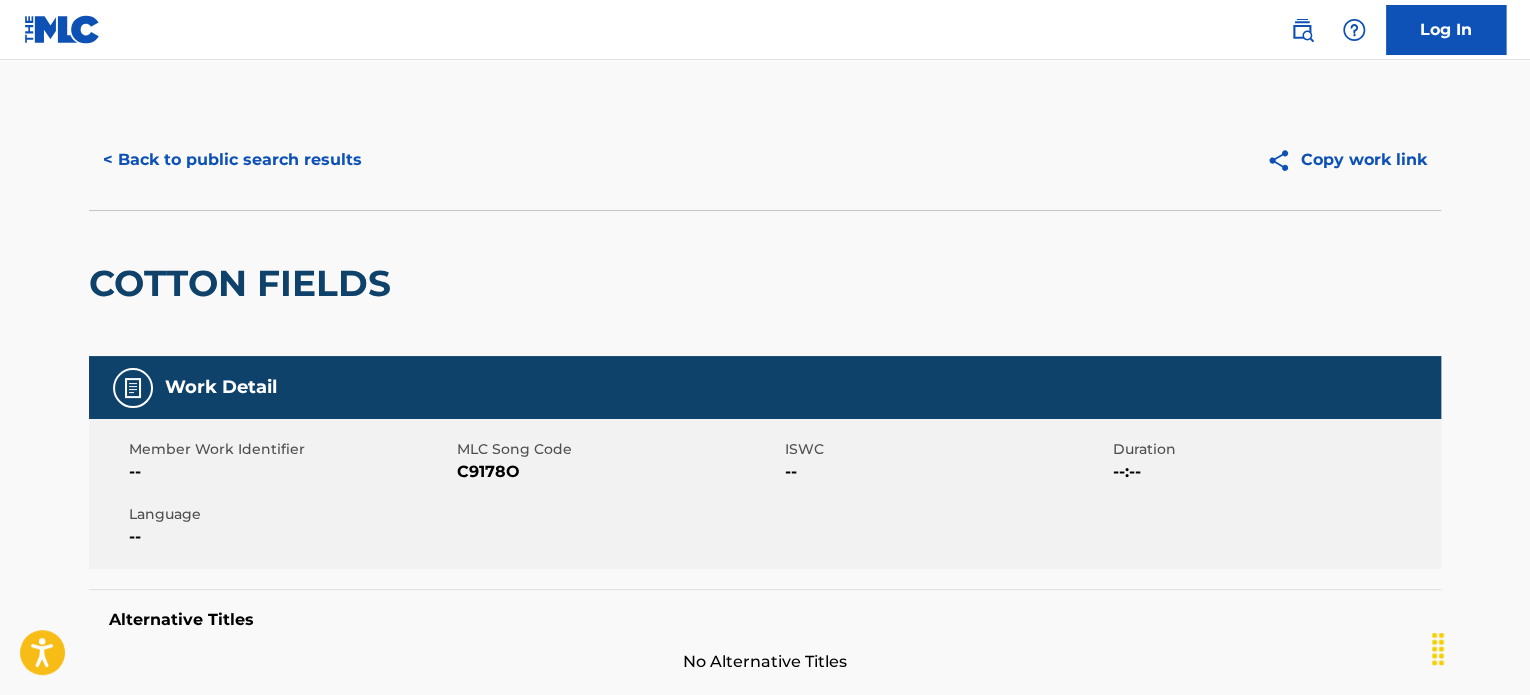click on "< Back to public search results" at bounding box center [232, 160] 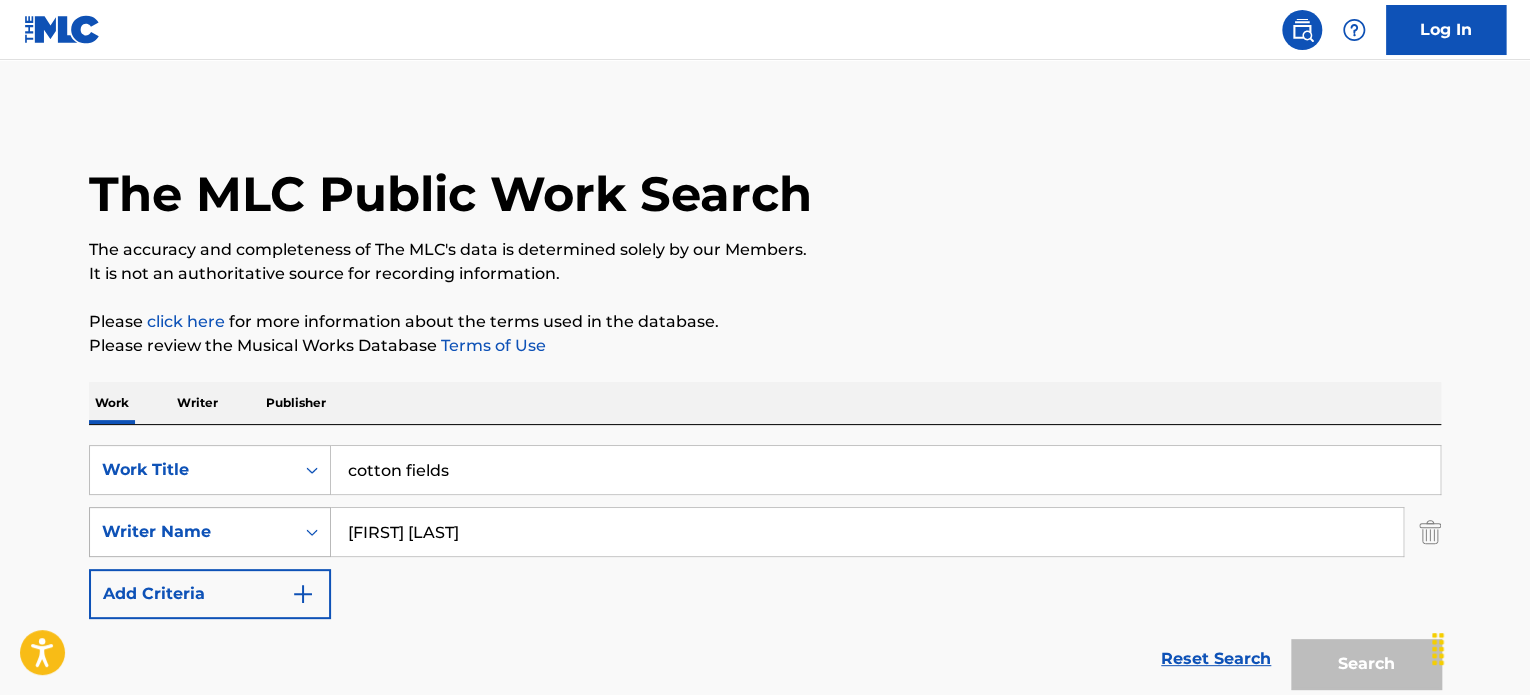 scroll, scrollTop: 387, scrollLeft: 0, axis: vertical 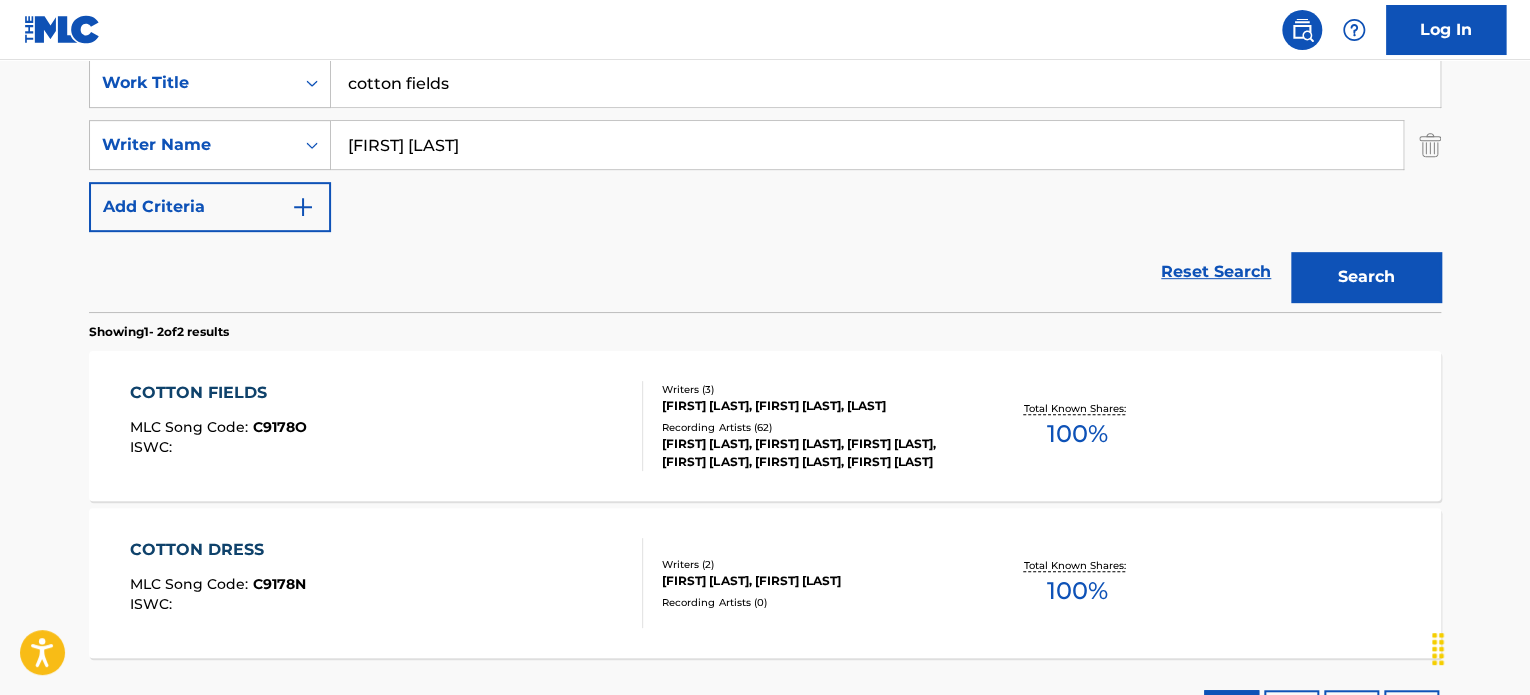 click on "[FIRST] [LAST]" at bounding box center [867, 145] 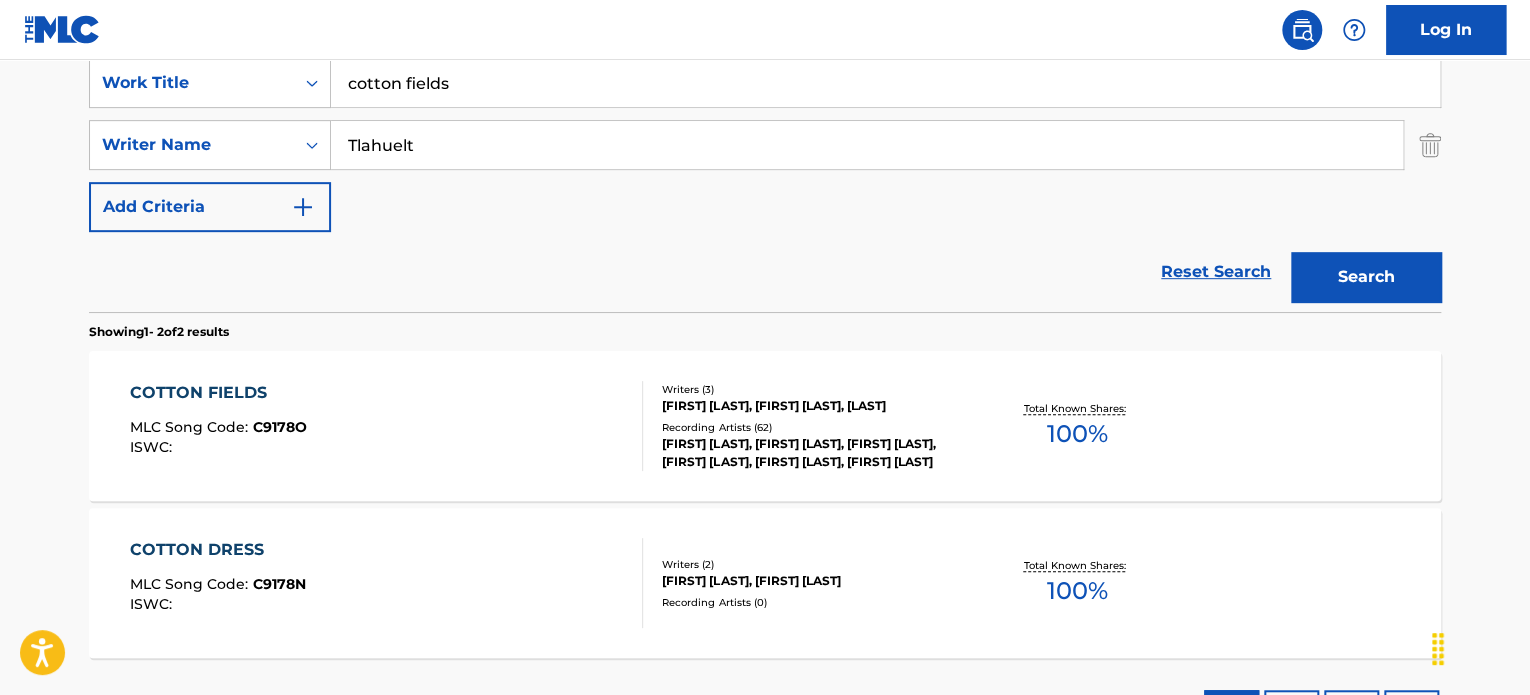 type on "Tlahuelt" 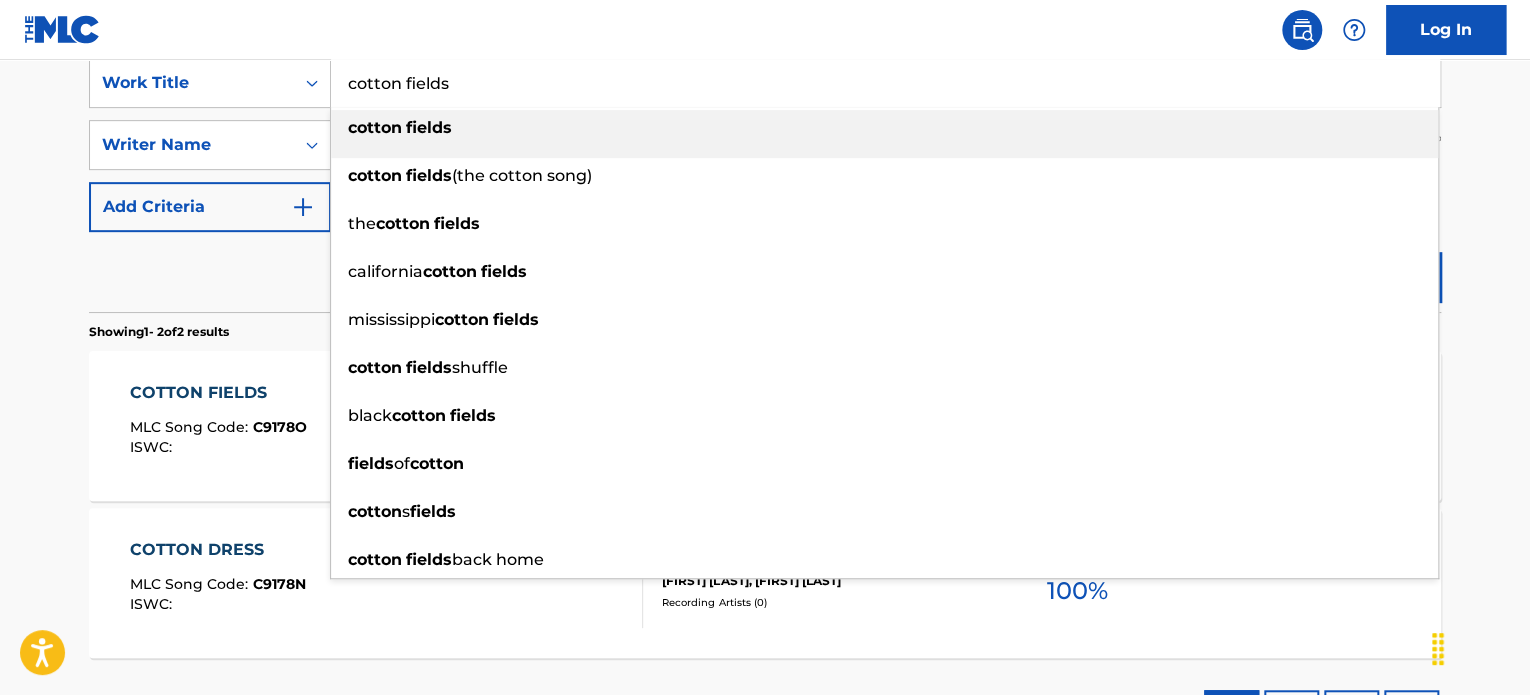 paste on "La Cumbia de la Cerveza" 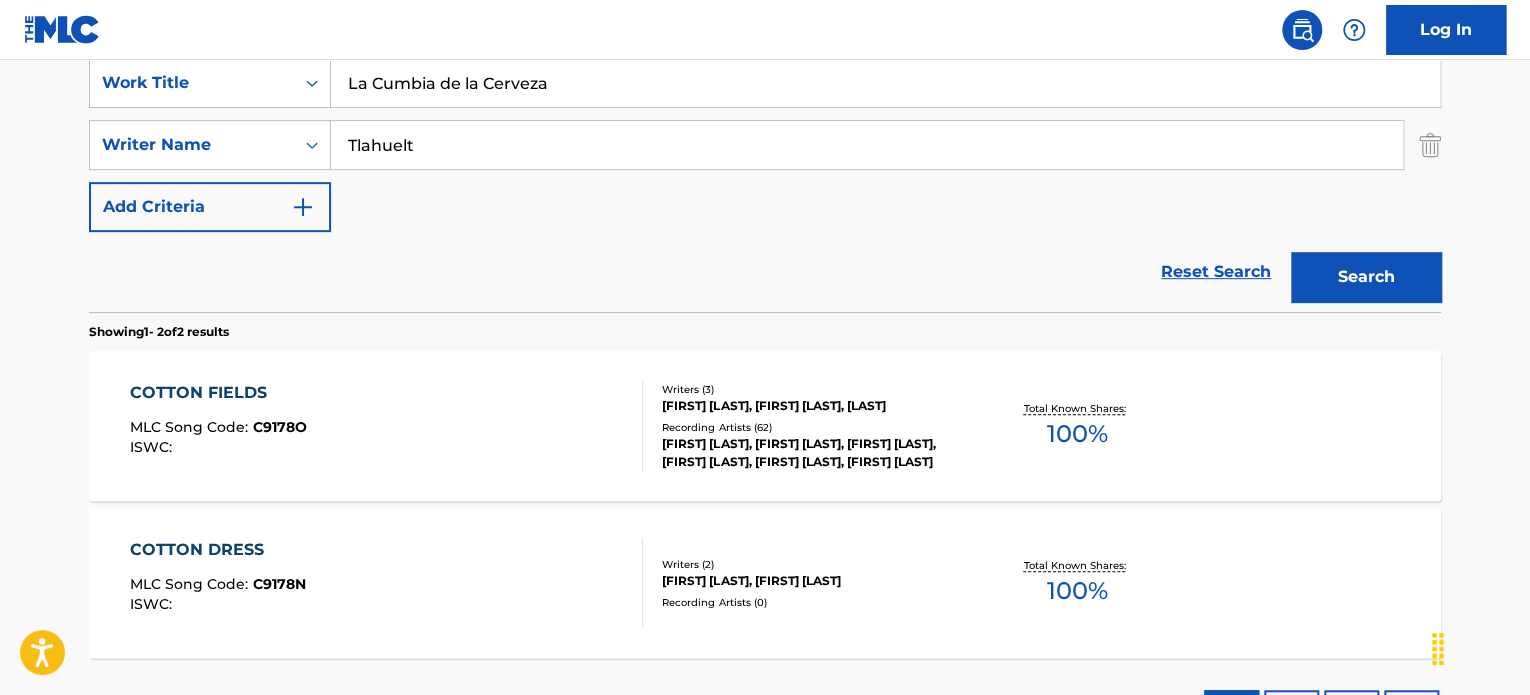click on "Showing  1  -   2  of  2   results" at bounding box center (765, 326) 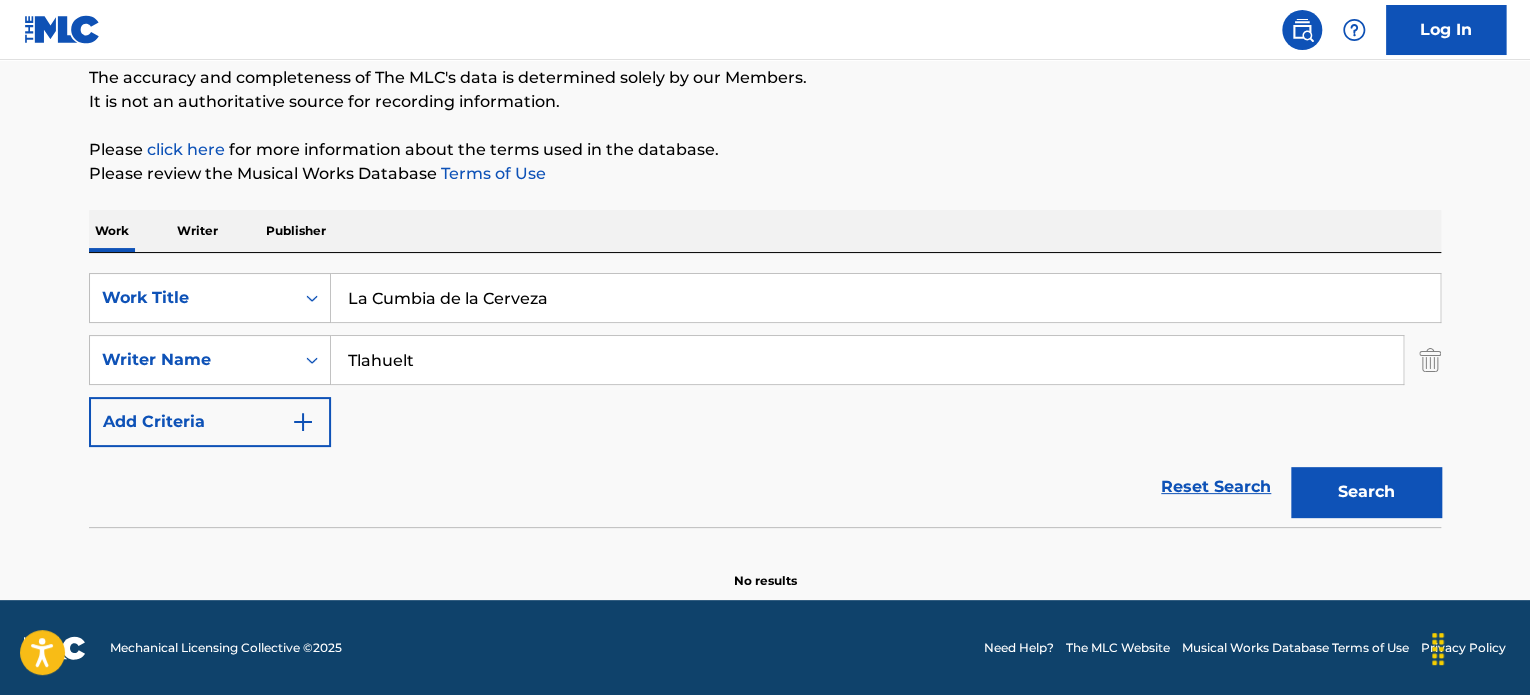 click on "La Cumbia de la Cerveza" at bounding box center [885, 298] 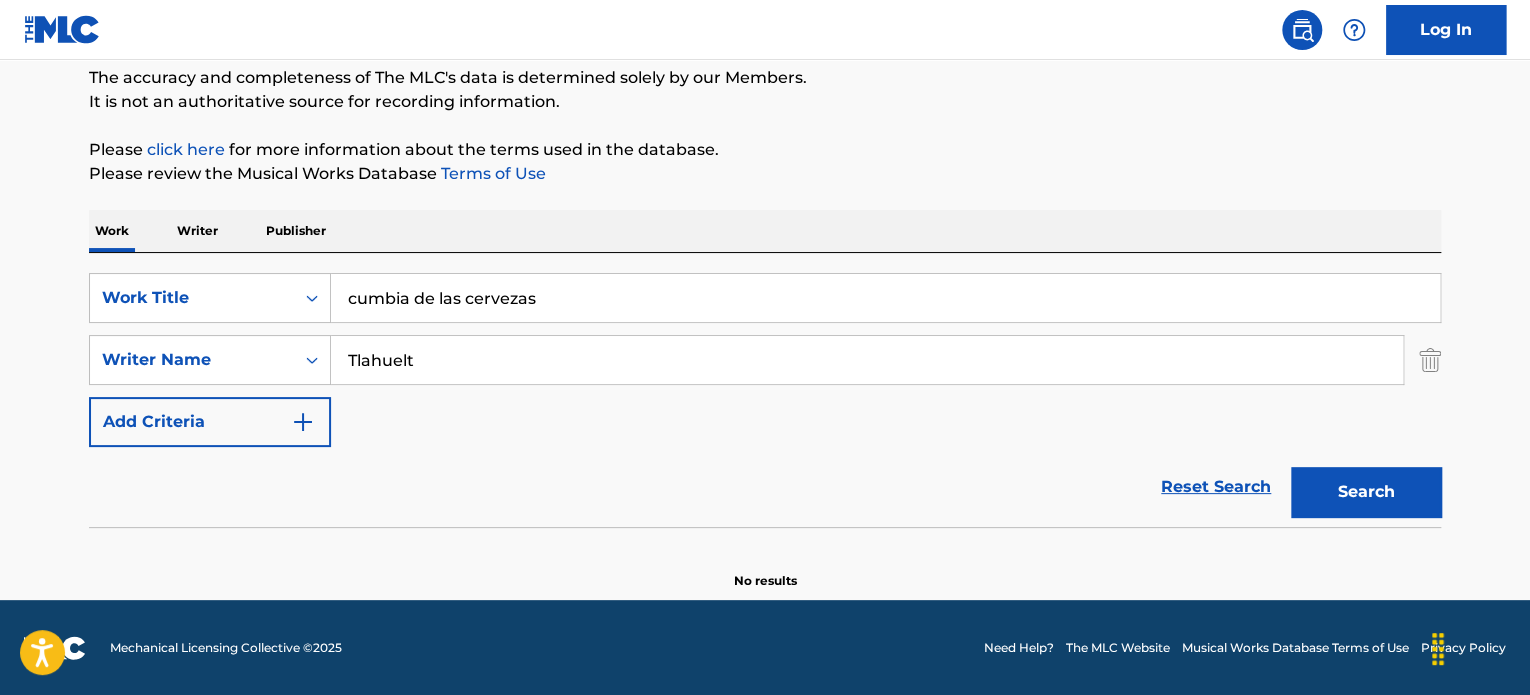 type on "cumbia de las cervezas" 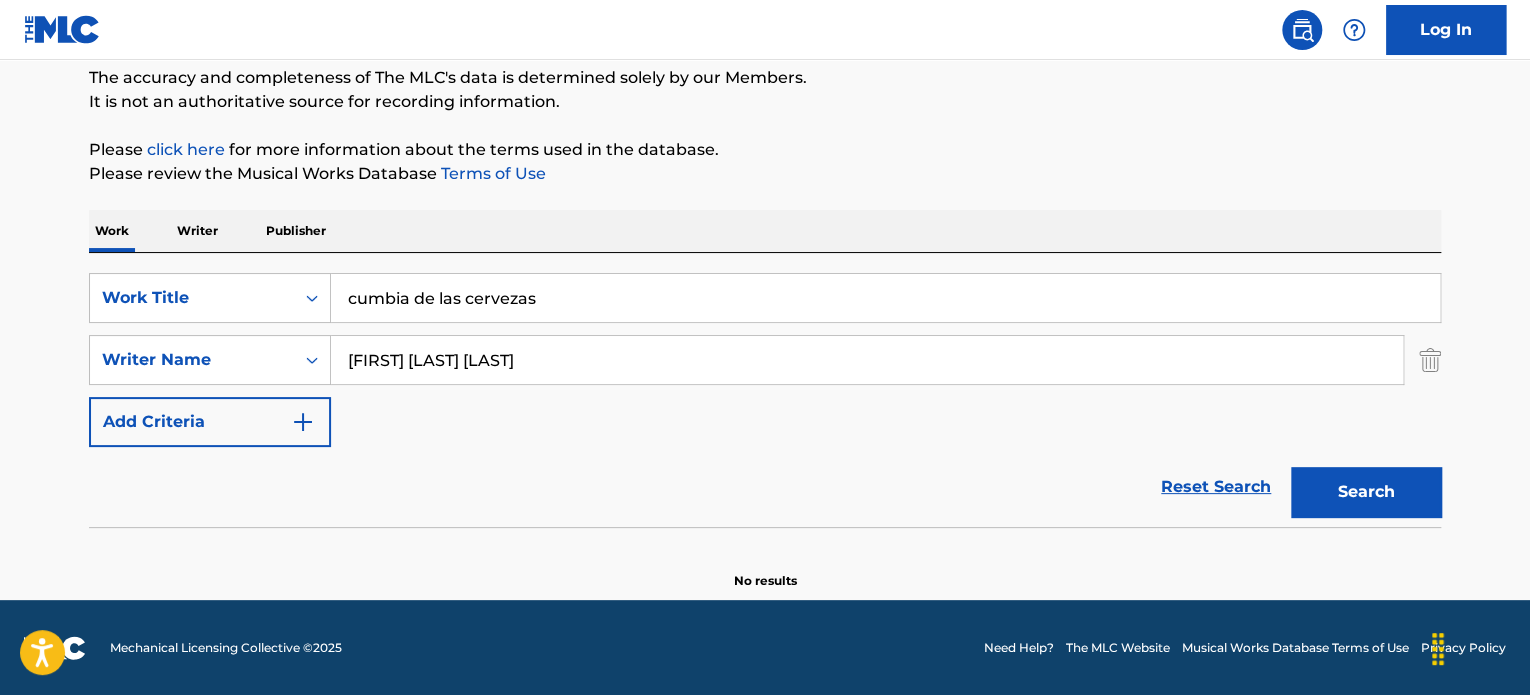 drag, startPoint x: 384, startPoint y: 367, endPoint x: 0, endPoint y: 382, distance: 384.29285 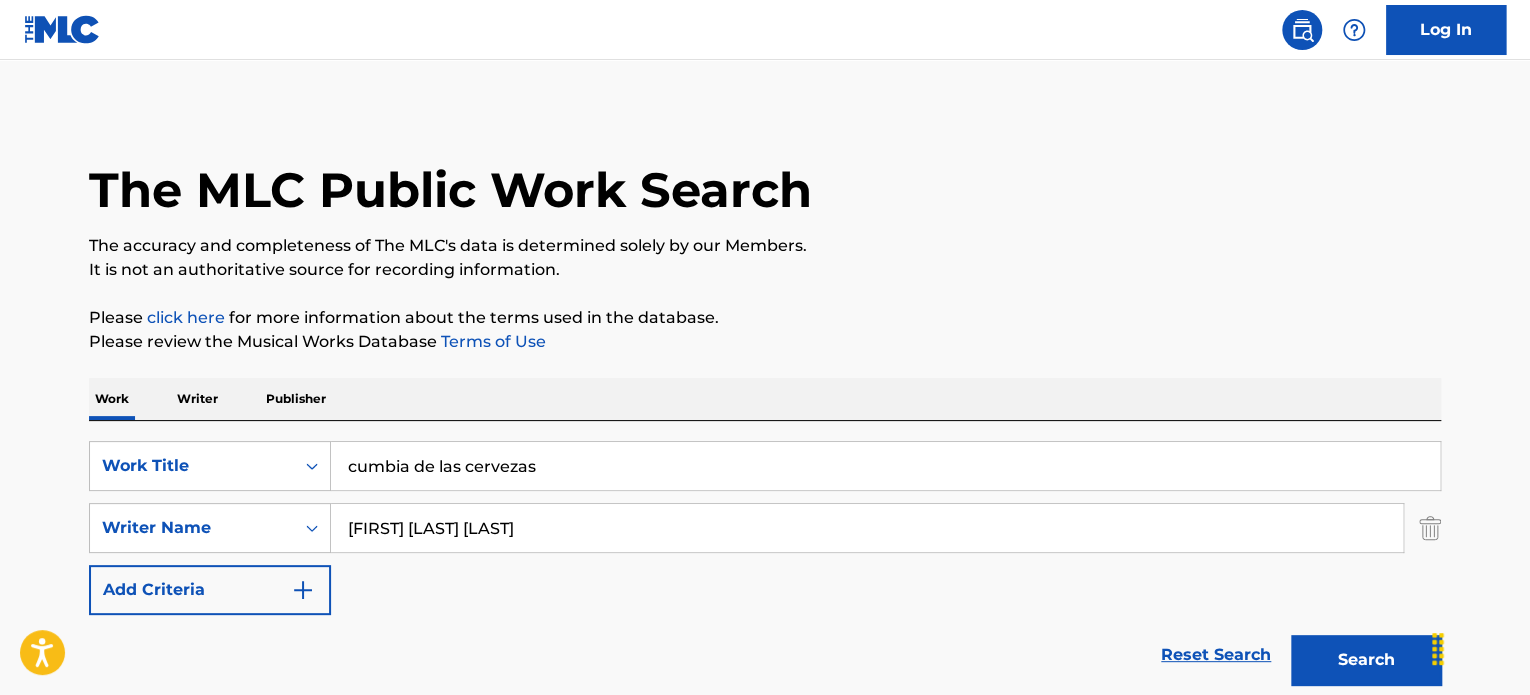 type on "[FIRST] [LAST] [LAST]" 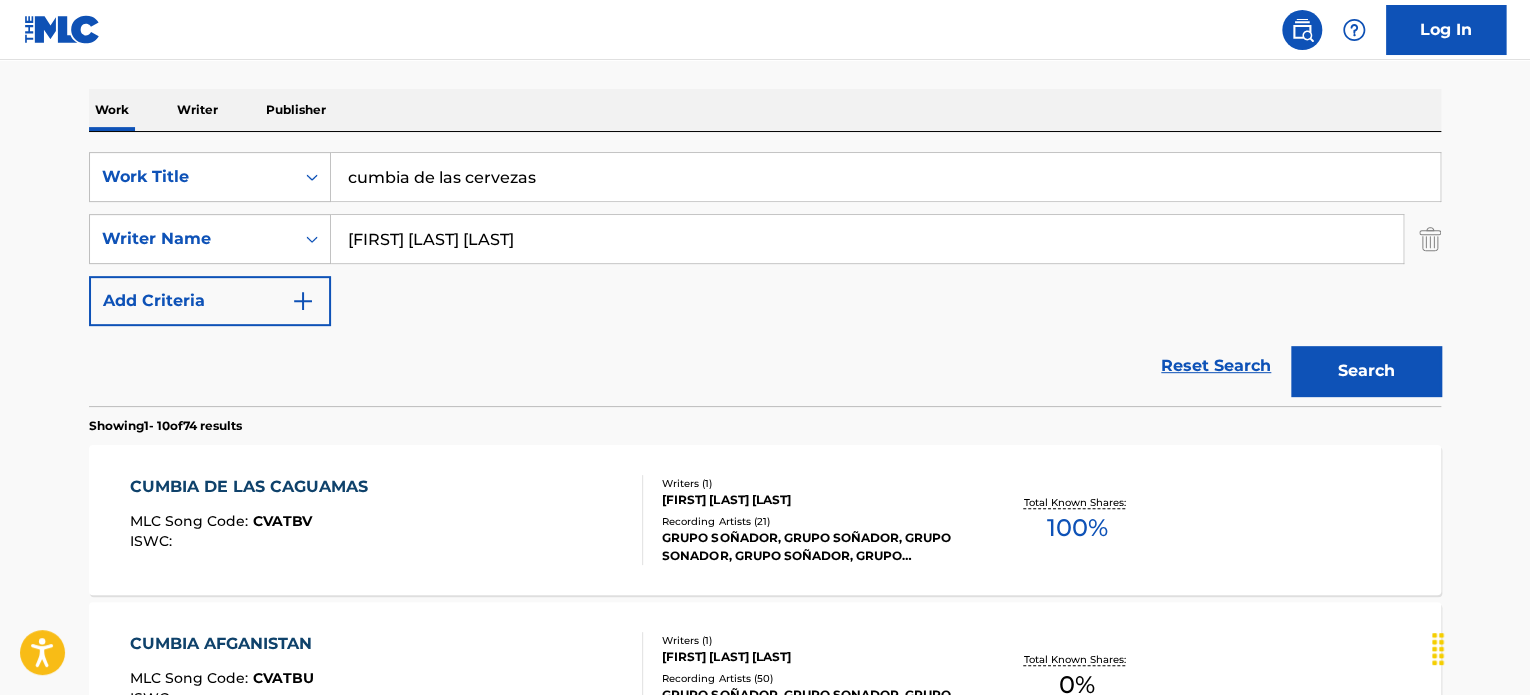 scroll, scrollTop: 304, scrollLeft: 0, axis: vertical 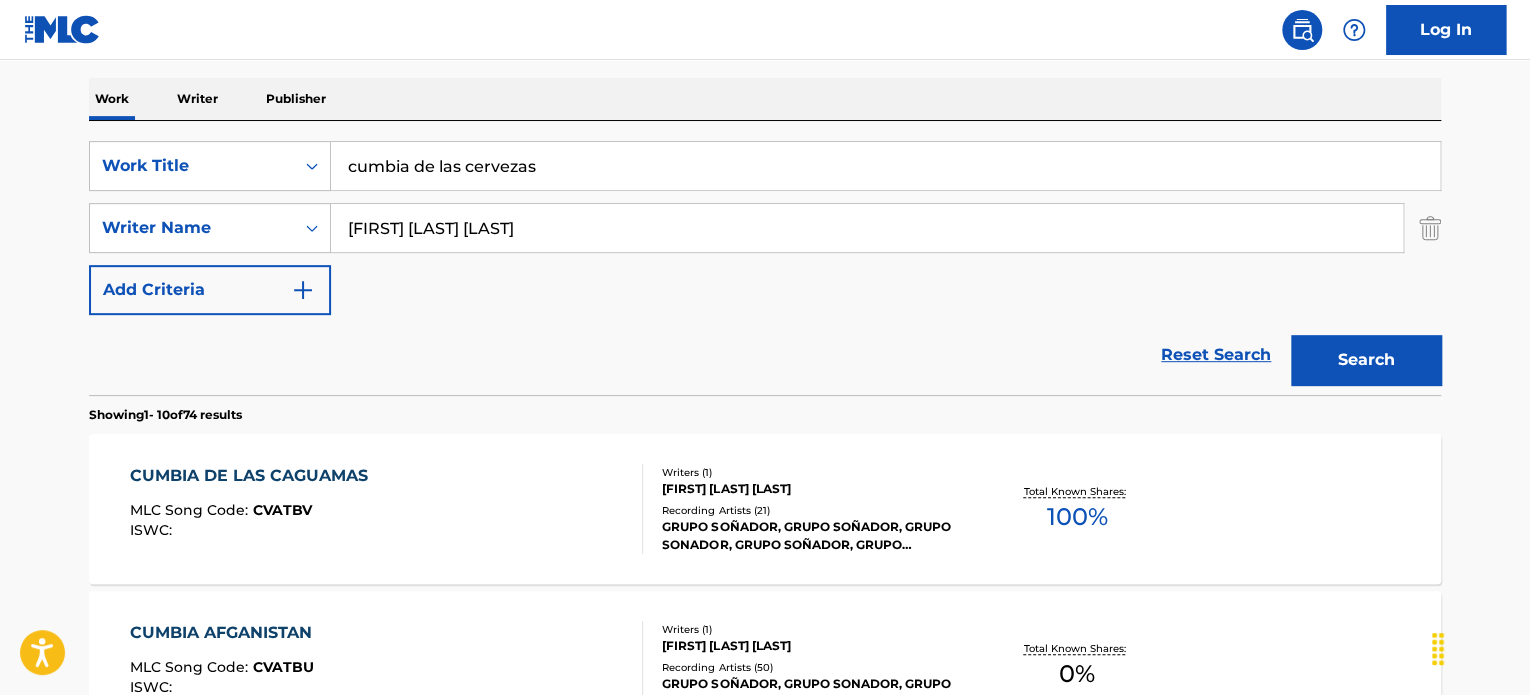 click on "CUMBIA DE LAS CAGUAMAS MLC Song Code : CVATBV ISWC :" at bounding box center (387, 509) 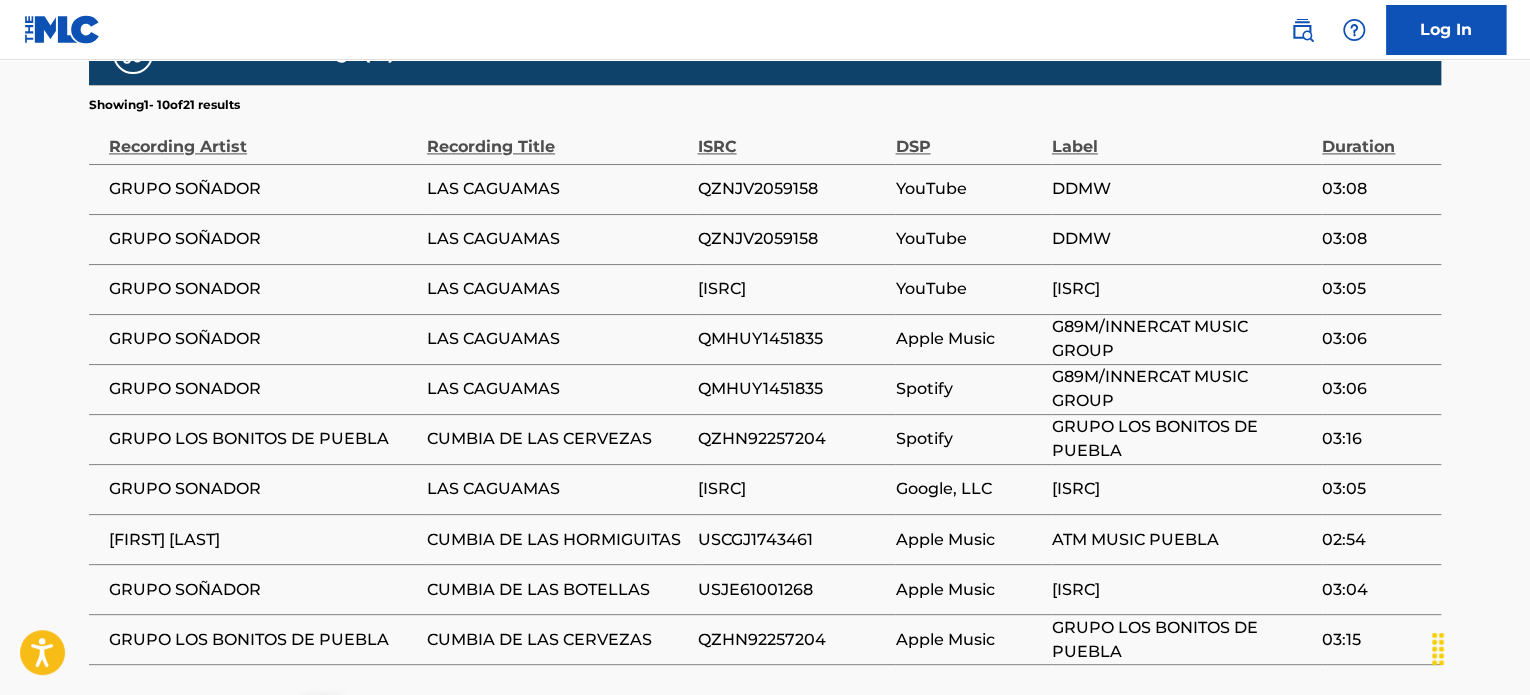 scroll, scrollTop: 1571, scrollLeft: 0, axis: vertical 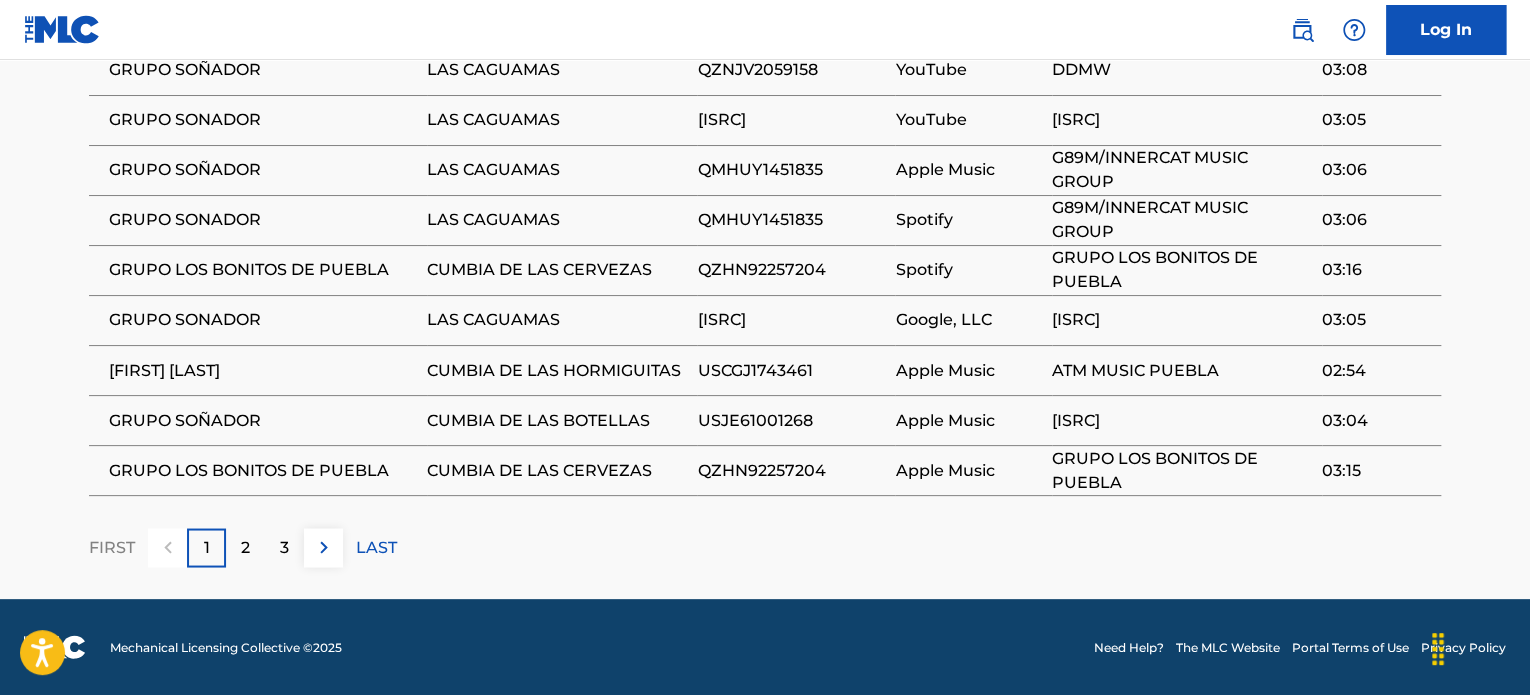 click on "3" at bounding box center (284, 547) 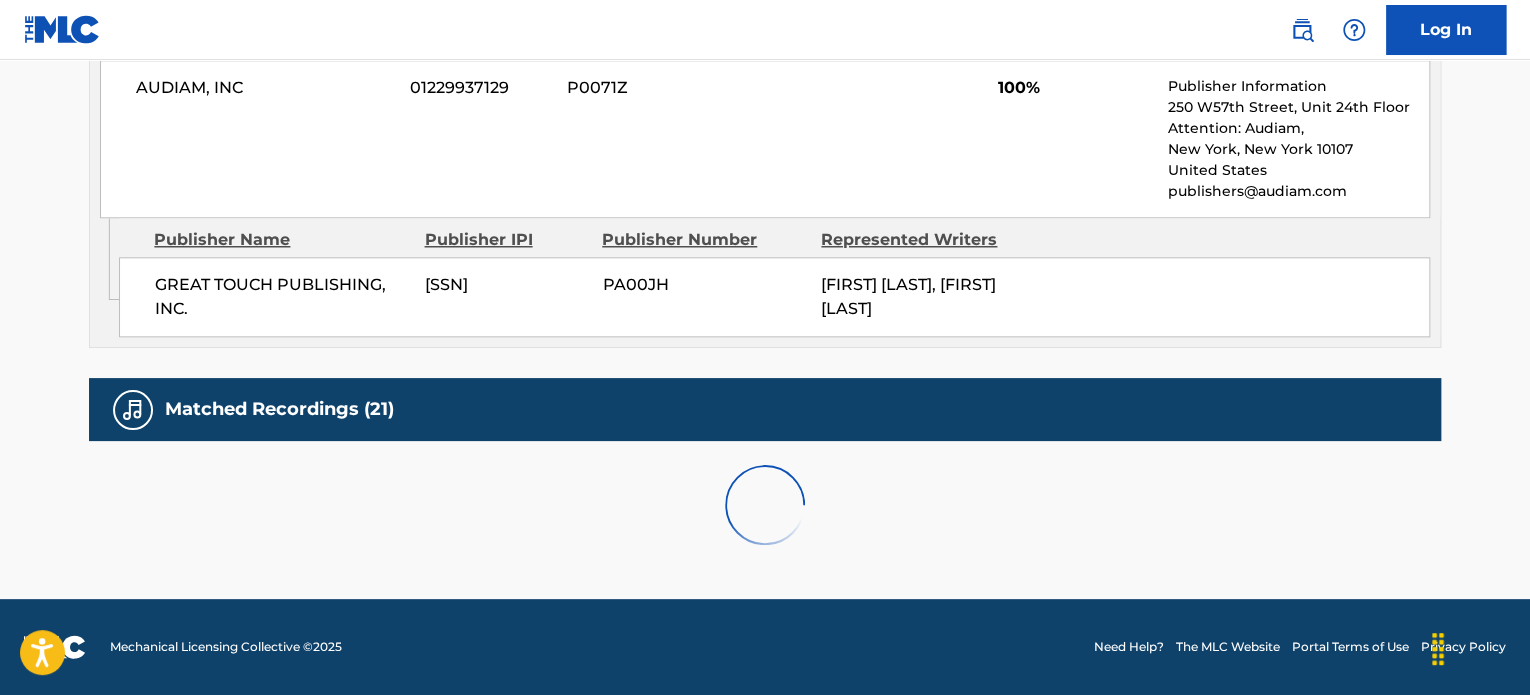 scroll, scrollTop: 1120, scrollLeft: 0, axis: vertical 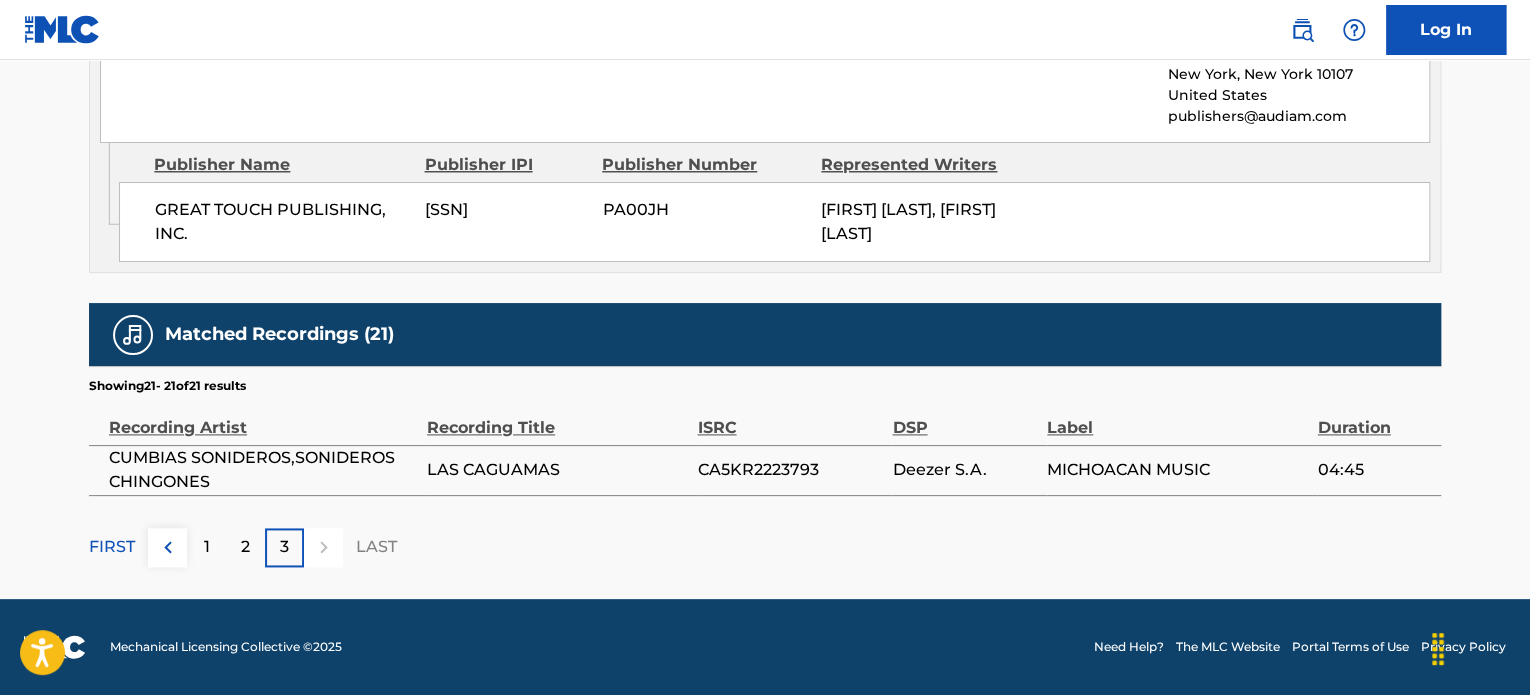 click on "1" at bounding box center (206, 547) 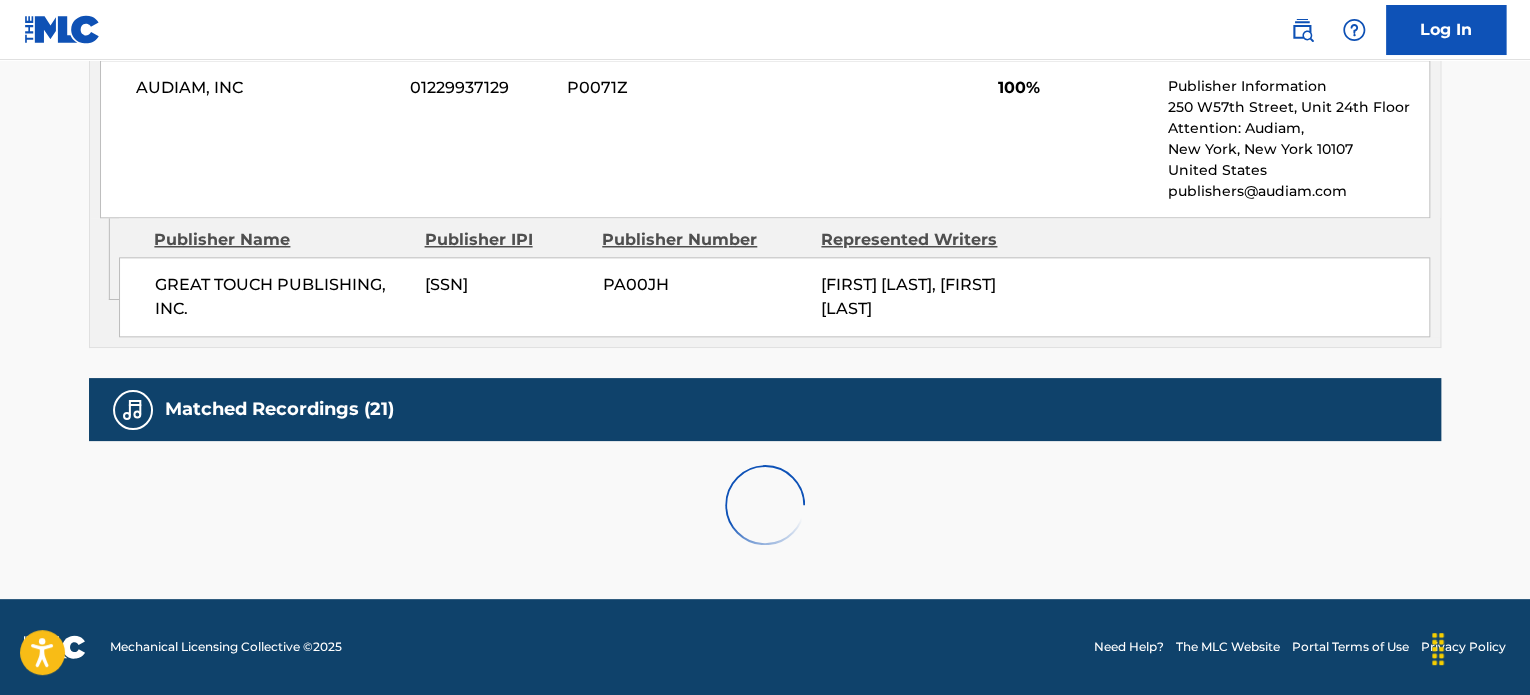 scroll, scrollTop: 1571, scrollLeft: 0, axis: vertical 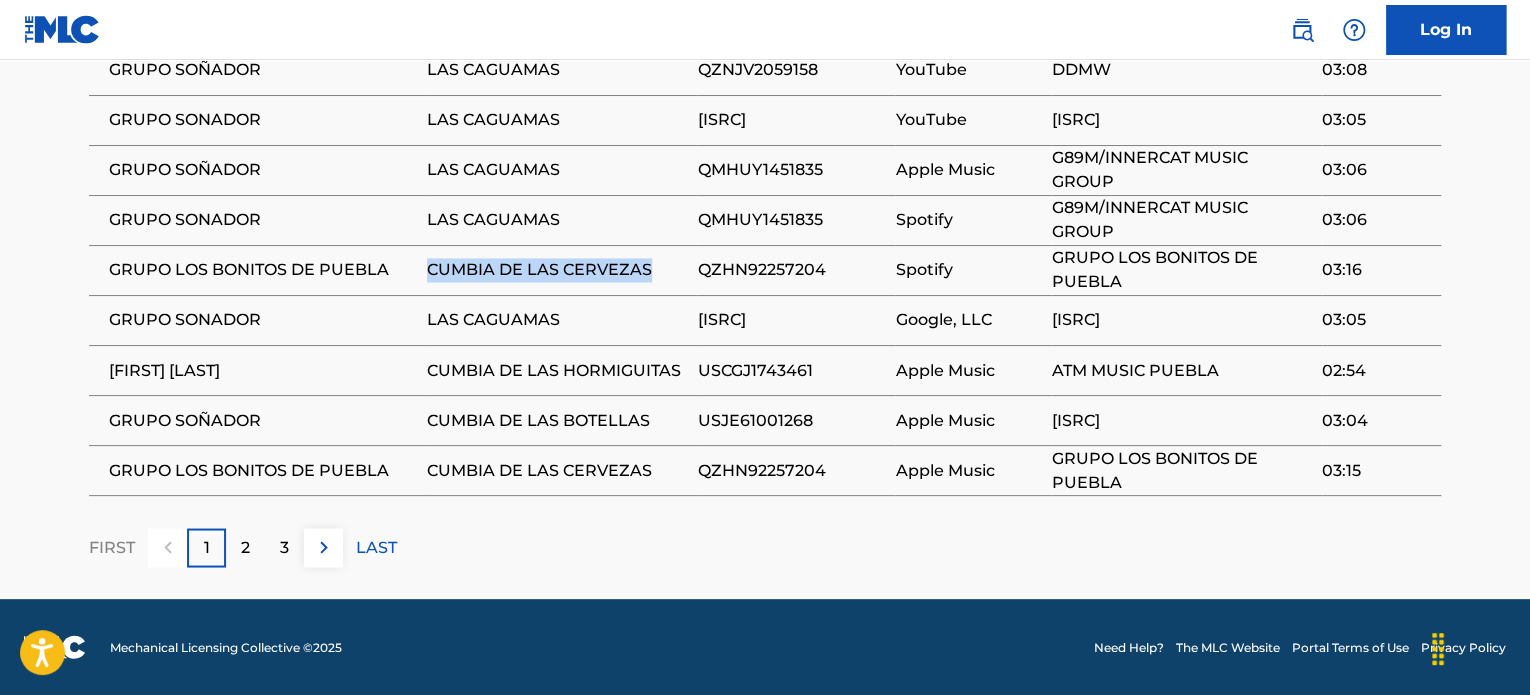 drag, startPoint x: 431, startPoint y: 274, endPoint x: 646, endPoint y: 275, distance: 215.00232 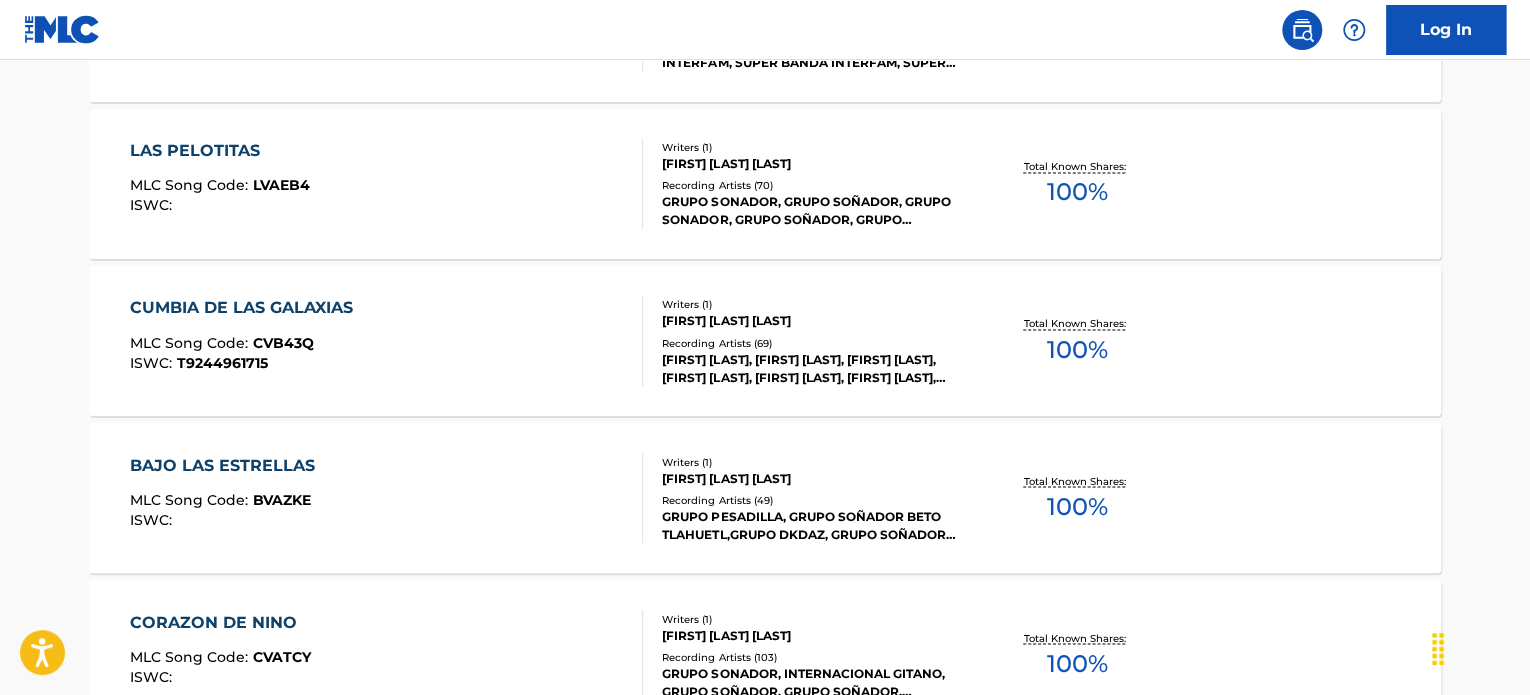 scroll, scrollTop: 304, scrollLeft: 0, axis: vertical 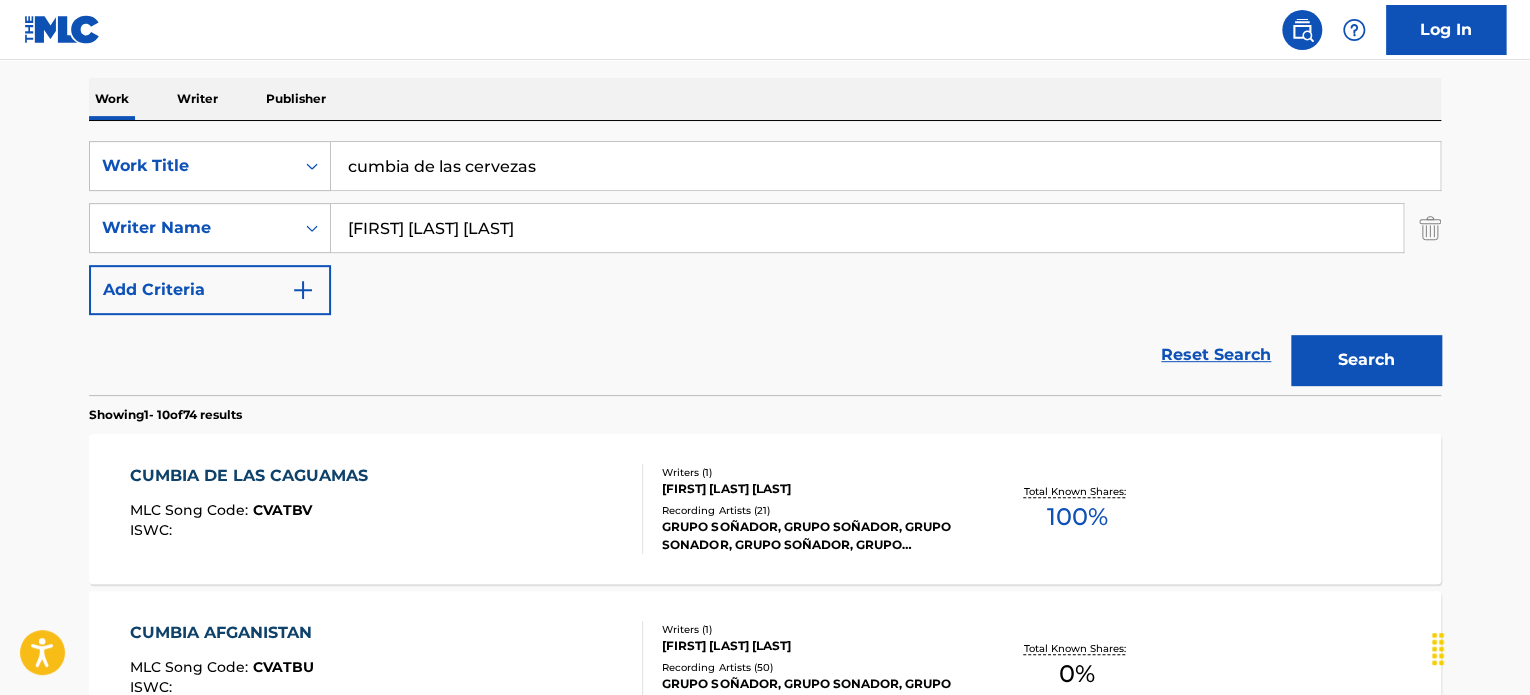 click on "cumbia de las cervezas" at bounding box center (885, 166) 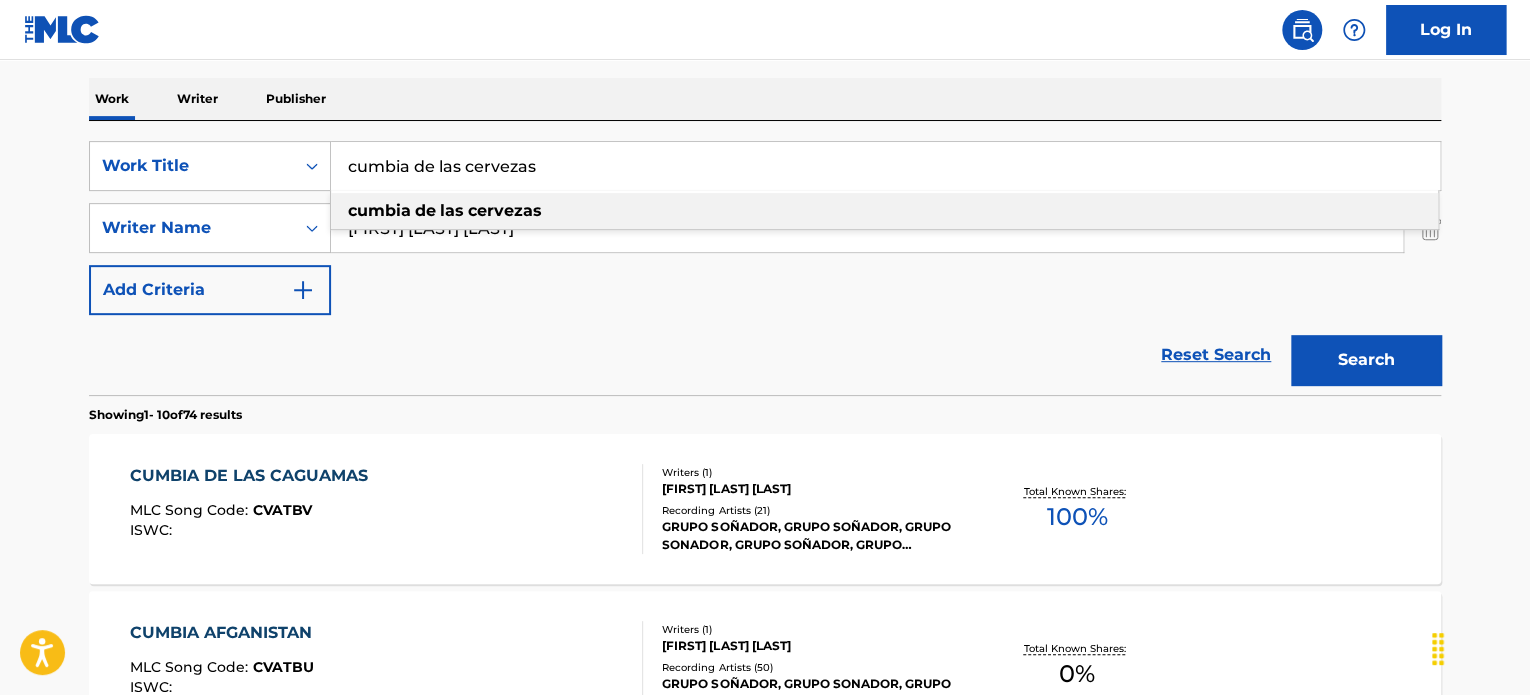 click on "cumbia de las cervezas" at bounding box center [885, 166] 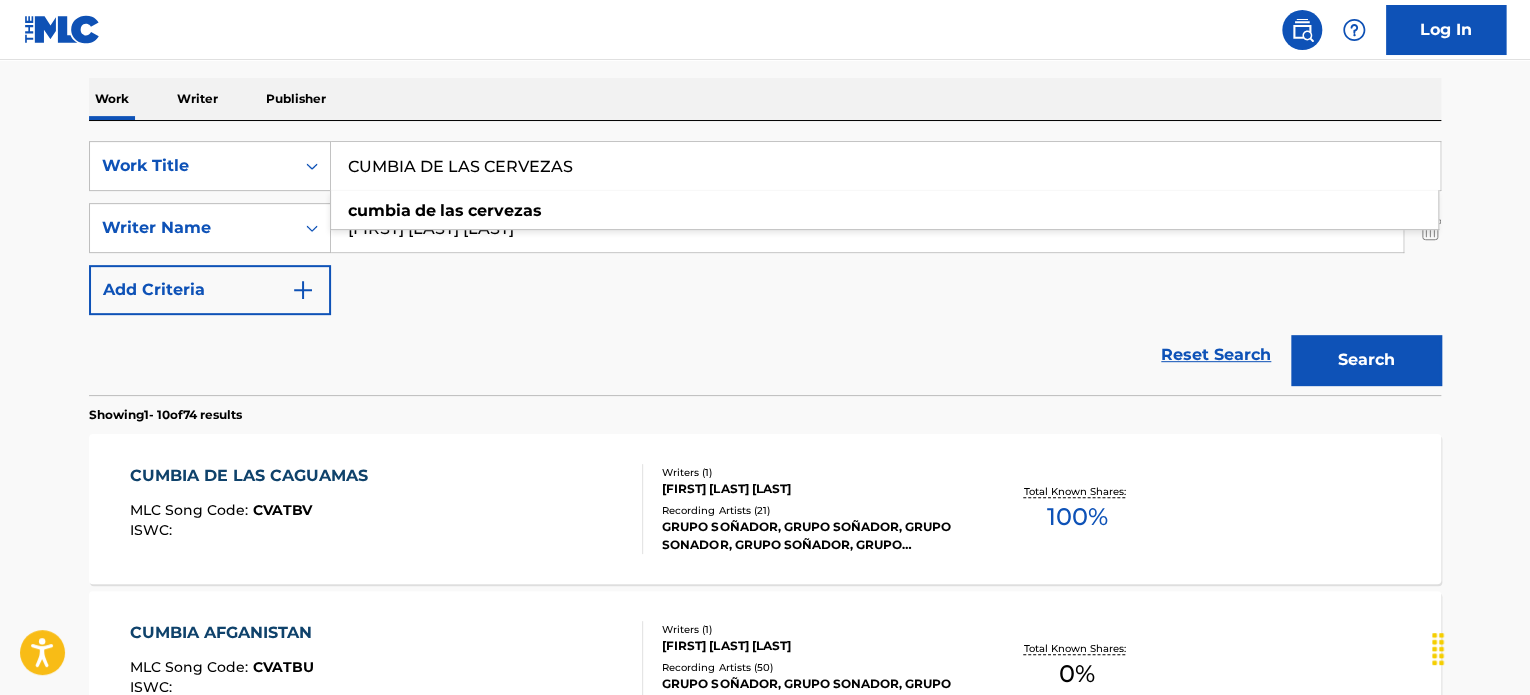 type on "CUMBIA DE LAS CERVEZAS" 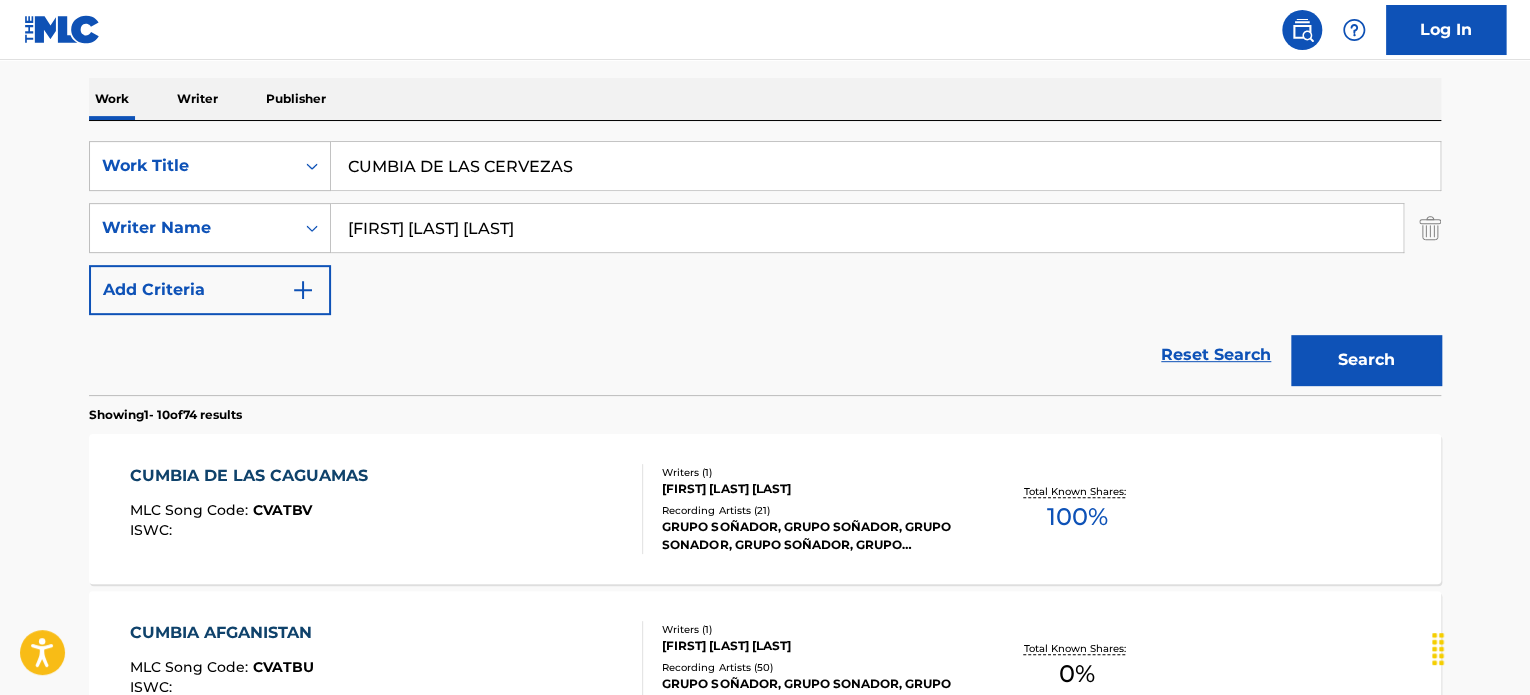 click on "Search" at bounding box center (1366, 360) 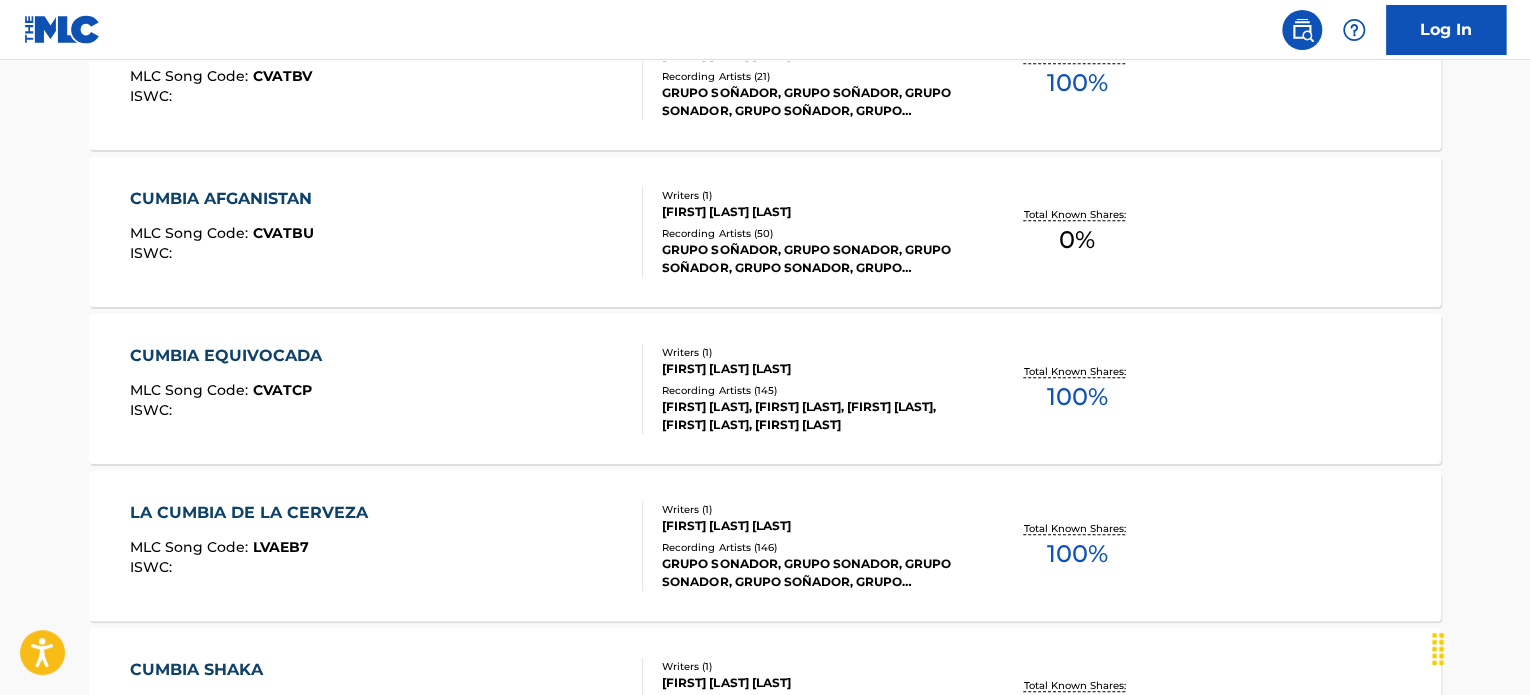 scroll, scrollTop: 704, scrollLeft: 0, axis: vertical 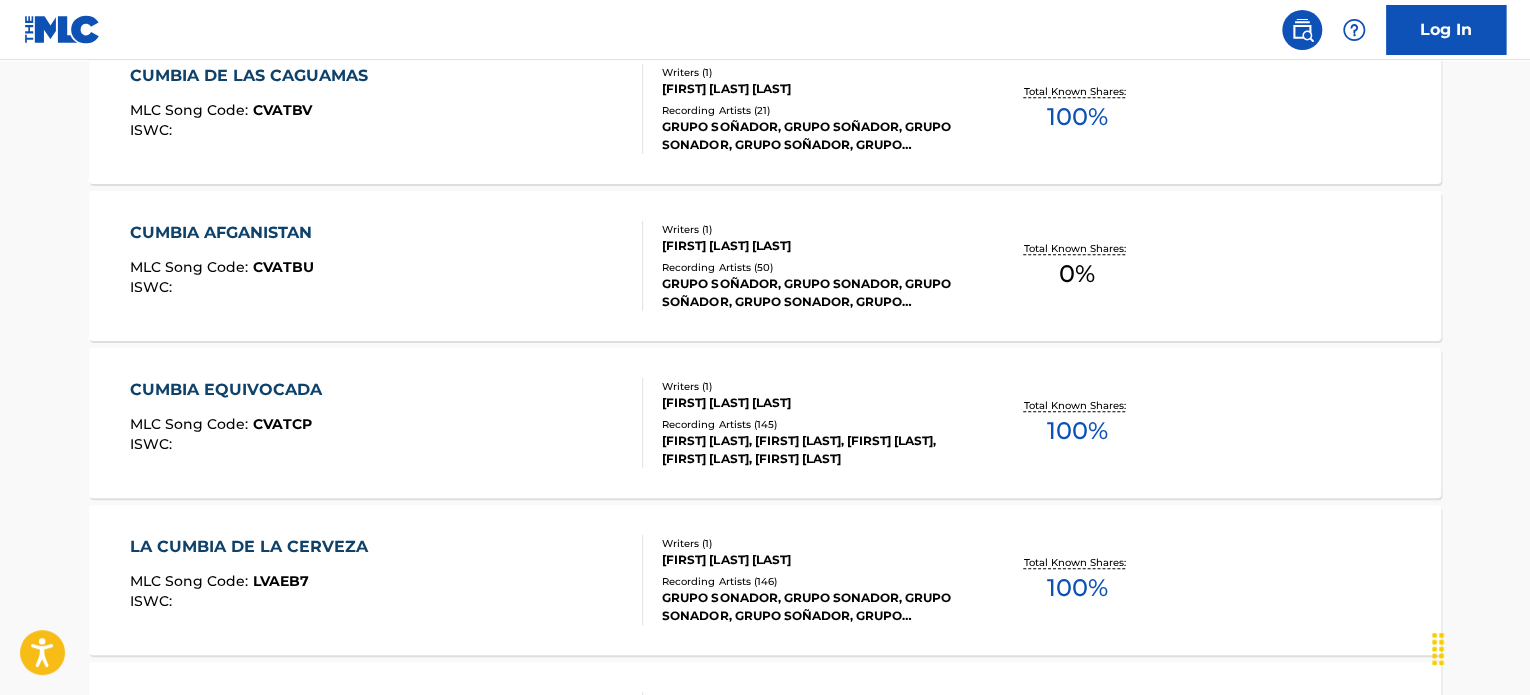 click on "LA CUMBIA DE LA CERVEZA MLC Song Code : LVAEB7 ISWC :" at bounding box center [387, 580] 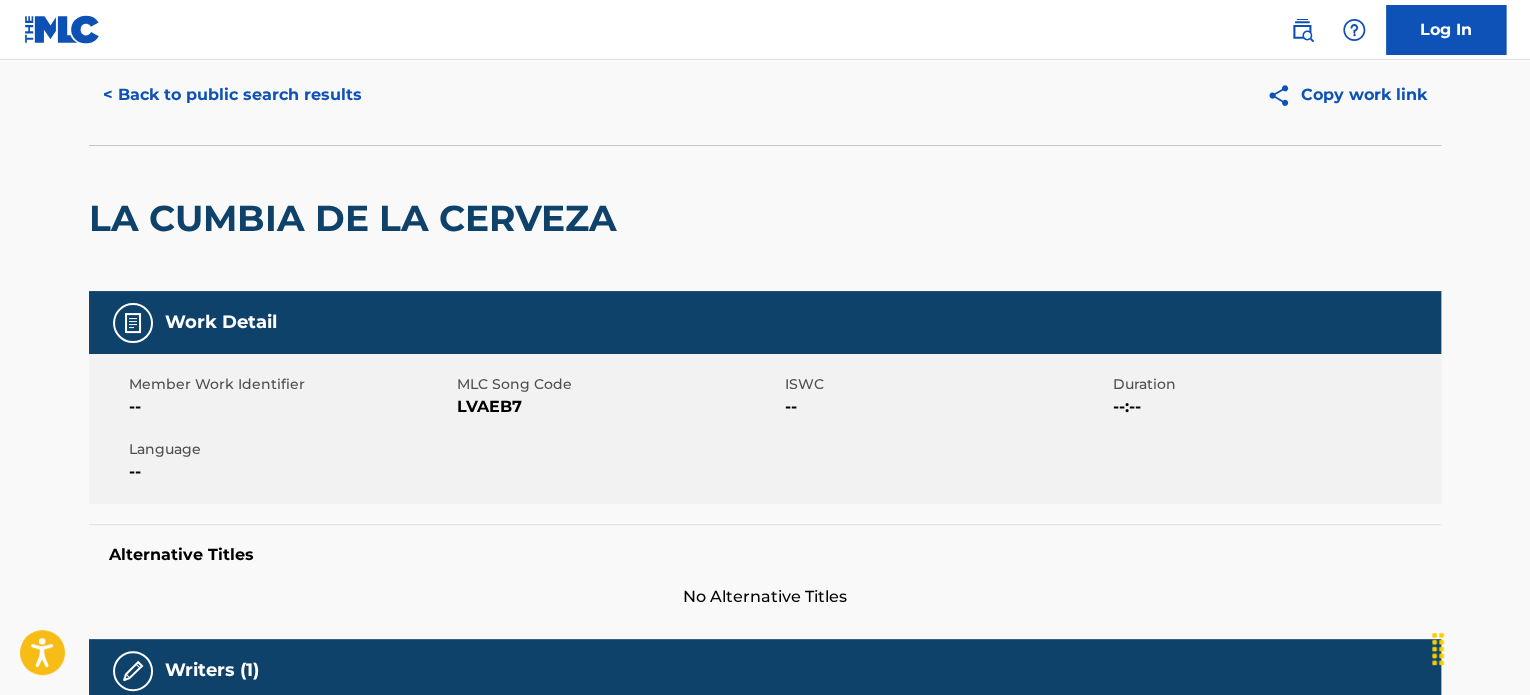 scroll, scrollTop: 100, scrollLeft: 0, axis: vertical 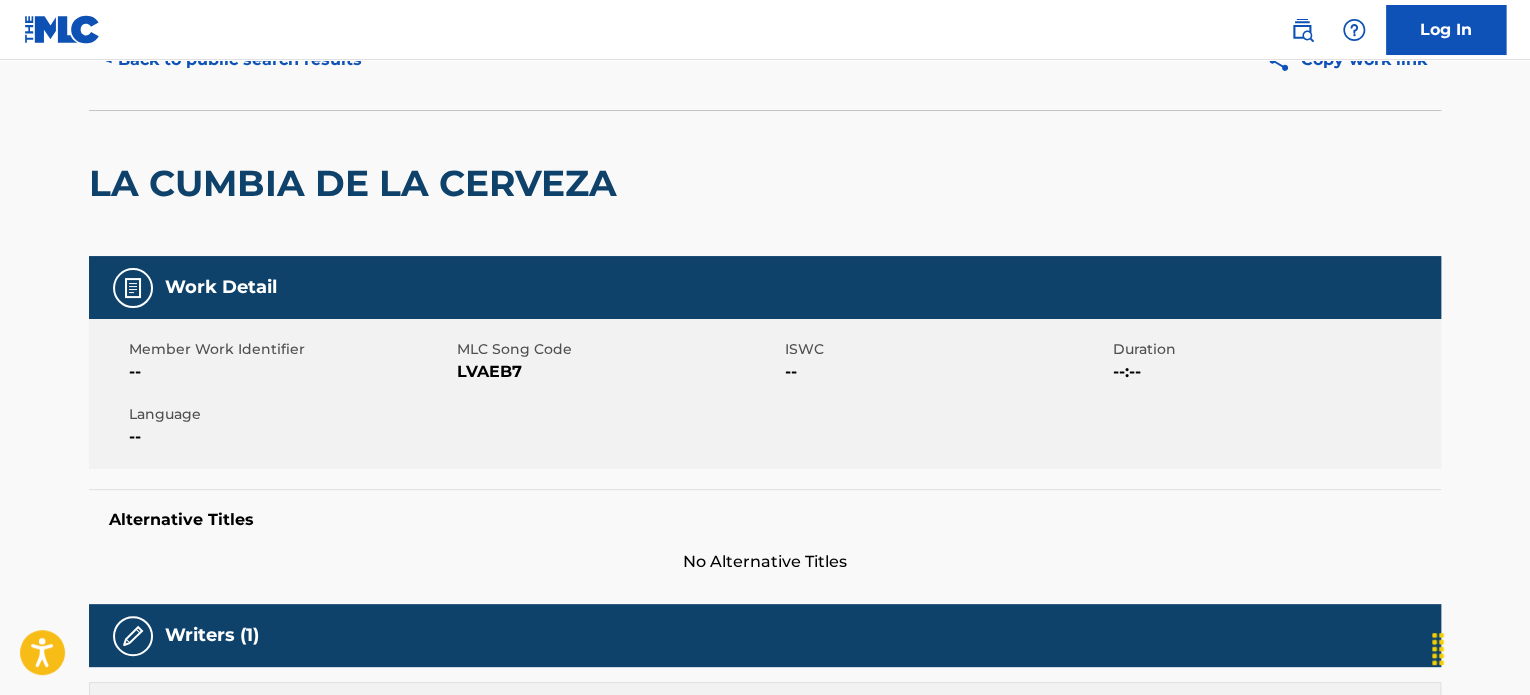 click on "LVAEB7" at bounding box center (618, 372) 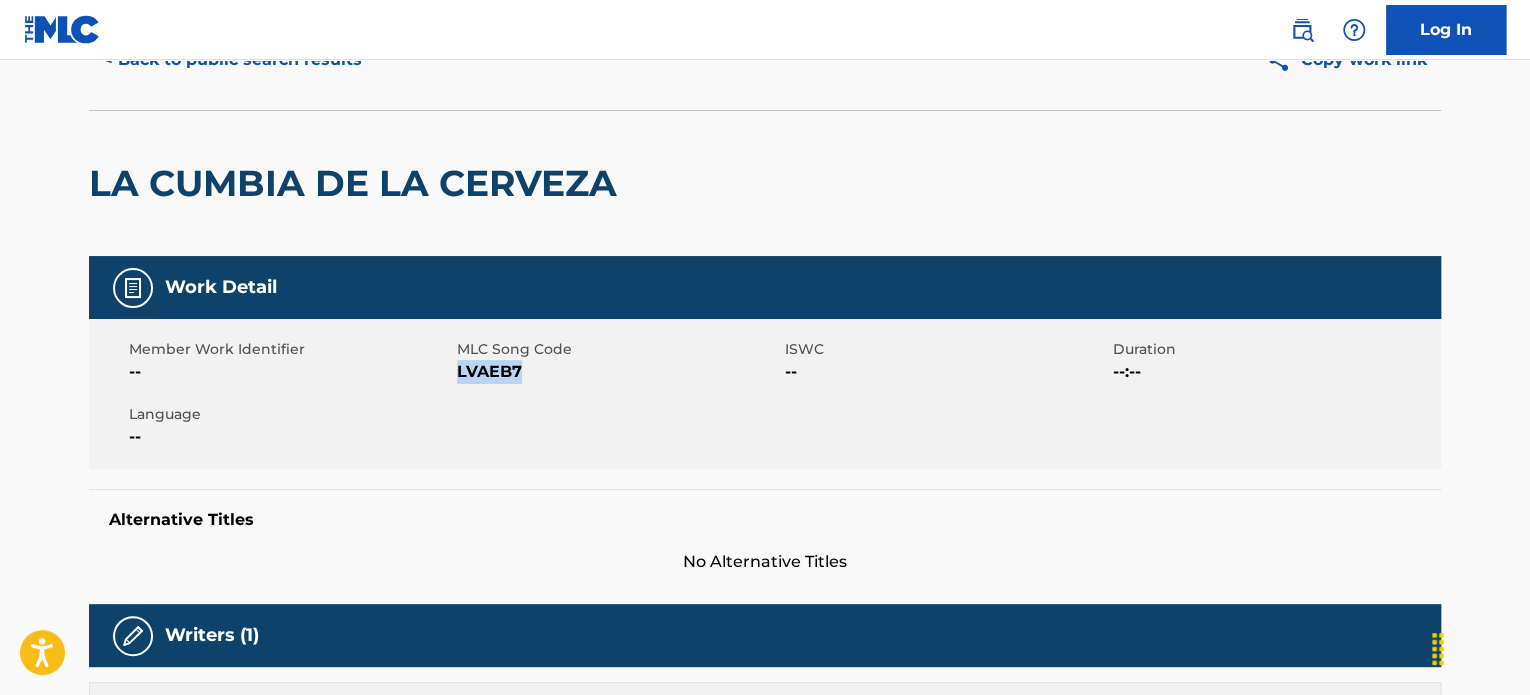 click on "LVAEB7" at bounding box center (618, 372) 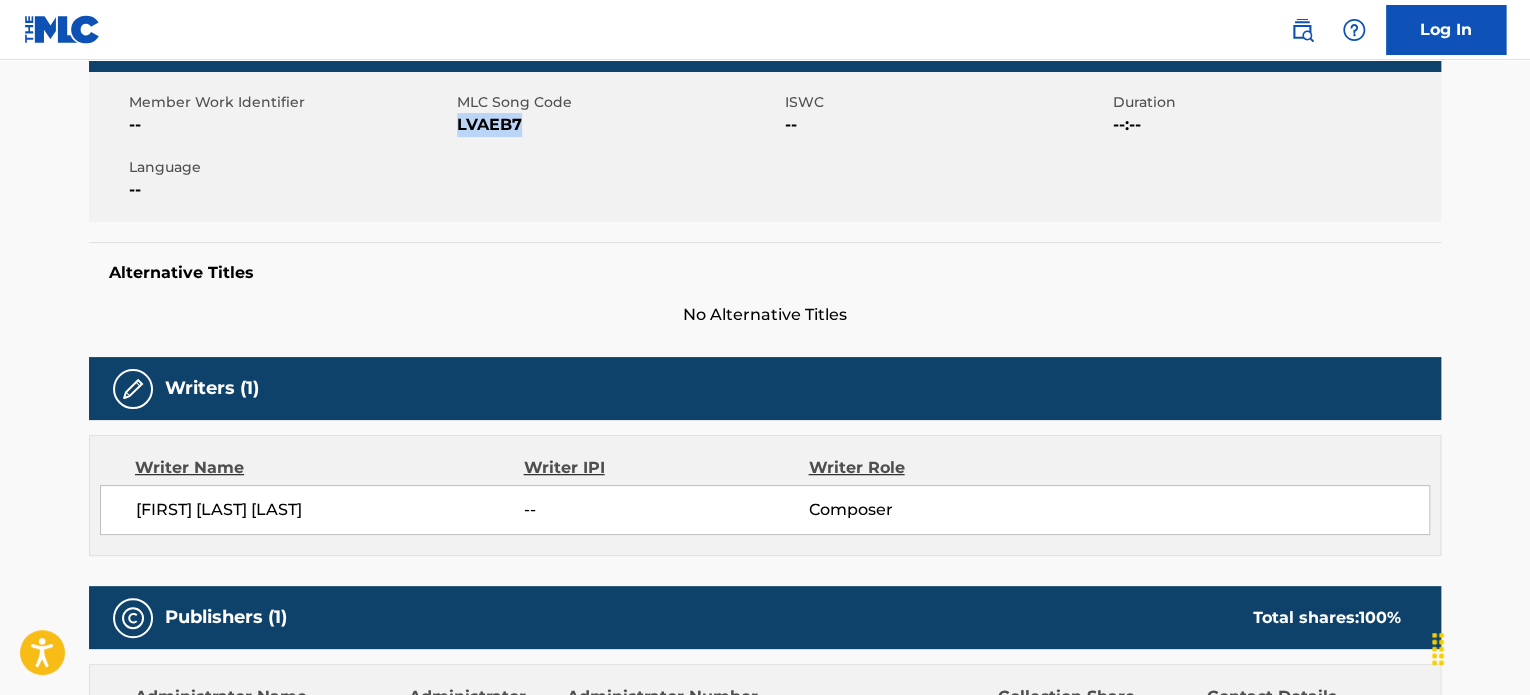 scroll, scrollTop: 0, scrollLeft: 0, axis: both 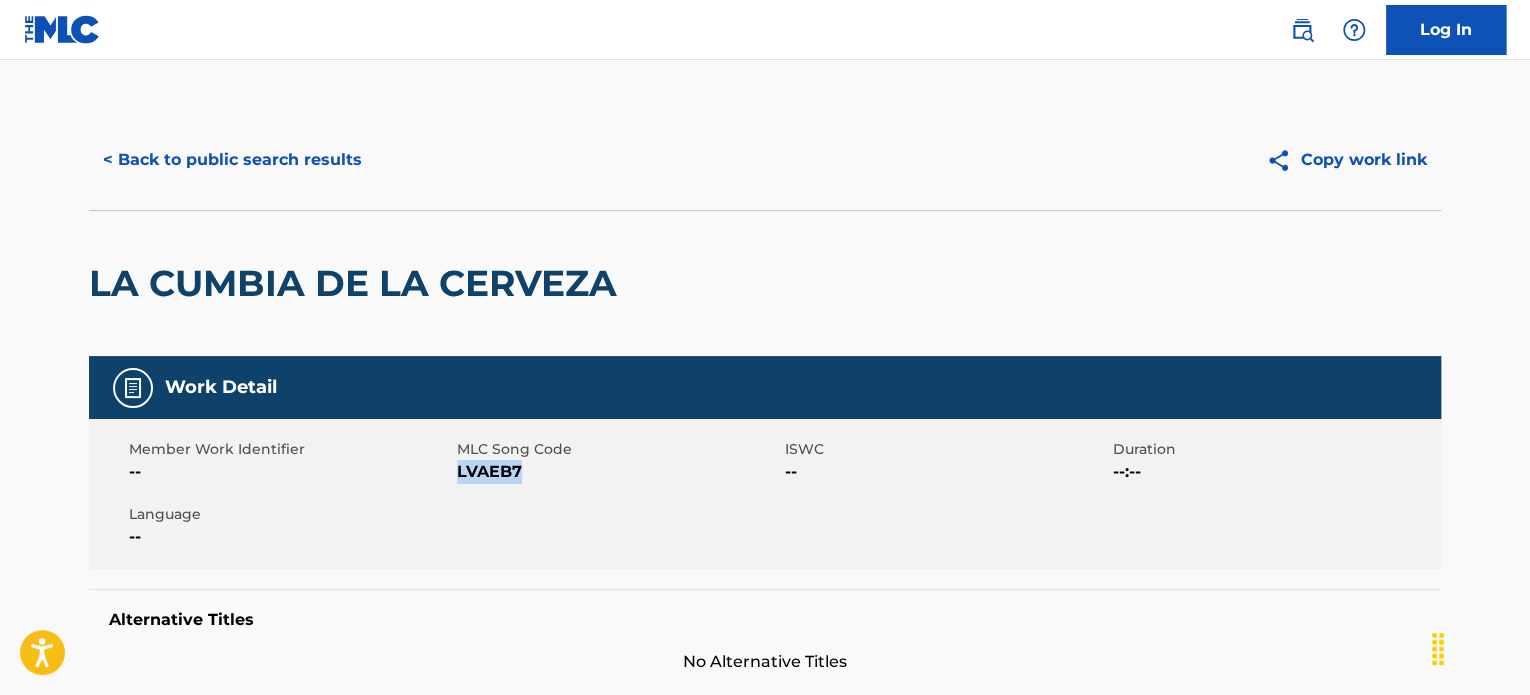 click on "< Back to public search results" at bounding box center [232, 160] 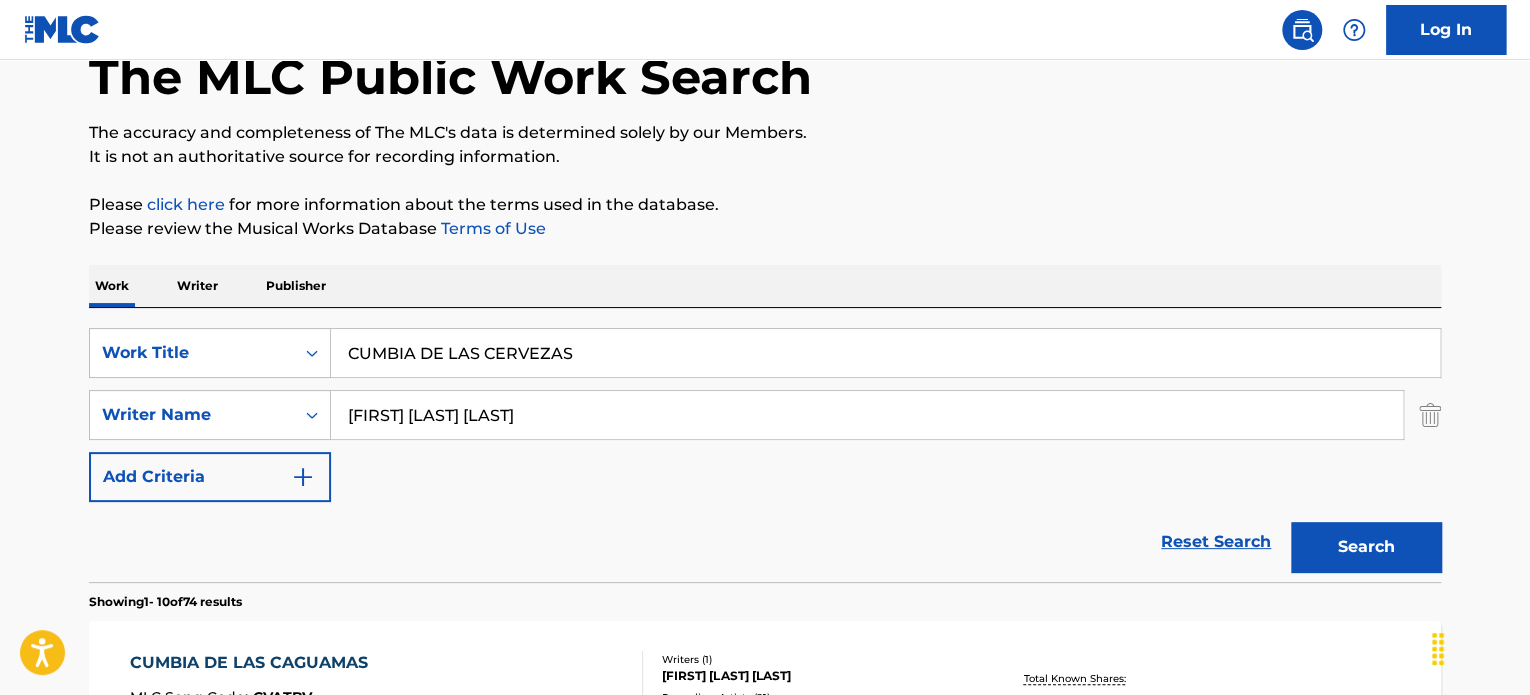scroll, scrollTop: 0, scrollLeft: 0, axis: both 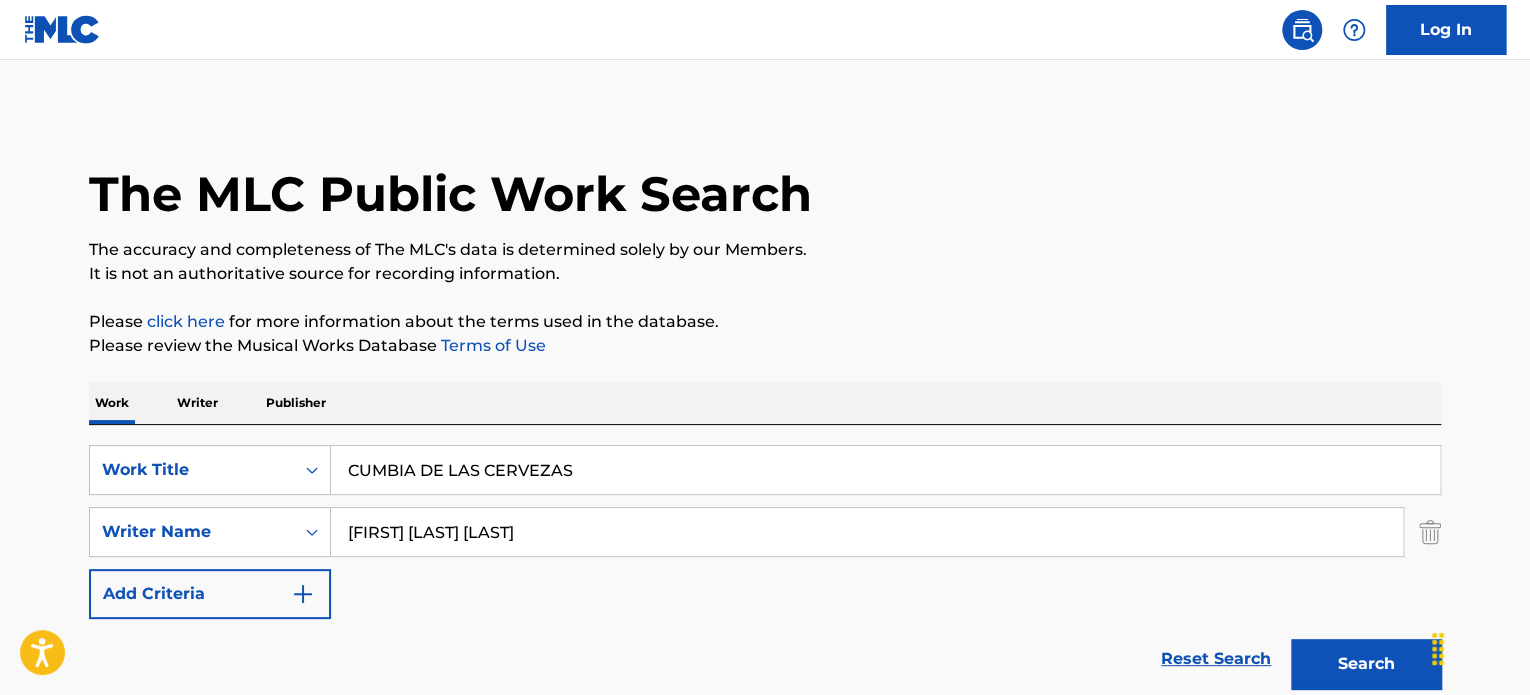 click on "CUMBIA DE LAS CERVEZAS" at bounding box center [885, 470] 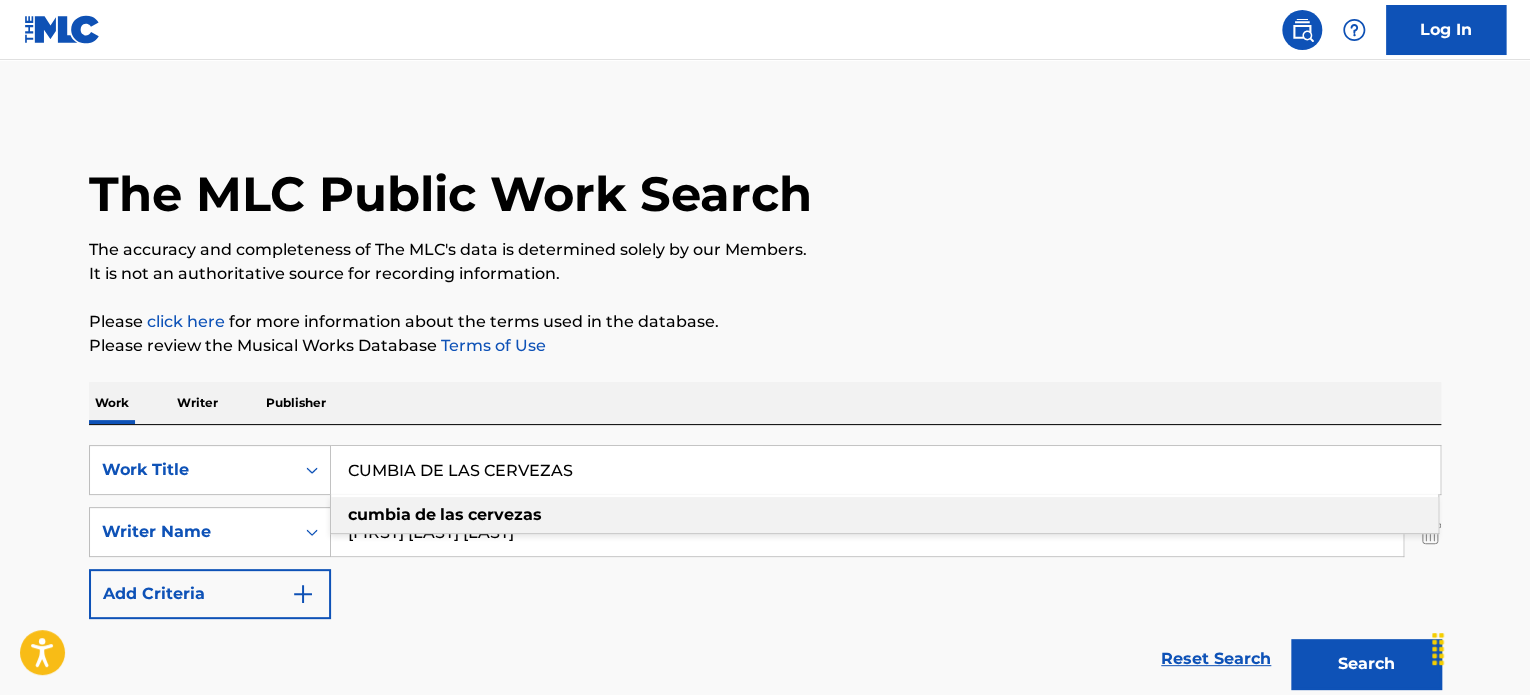 click on "CUMBIA DE LAS CERVEZAS" at bounding box center (885, 470) 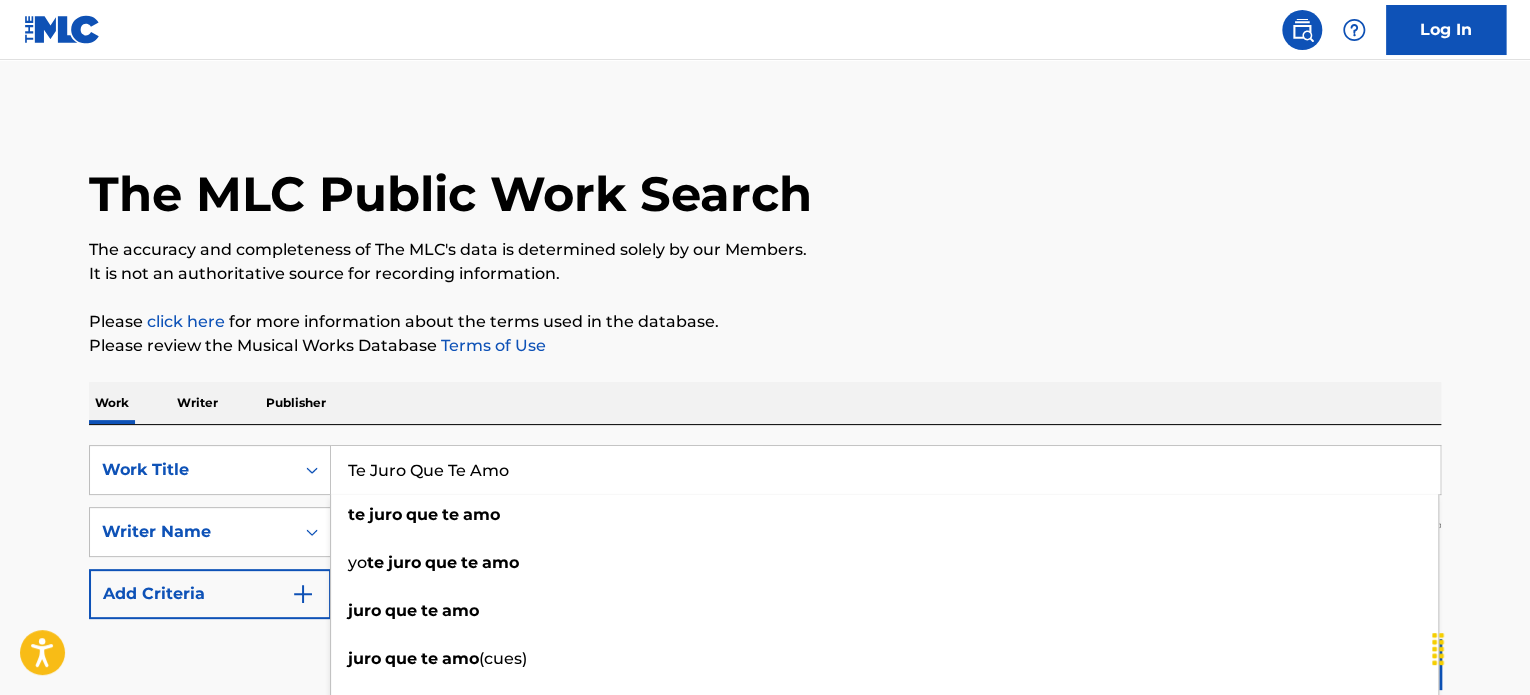 type on "Te Juro Que Te Amo" 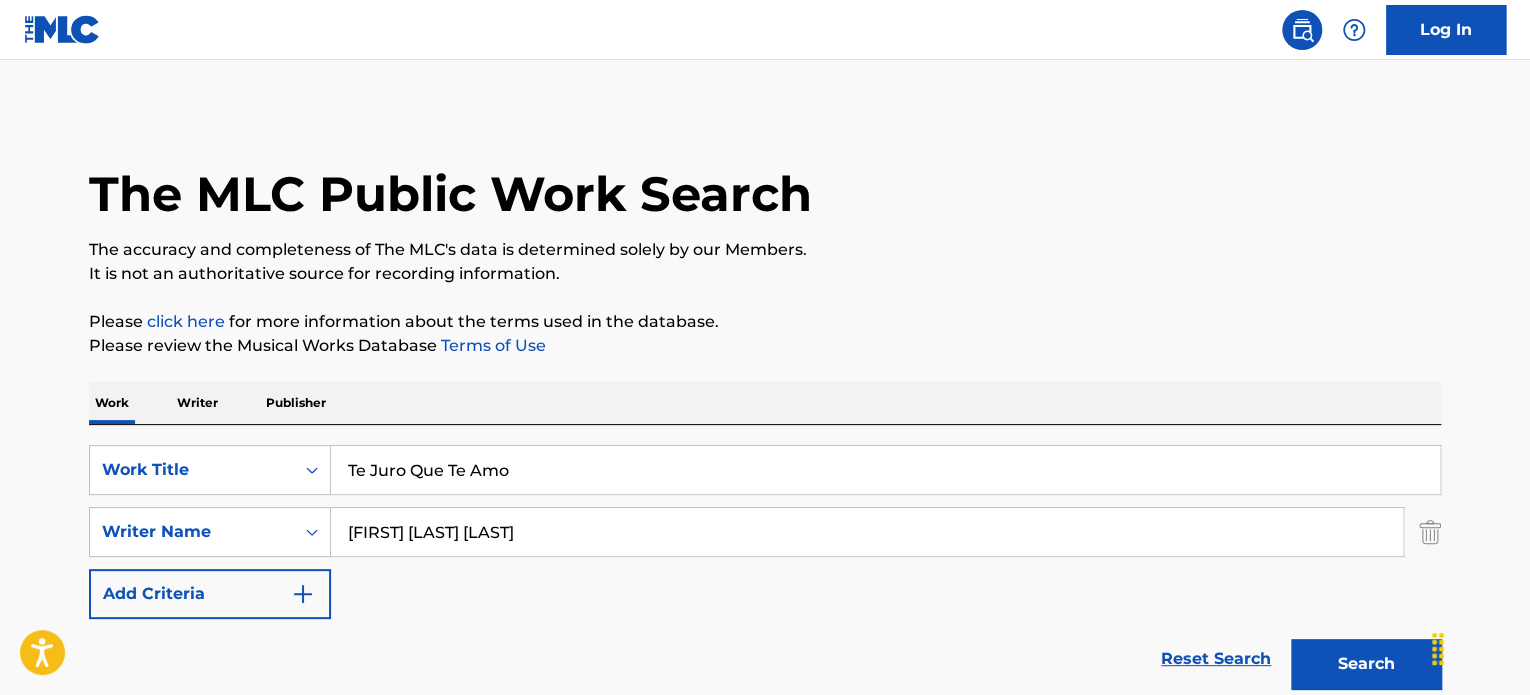 click on "[FIRST] [LAST] [LAST]" at bounding box center (867, 532) 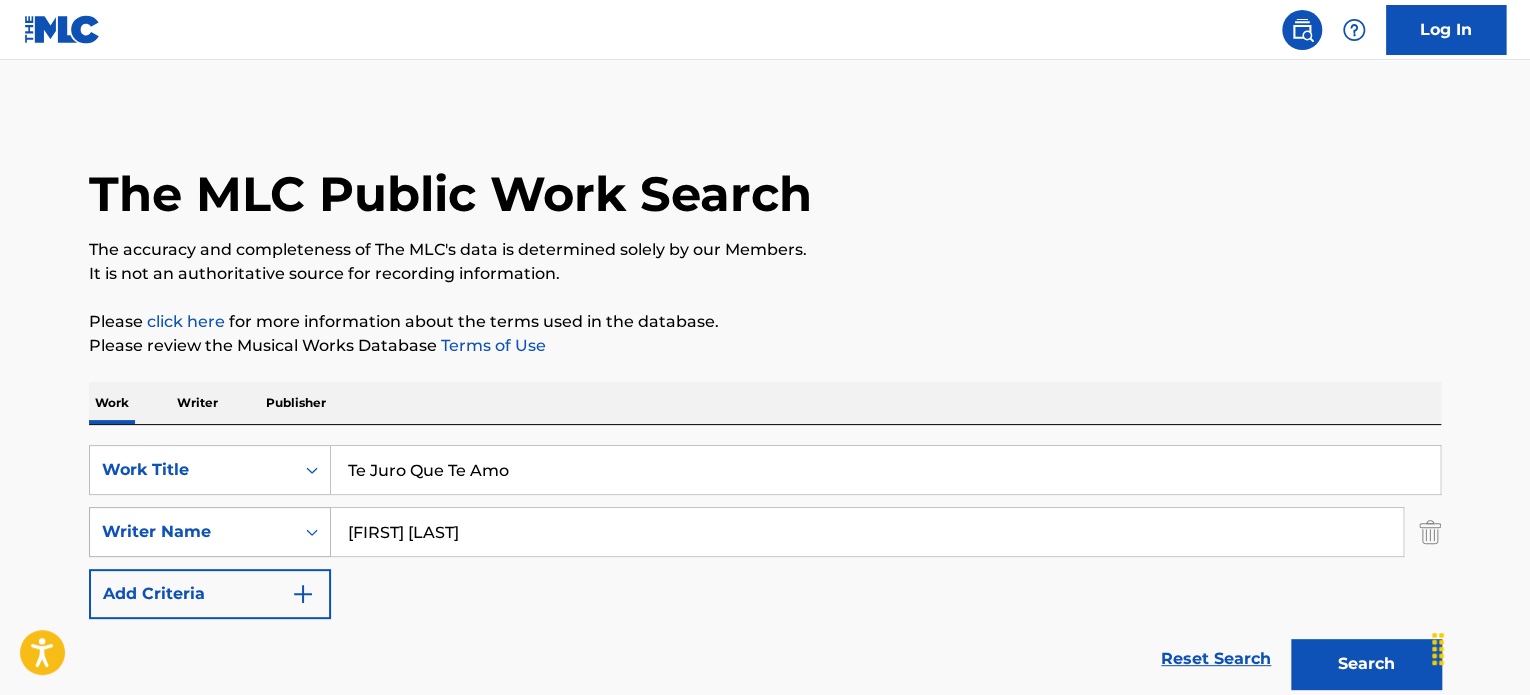 drag, startPoint x: 390, startPoint y: 532, endPoint x: 253, endPoint y: 517, distance: 137.81873 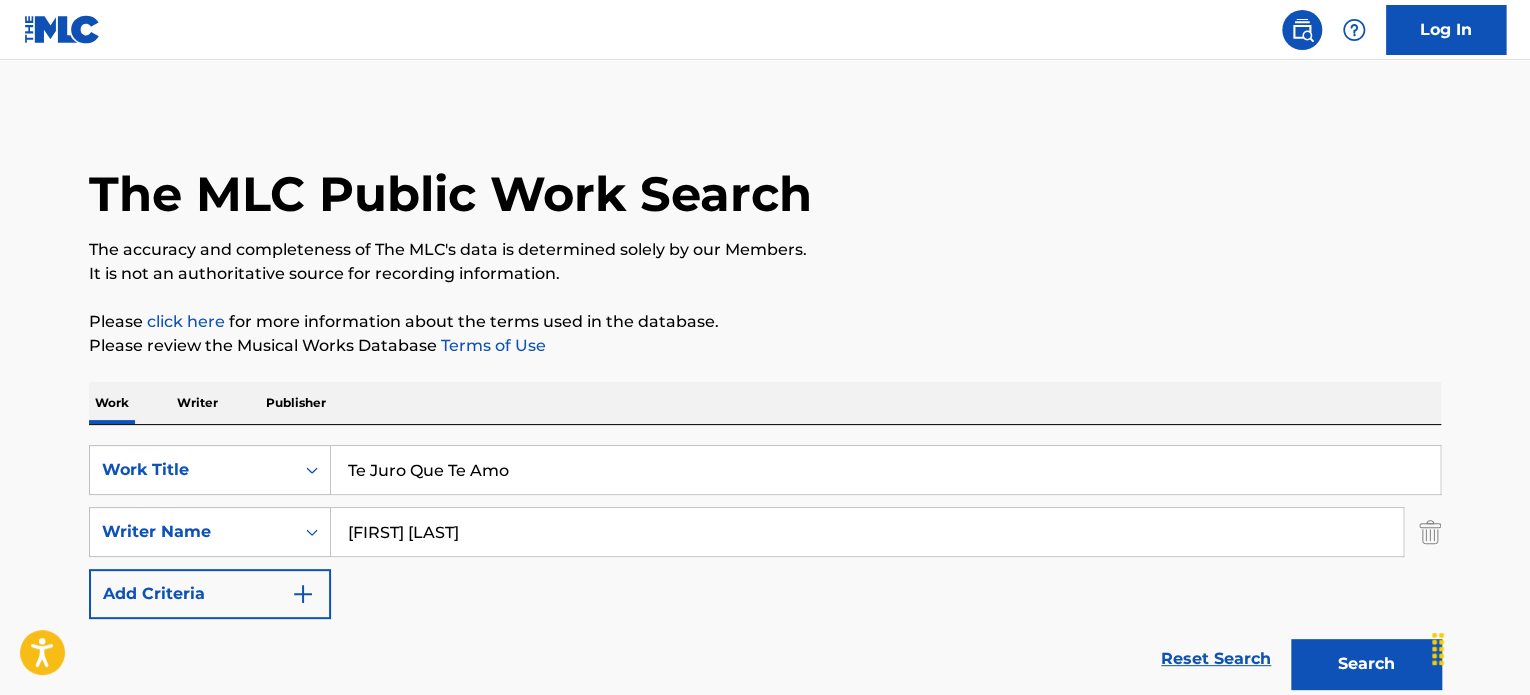 type on "[FIRST] [LAST]" 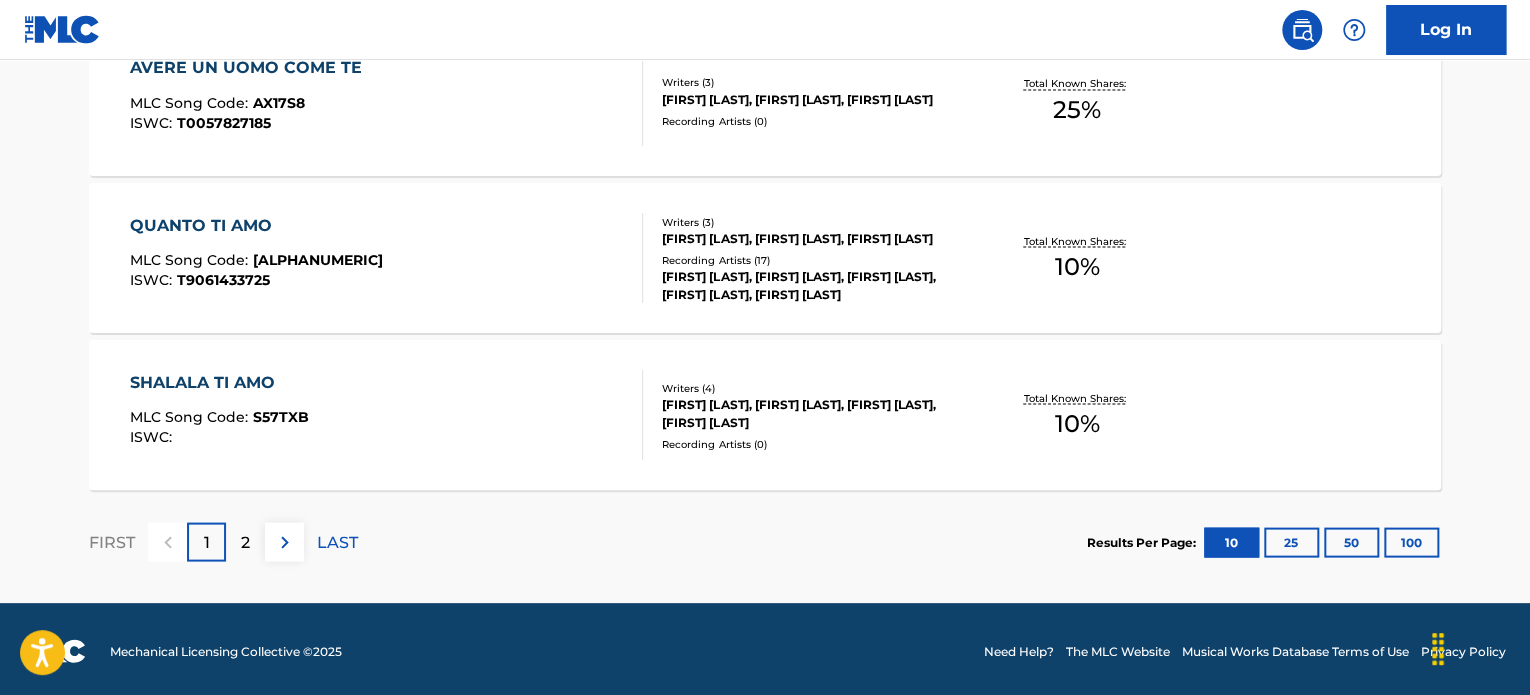 scroll, scrollTop: 1814, scrollLeft: 0, axis: vertical 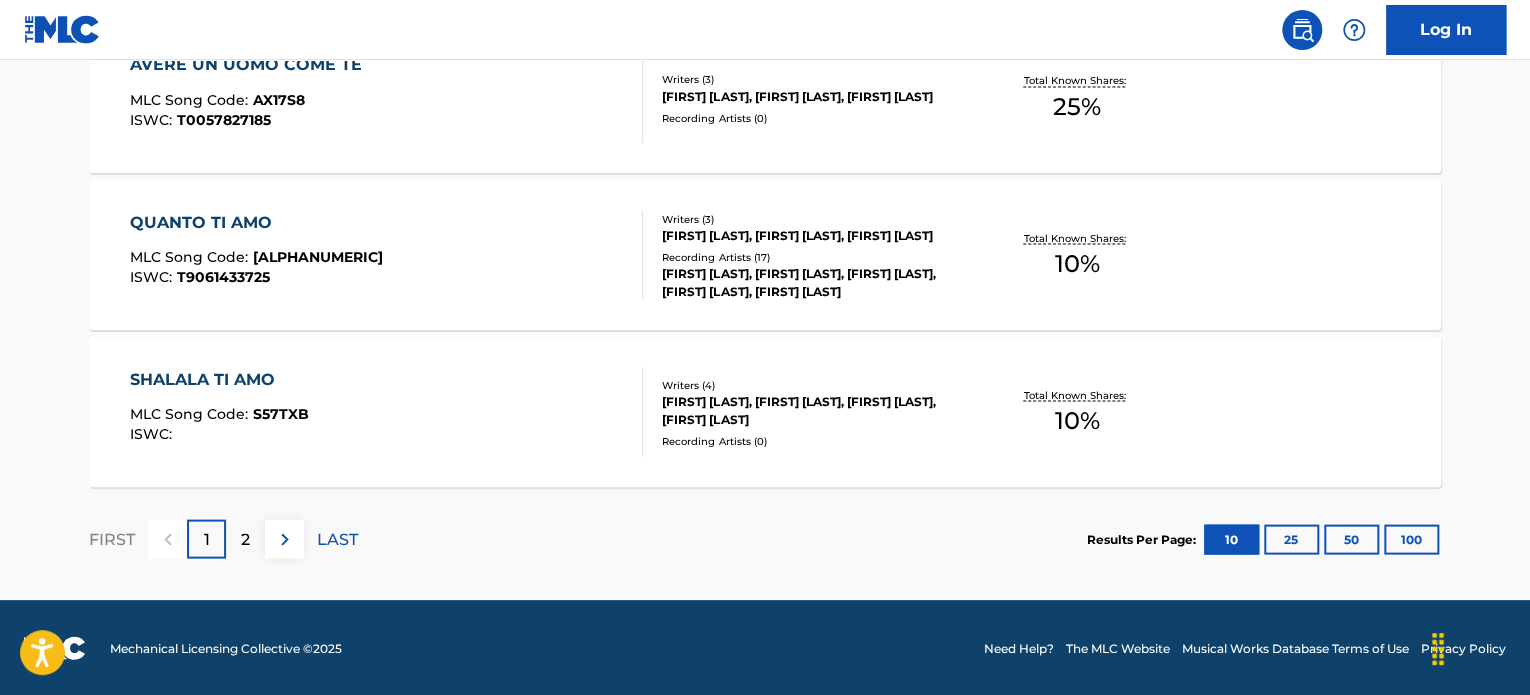click on "2" at bounding box center (245, 538) 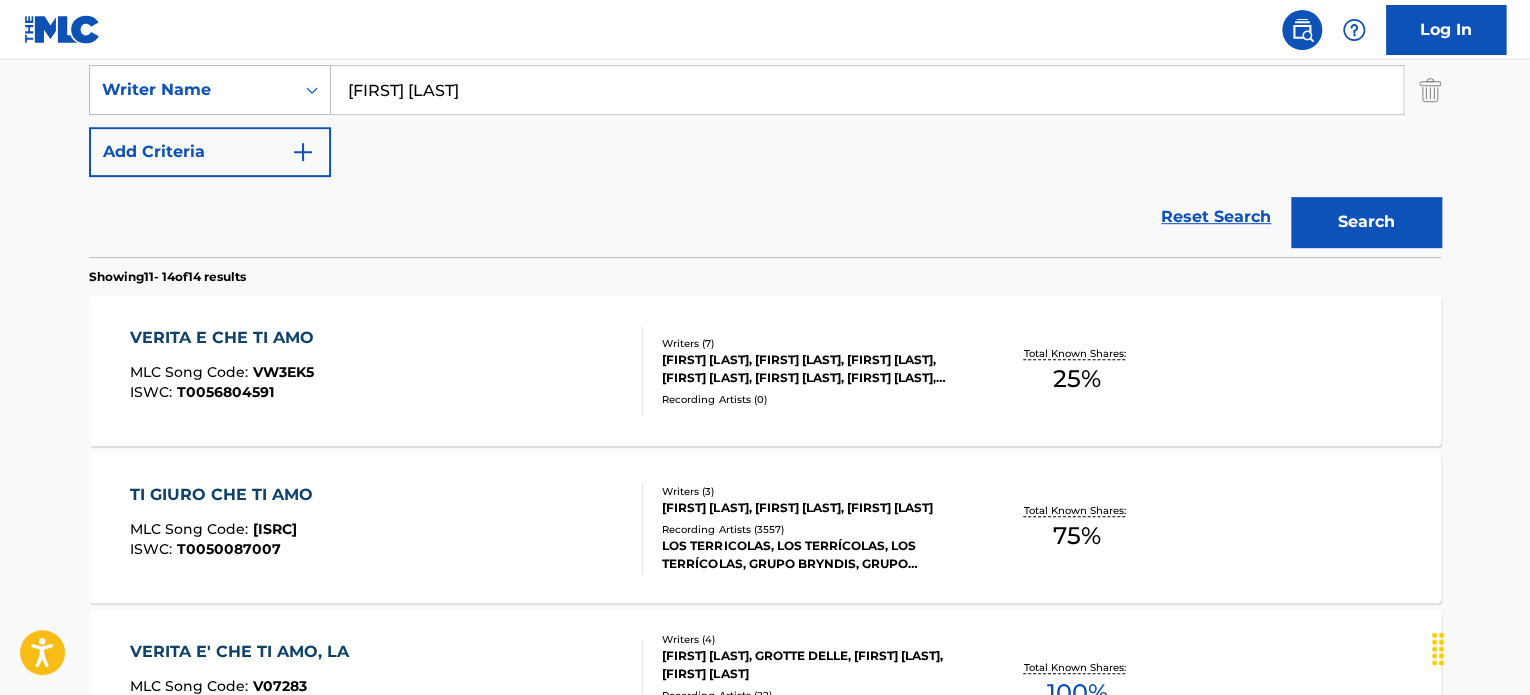 scroll, scrollTop: 472, scrollLeft: 0, axis: vertical 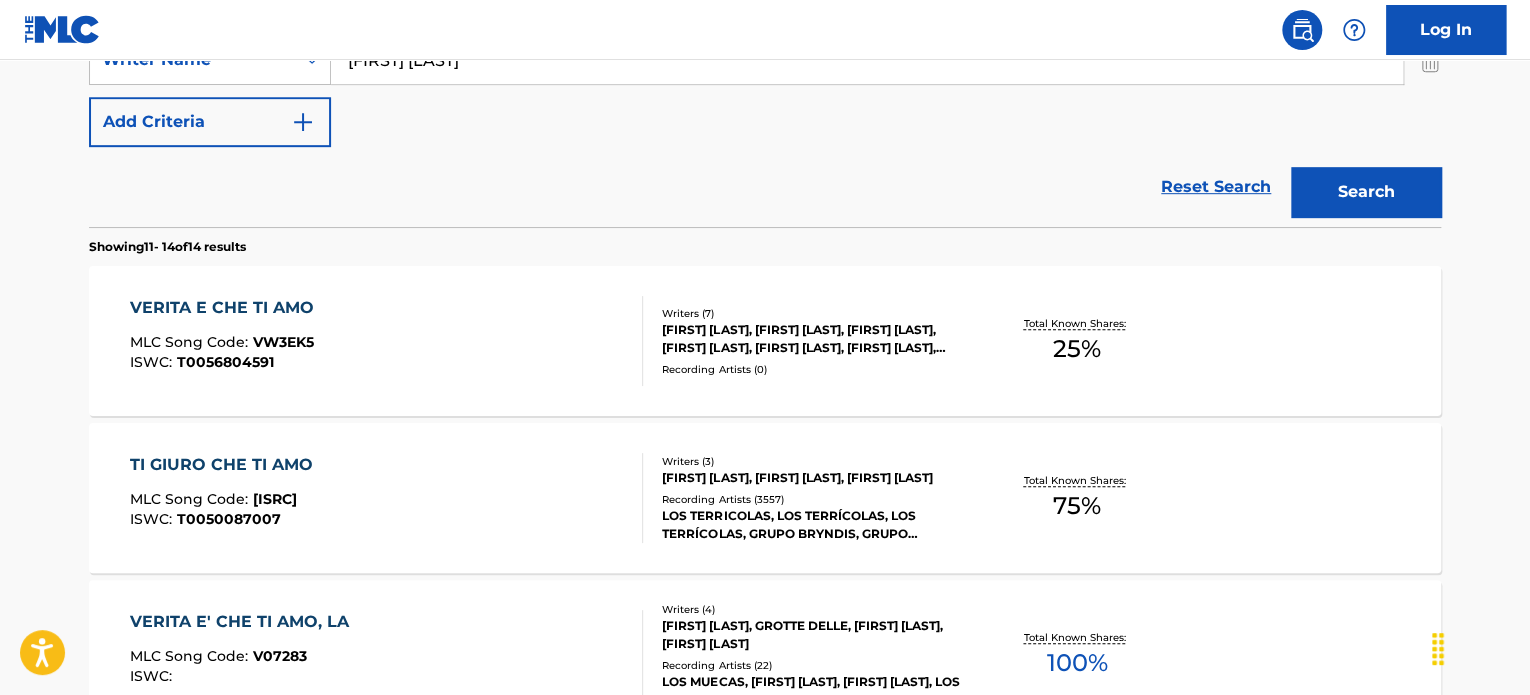 click on "[ALPHANUMERIC] [ALPHANUMERIC]" at bounding box center (387, 498) 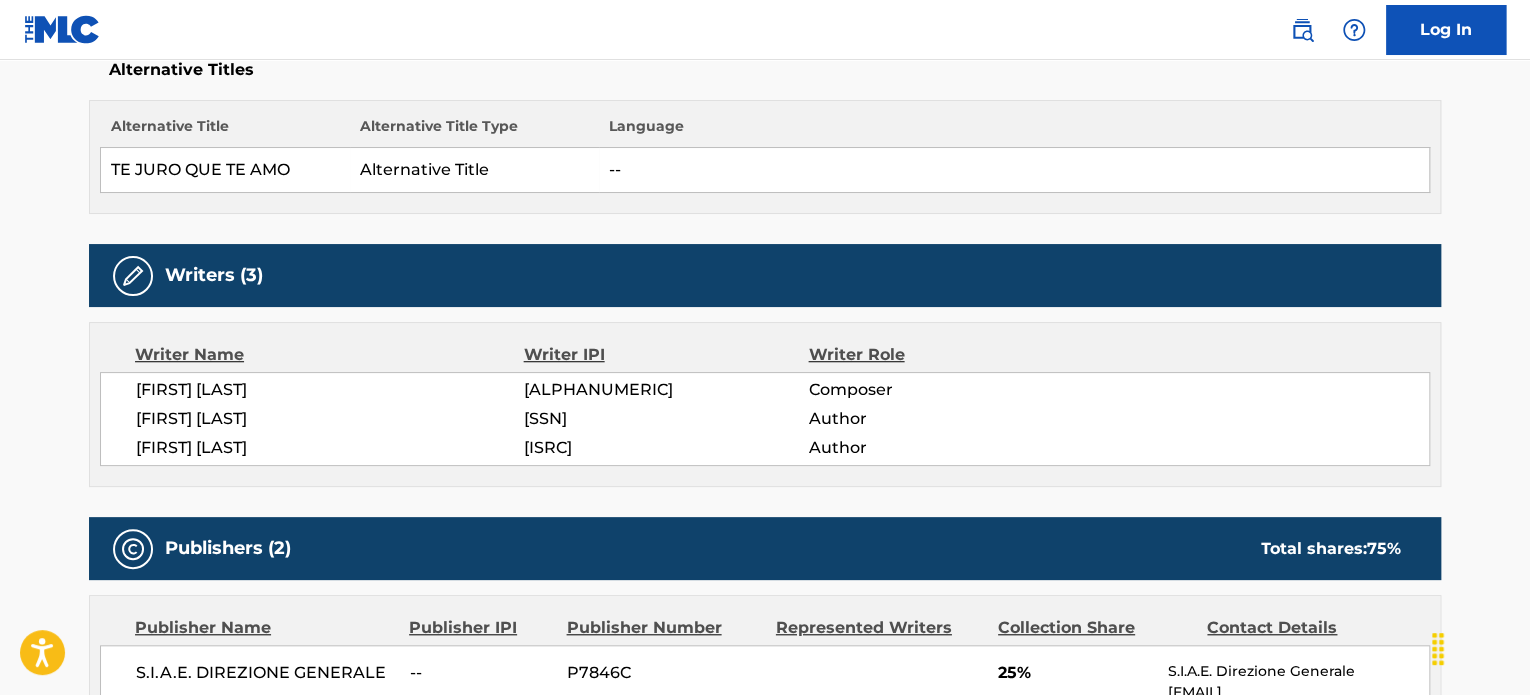scroll, scrollTop: 300, scrollLeft: 0, axis: vertical 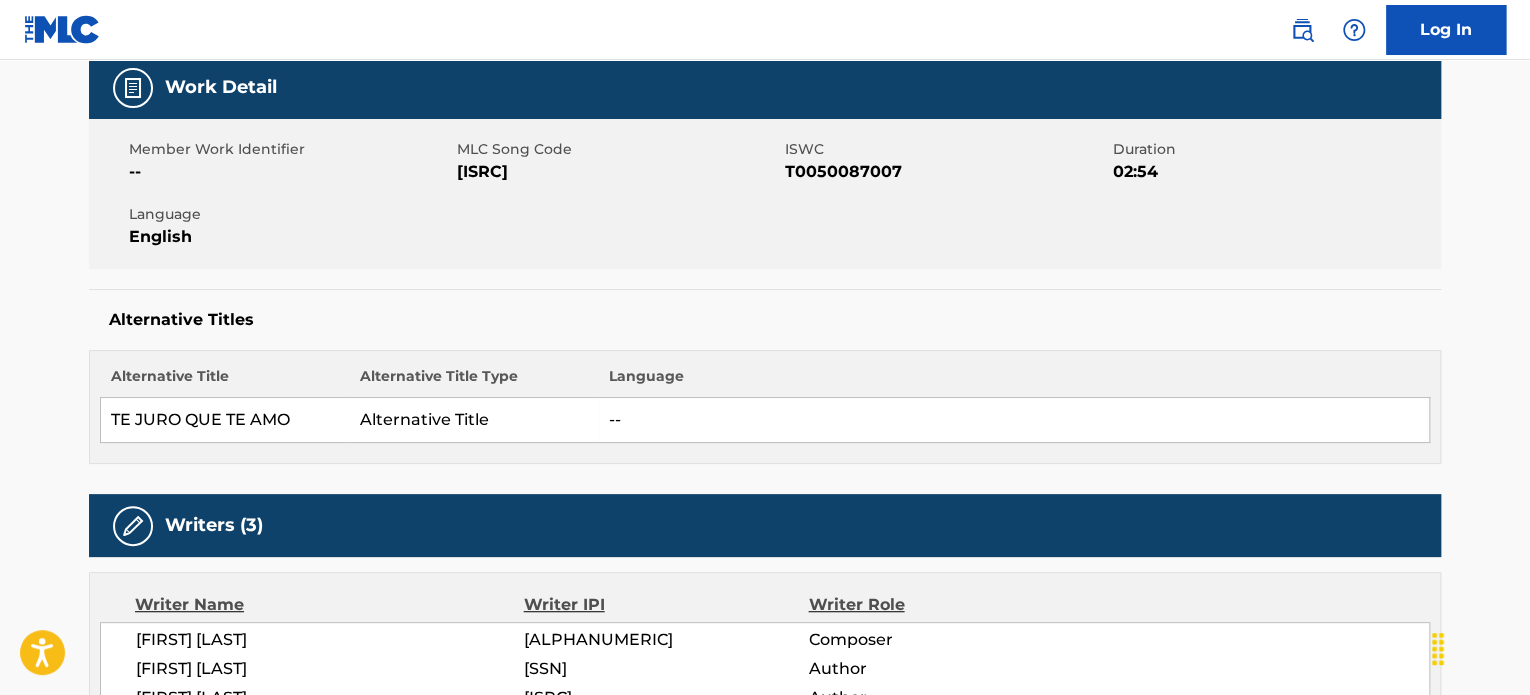 click on "[ISRC]" at bounding box center (618, 172) 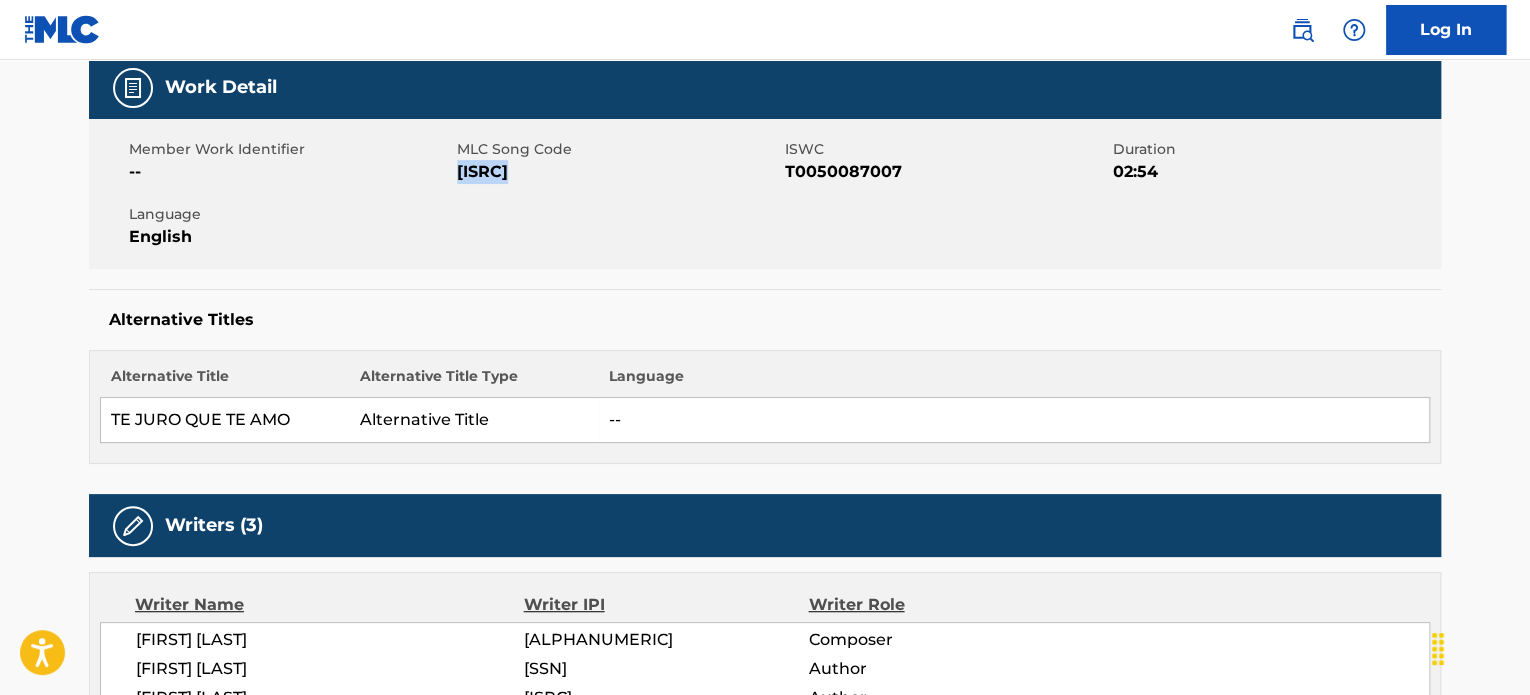 click on "[ISRC]" at bounding box center [618, 172] 